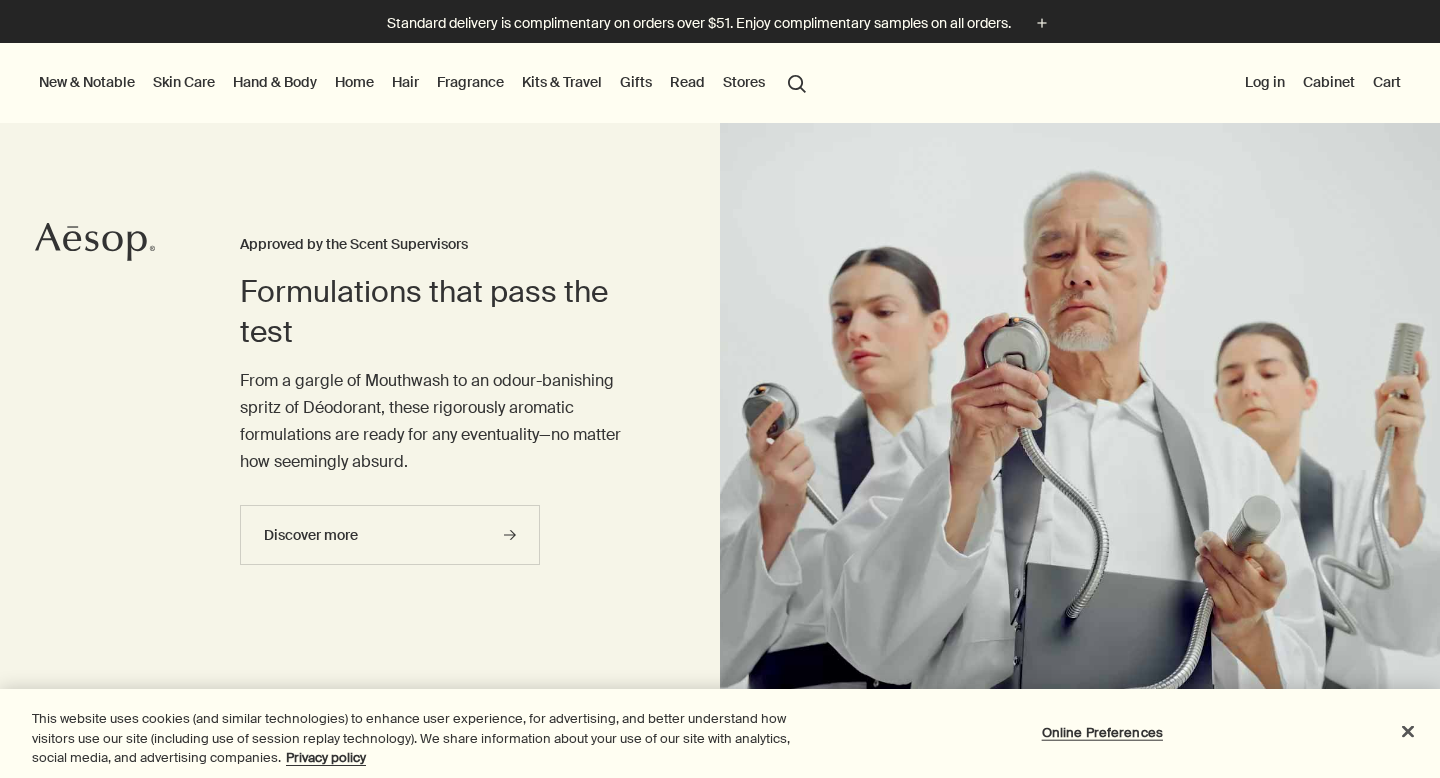 scroll, scrollTop: 0, scrollLeft: 0, axis: both 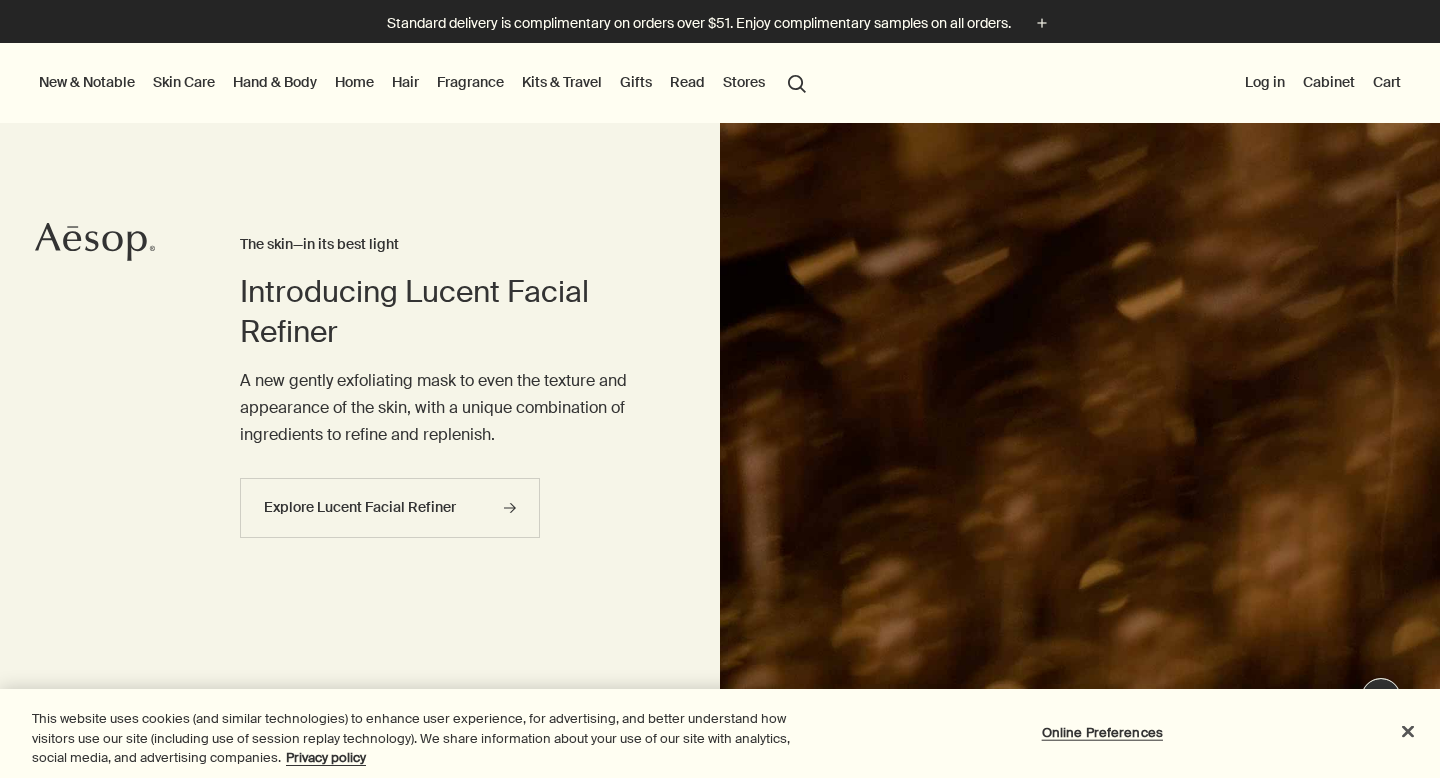 click at bounding box center (0, 0) 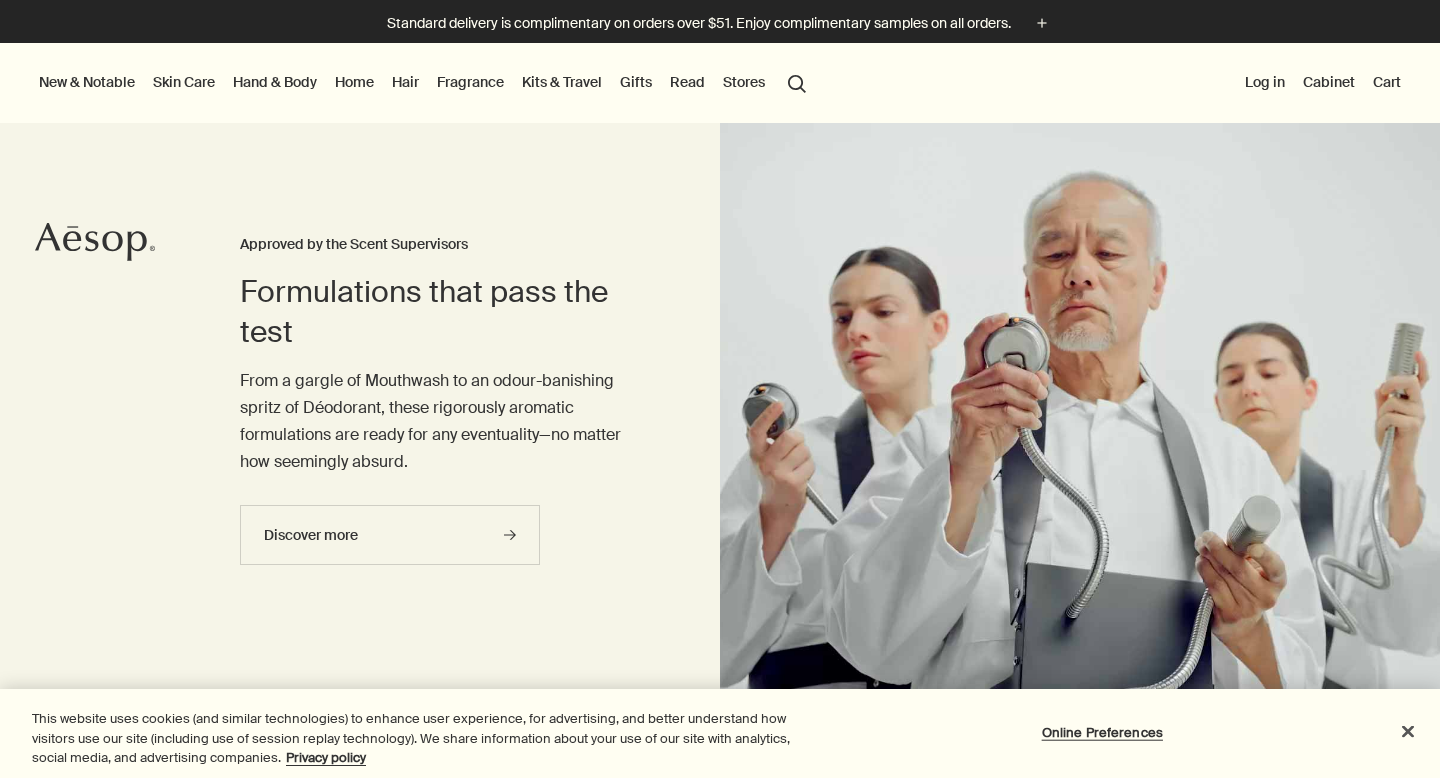 scroll, scrollTop: 0, scrollLeft: 0, axis: both 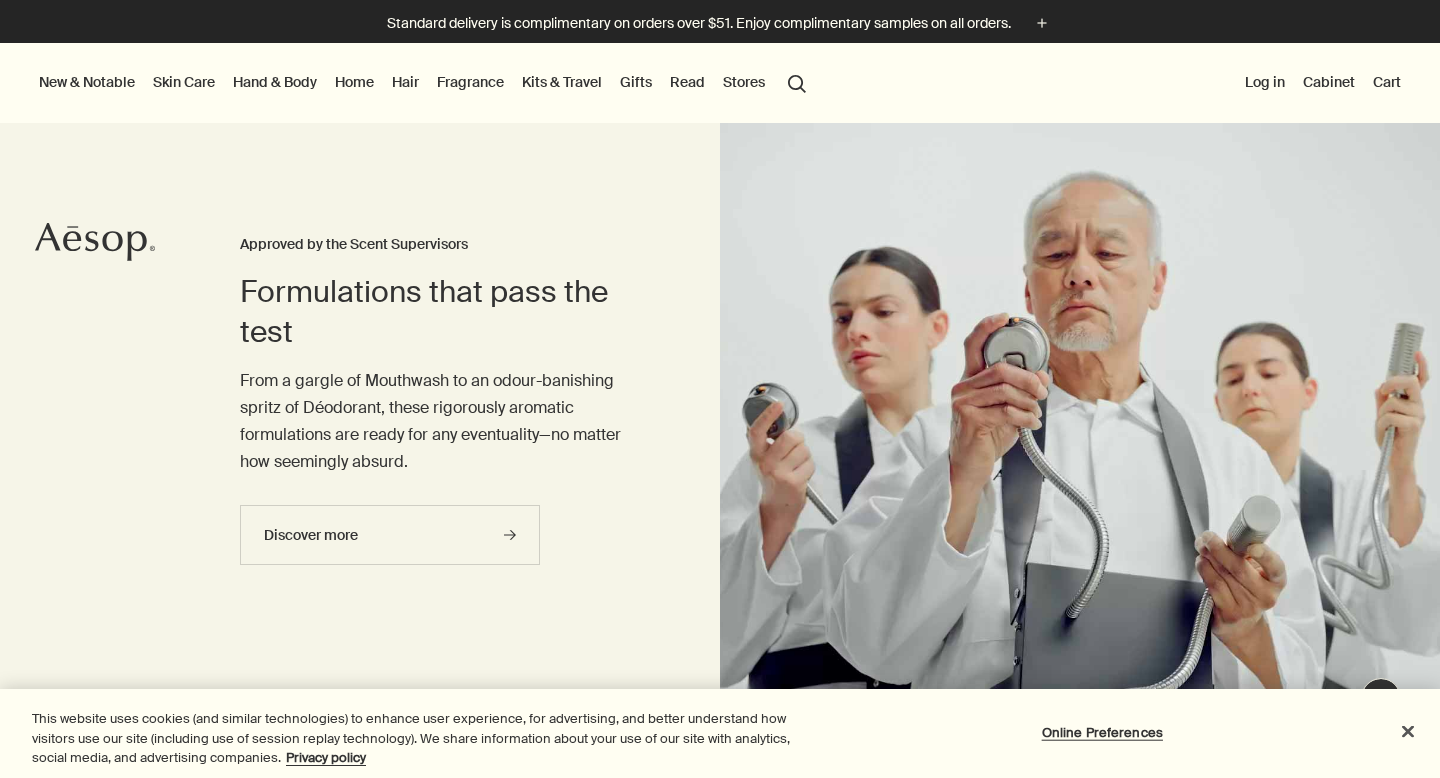 click at bounding box center [0, 0] 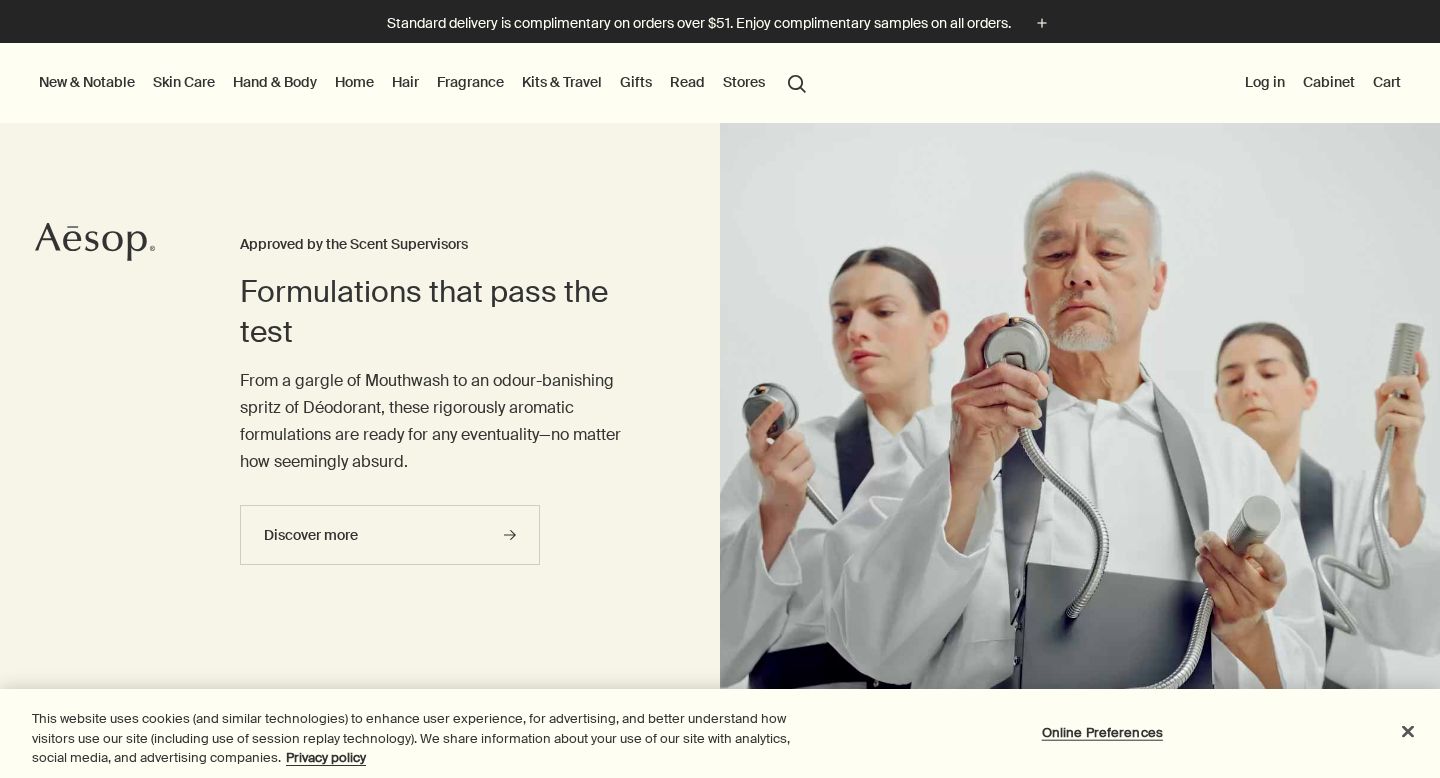 scroll, scrollTop: 0, scrollLeft: 0, axis: both 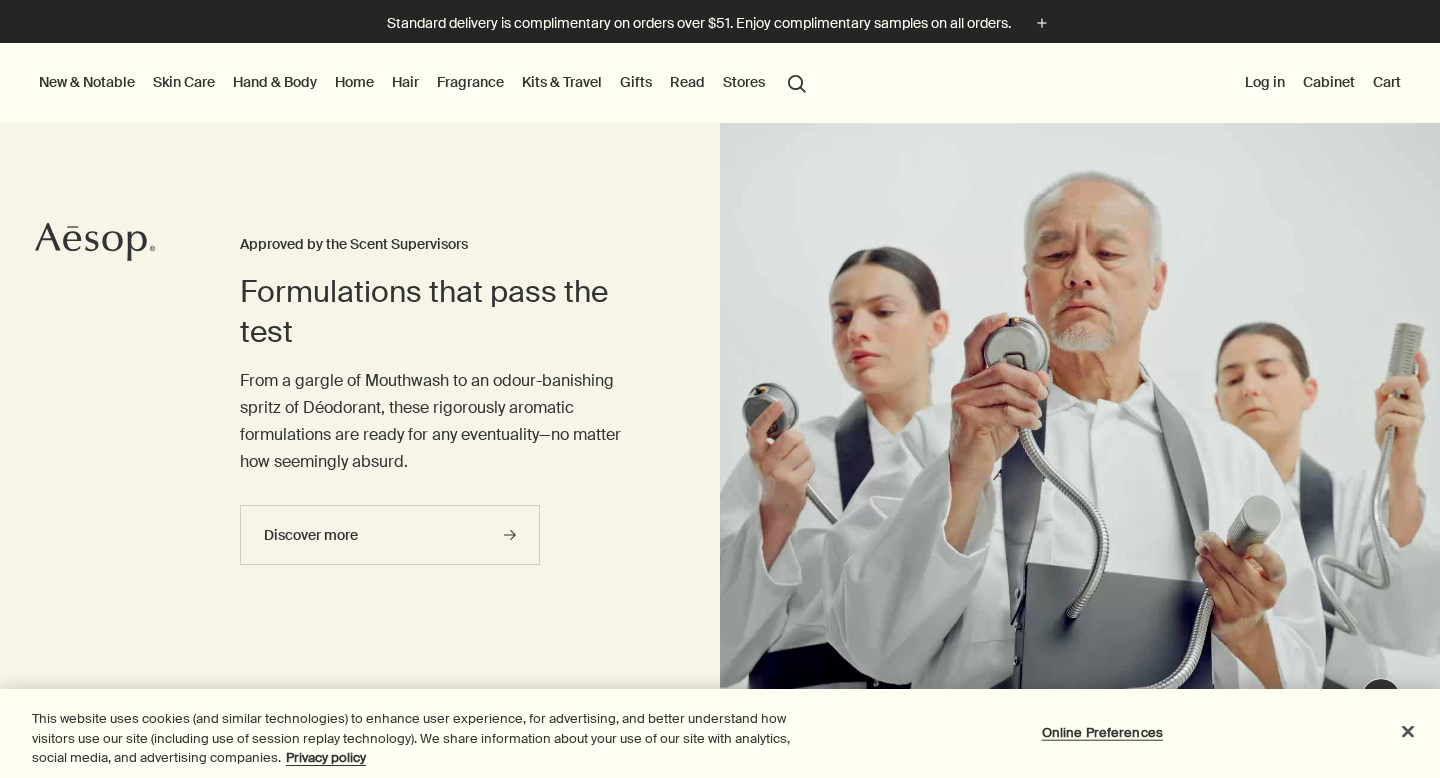 click at bounding box center (0, 0) 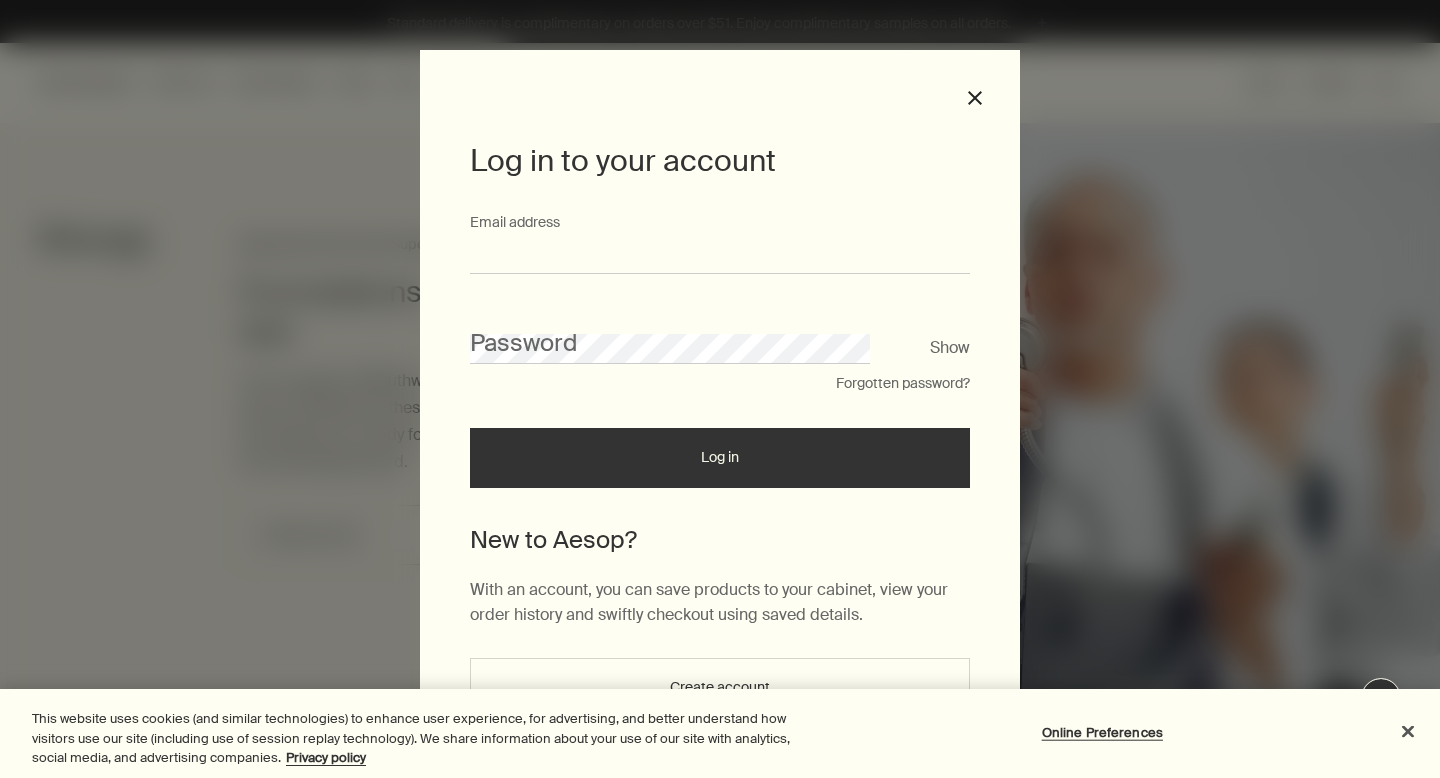 click on "Email address" at bounding box center [720, 255] 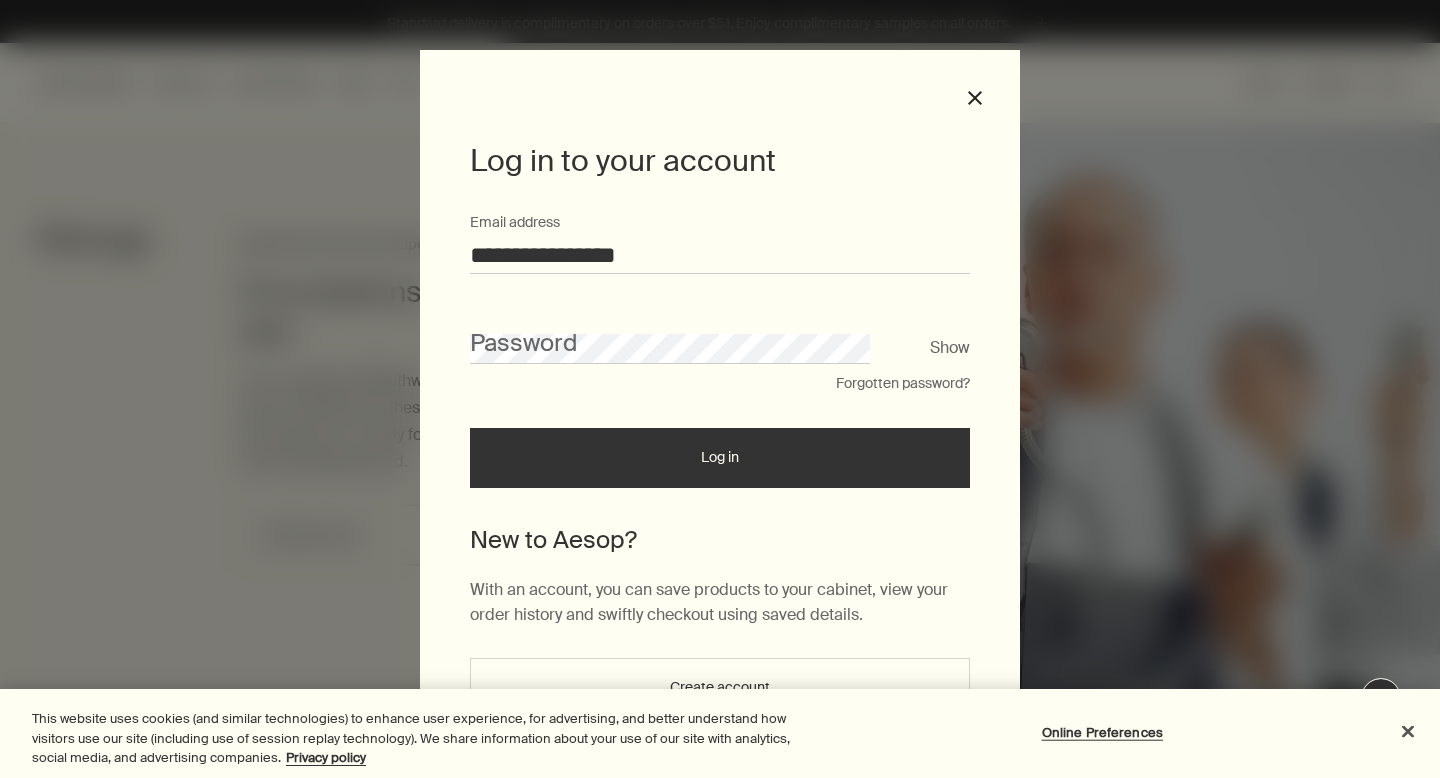 type on "**********" 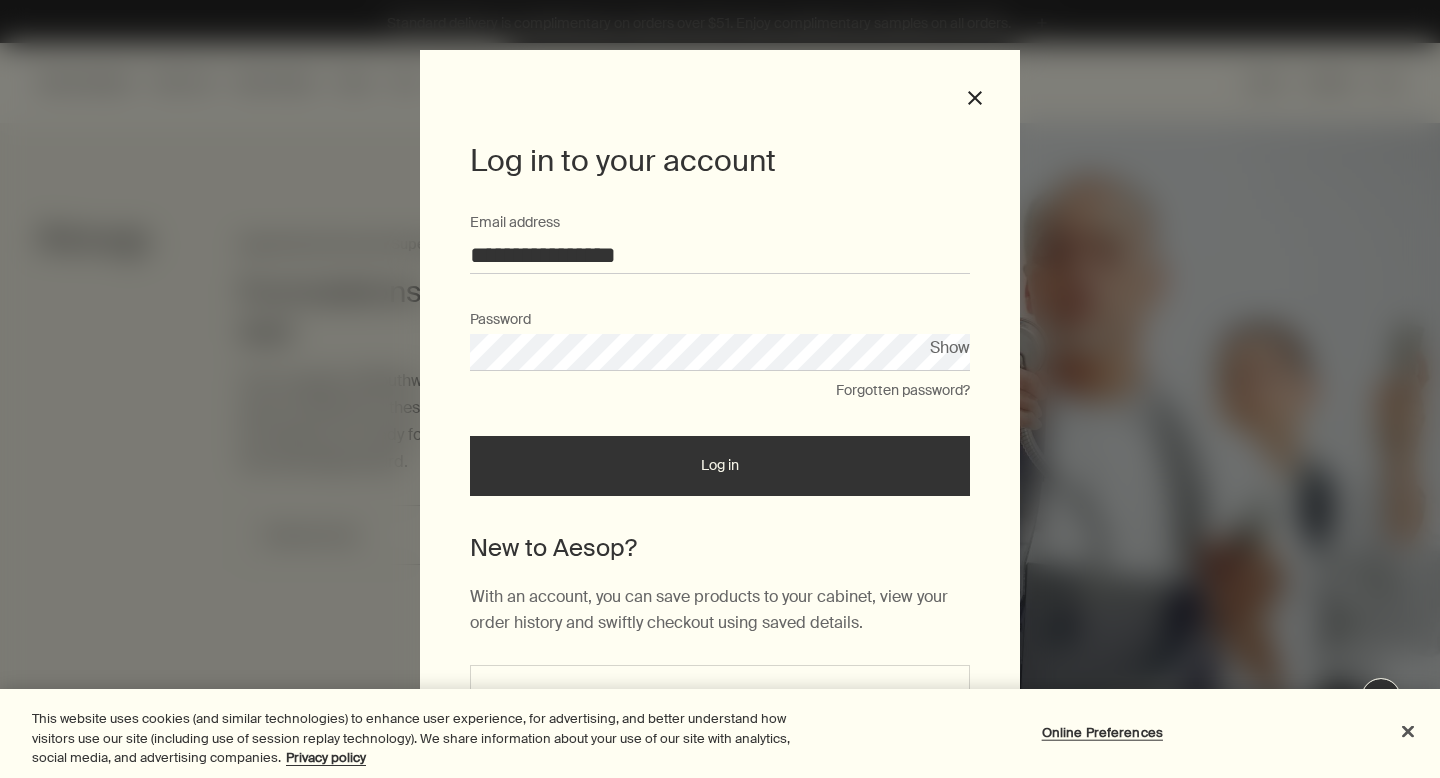 click on "Log in" at bounding box center (720, 466) 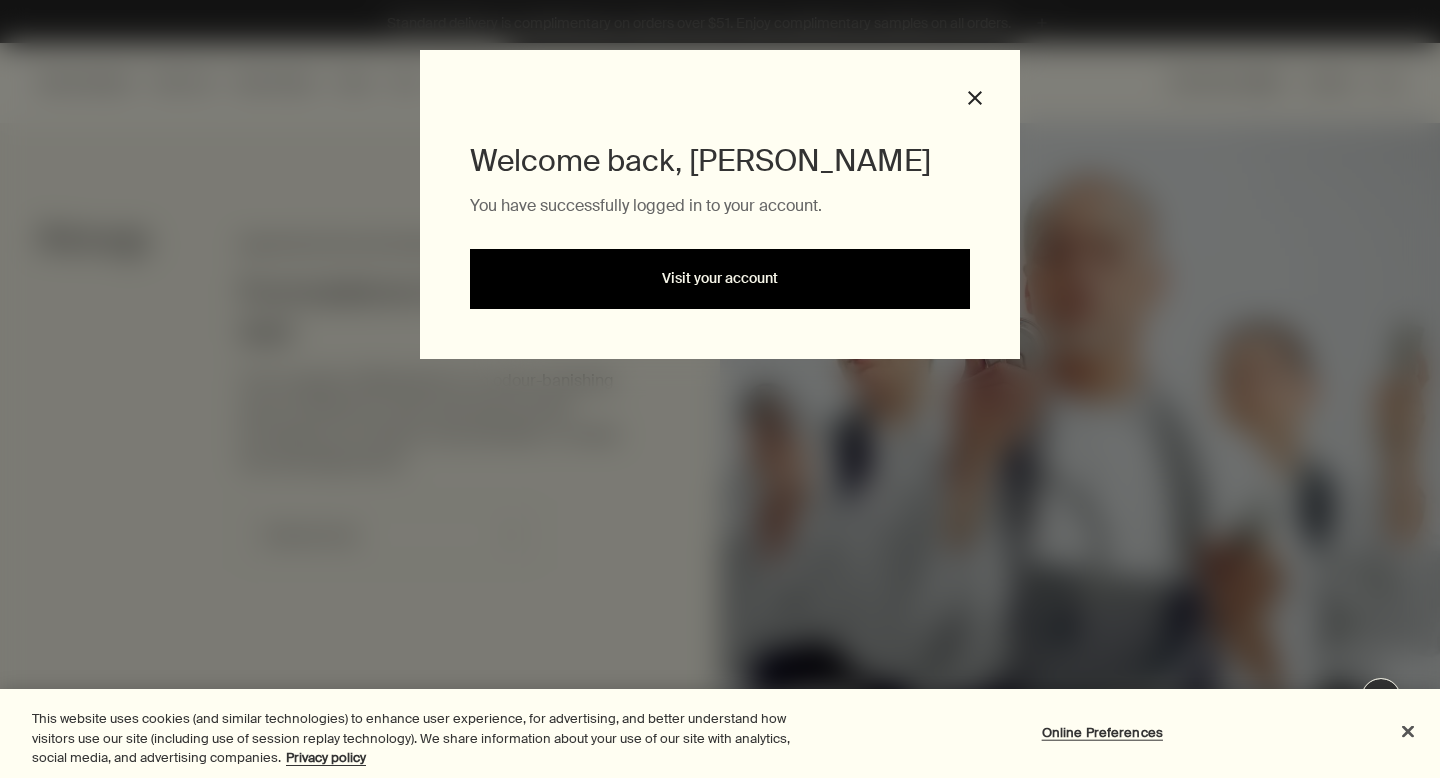 click on "Visit your account" at bounding box center (720, 279) 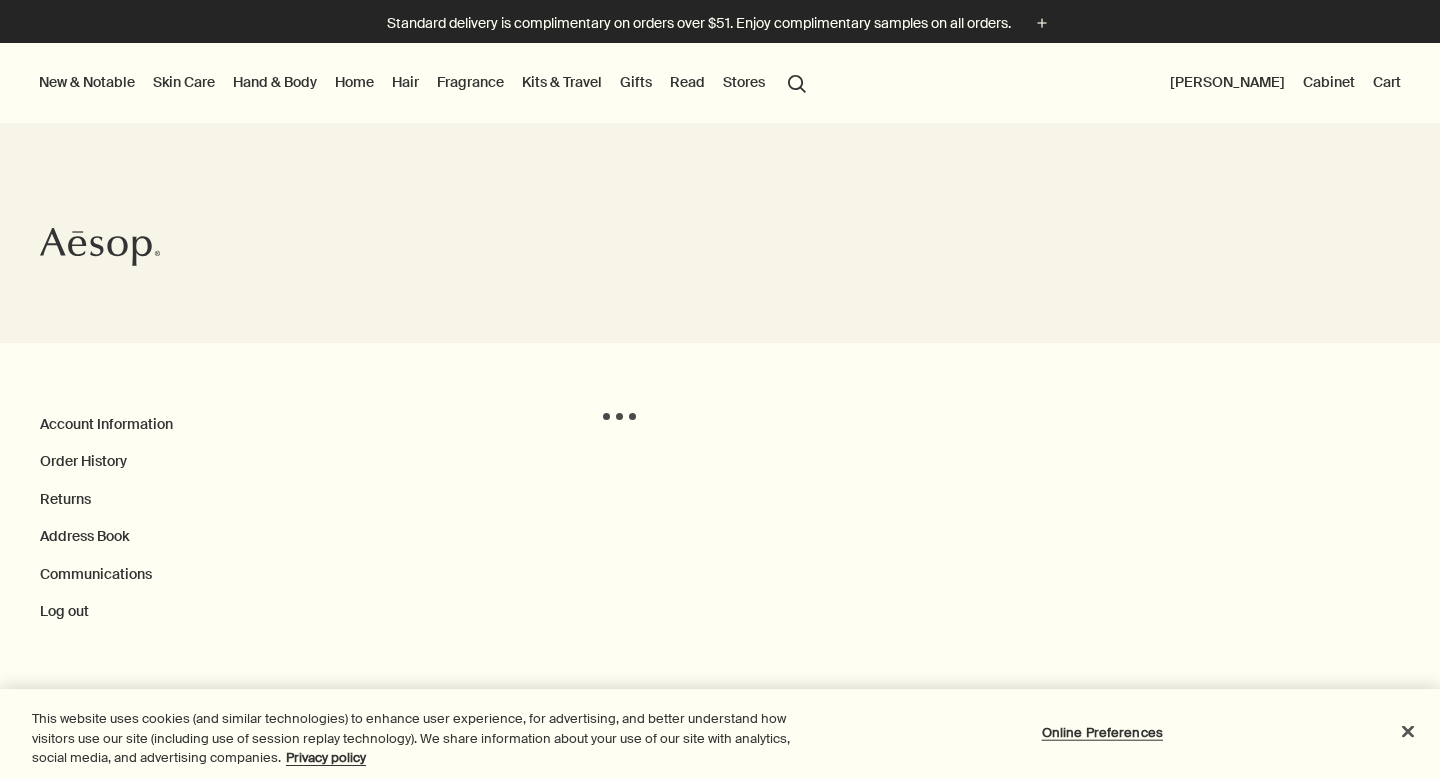 scroll, scrollTop: 0, scrollLeft: 0, axis: both 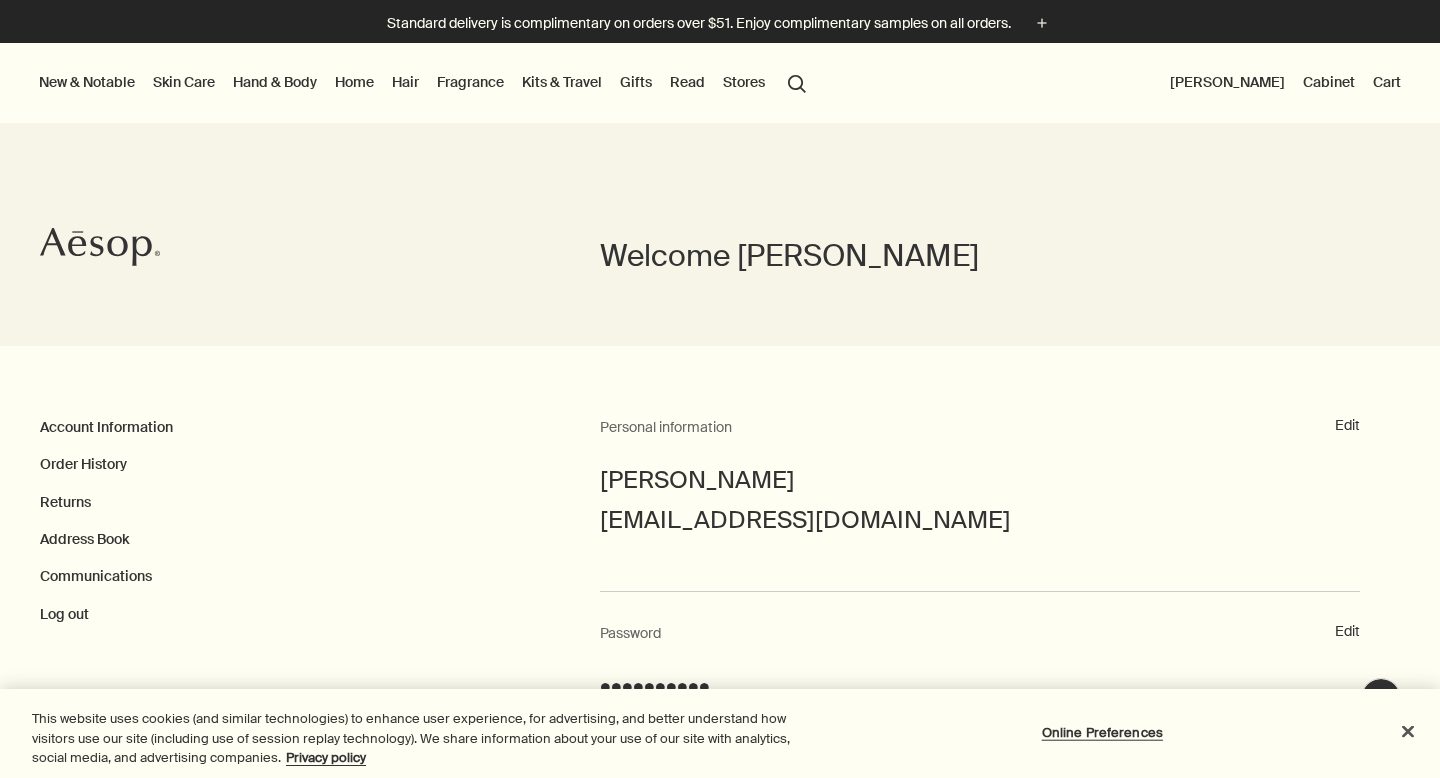 click on "search Search" at bounding box center [797, 82] 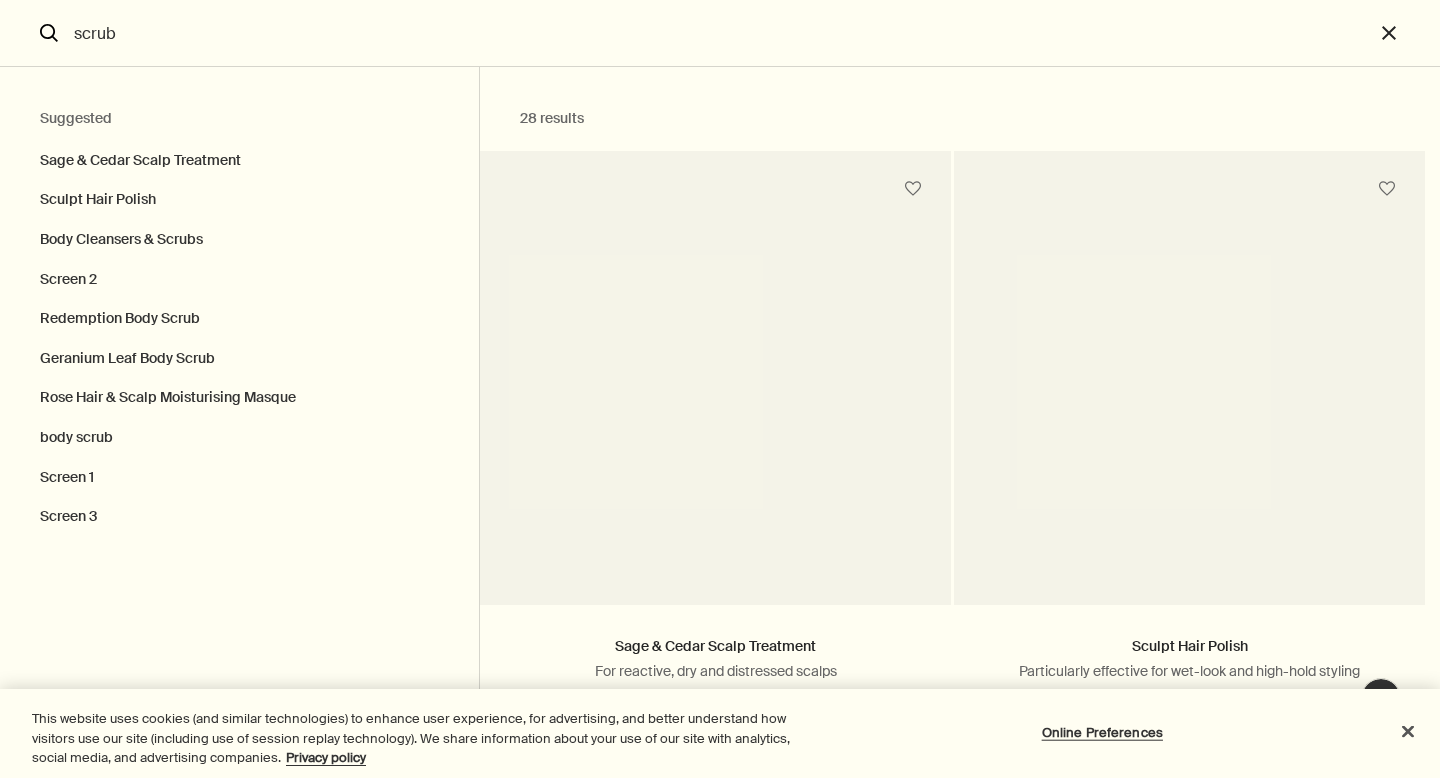 type on "scrub" 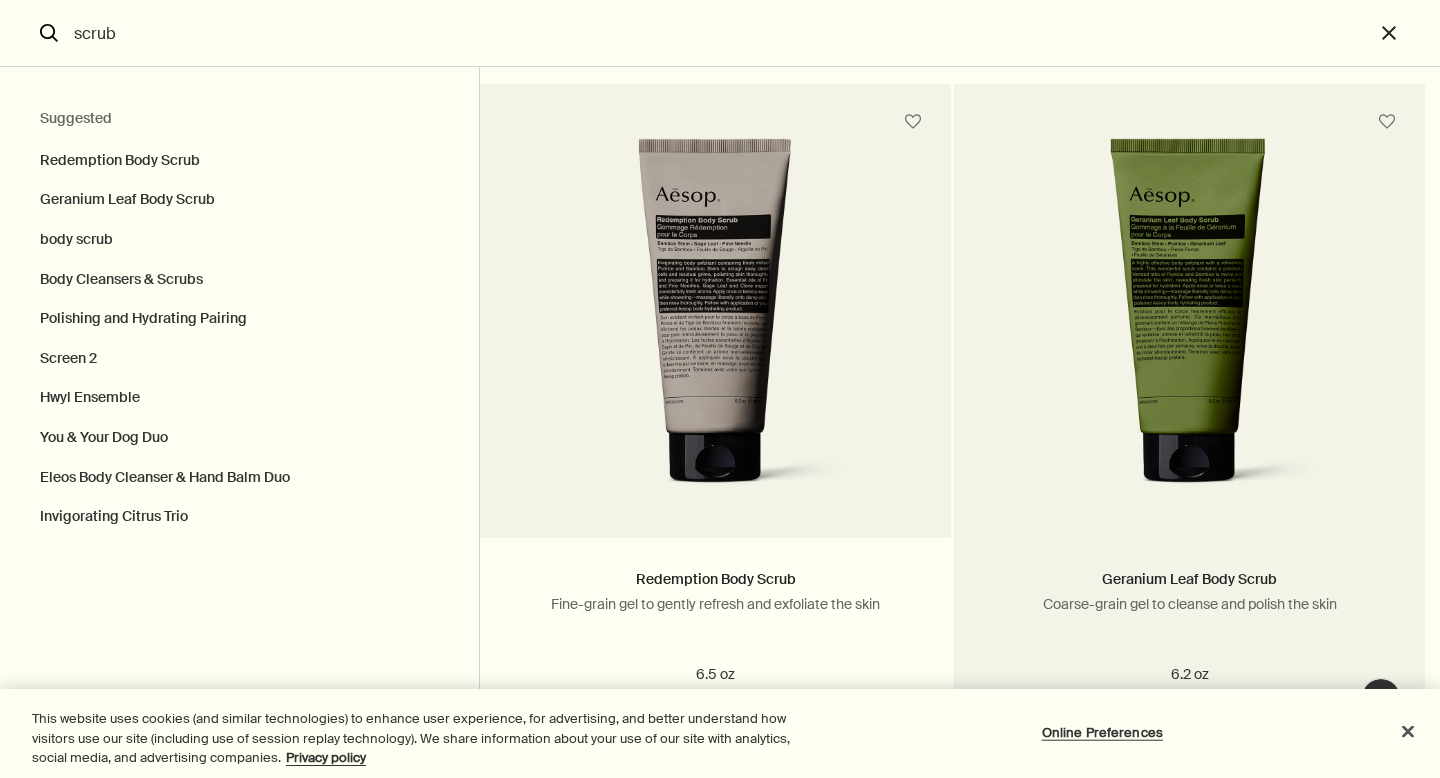 scroll, scrollTop: 71, scrollLeft: 0, axis: vertical 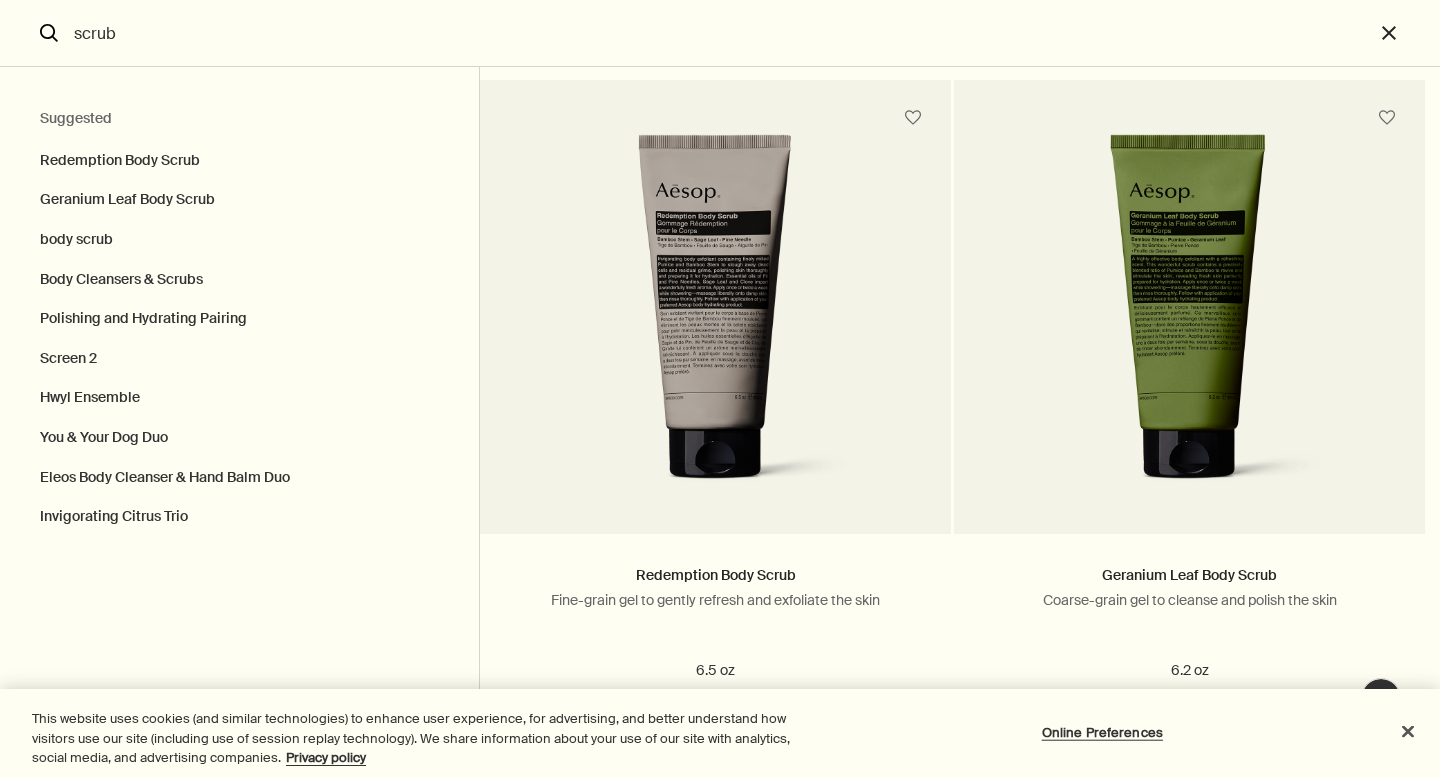 click at bounding box center (716, 1238) 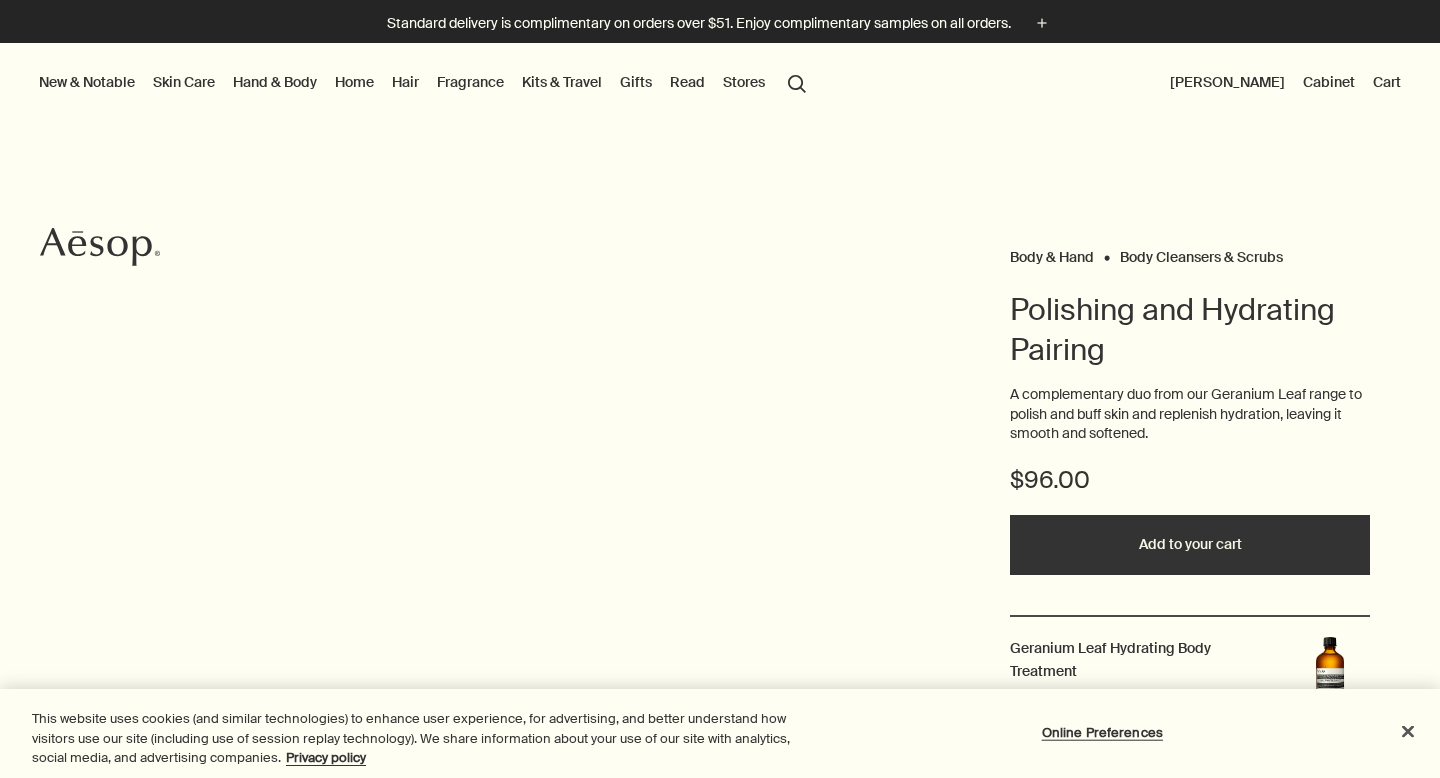 scroll, scrollTop: 0, scrollLeft: 0, axis: both 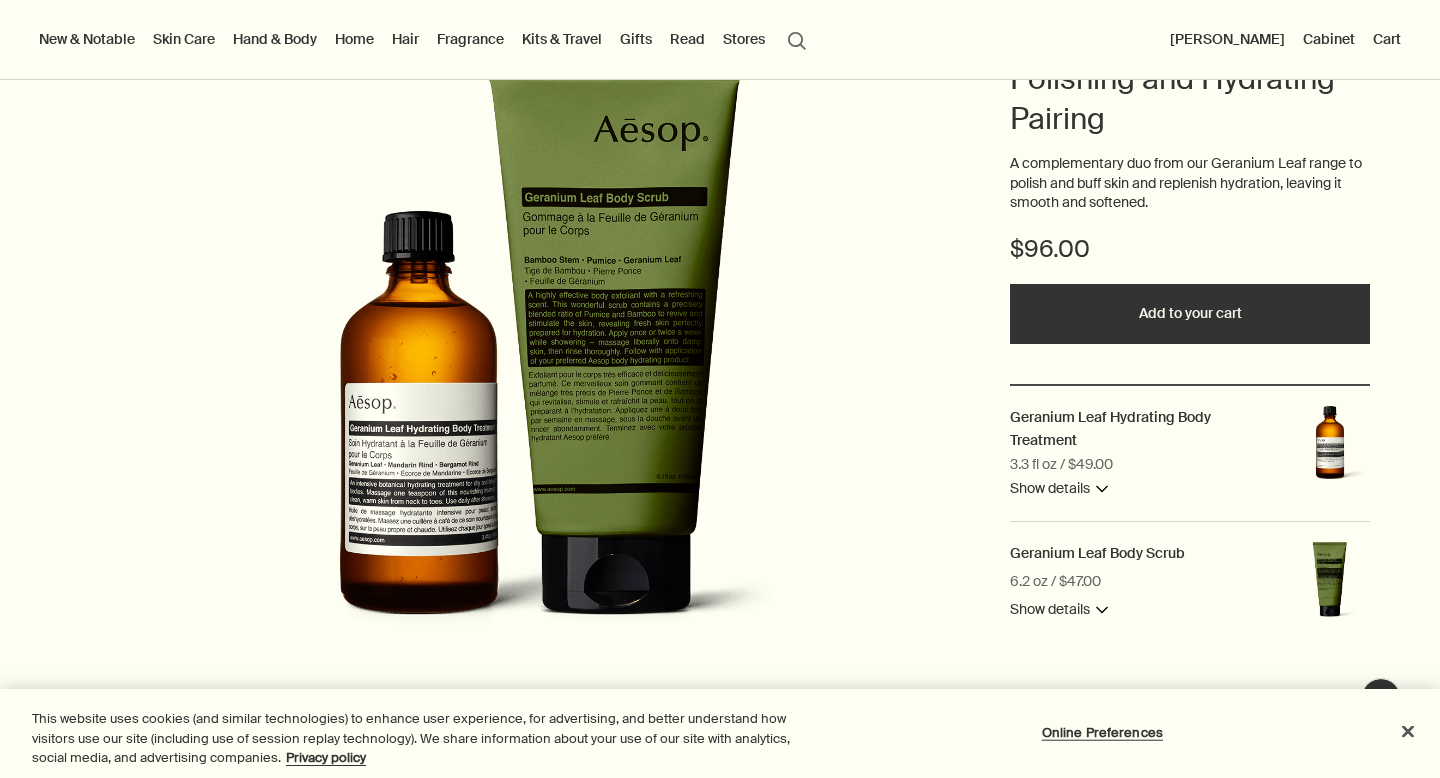 click on "Geranium Leaf Hydrating Body Treatment  3.3 fl oz / $49.00 Show details downArrow" at bounding box center (1142, 453) 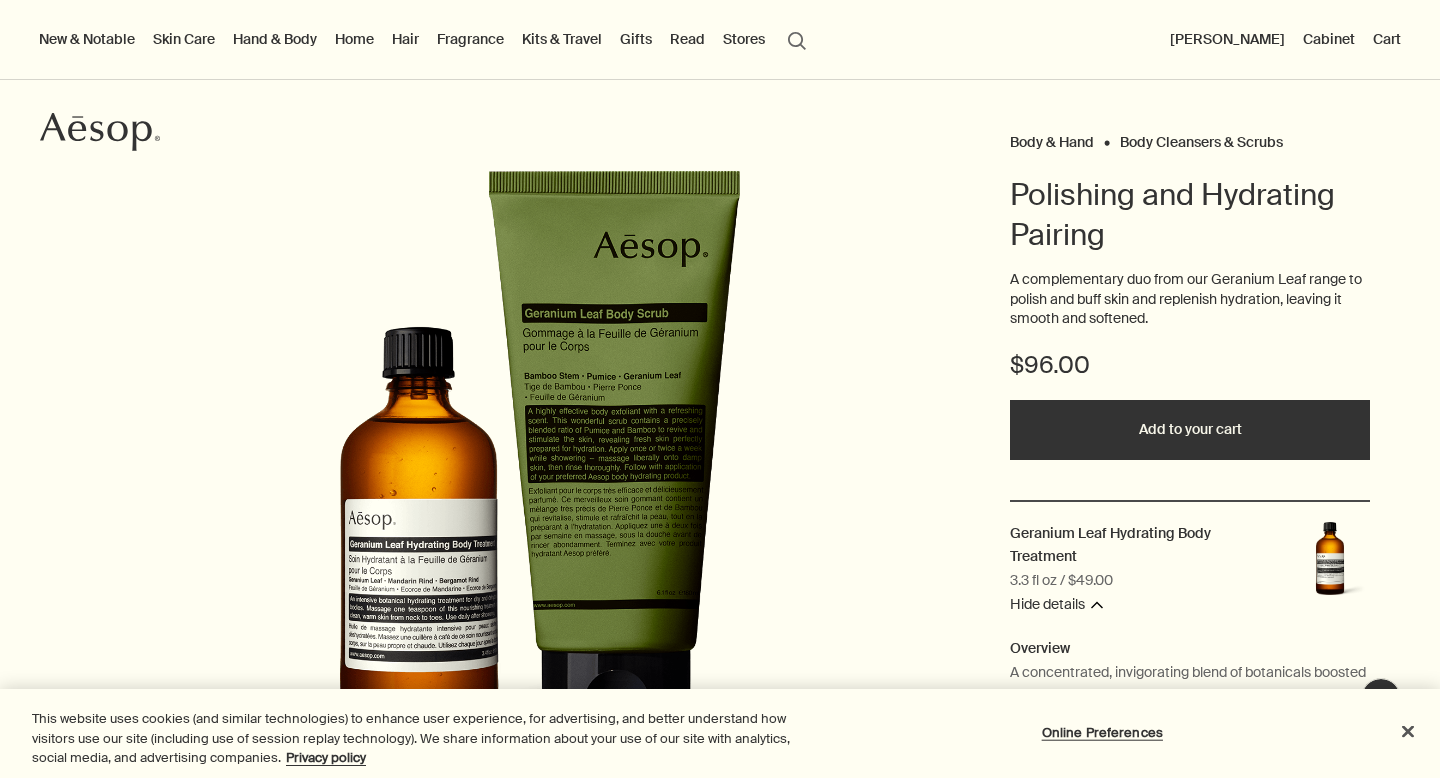 scroll, scrollTop: 0, scrollLeft: 0, axis: both 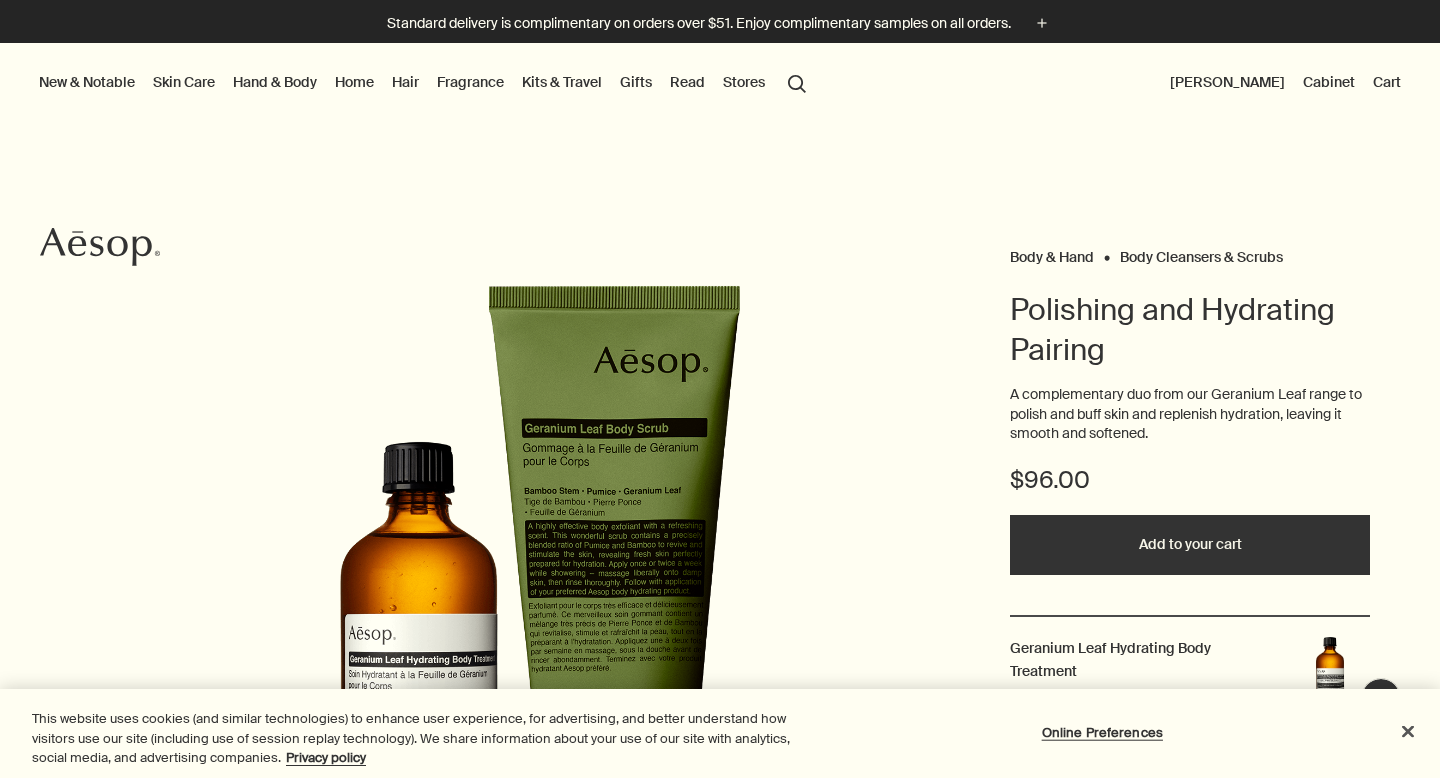 click on "search Search" at bounding box center [797, 82] 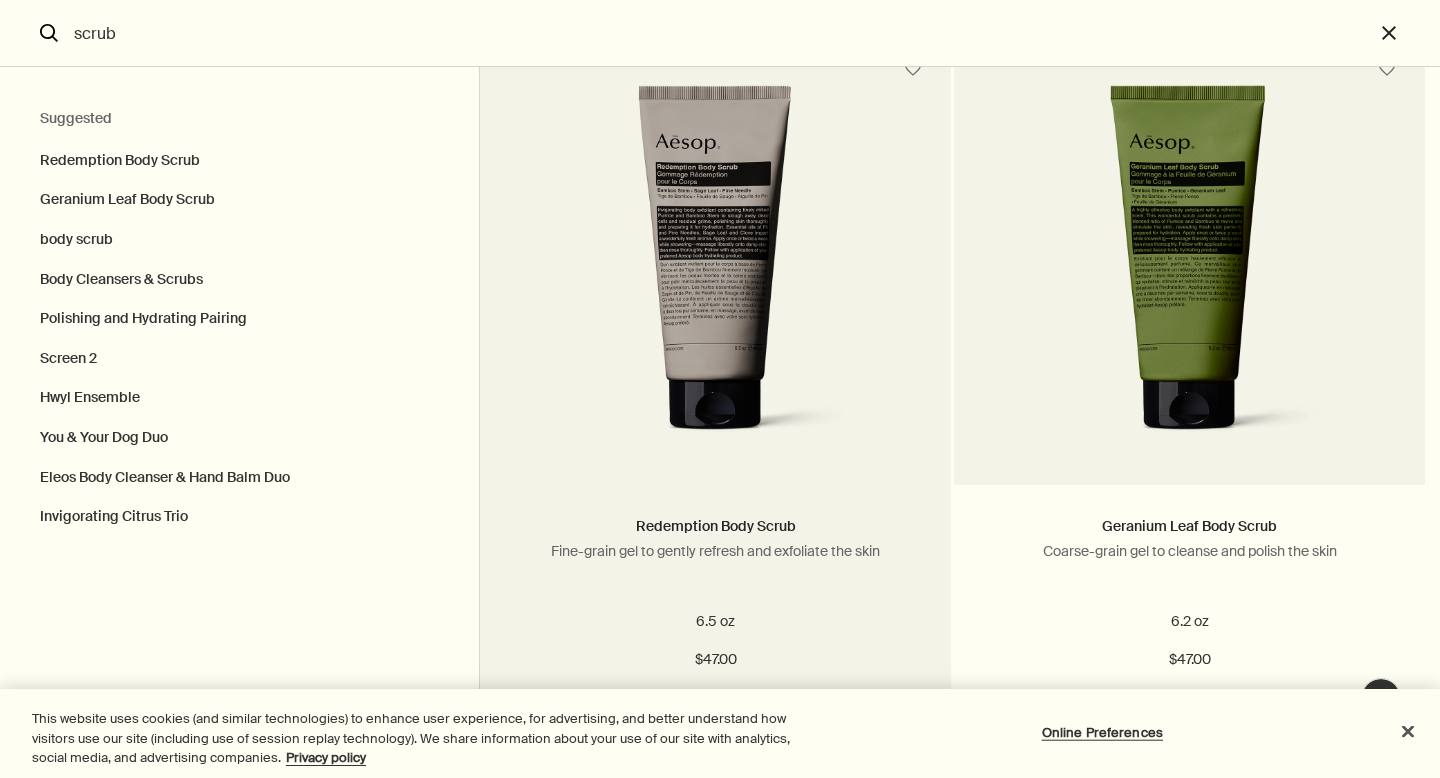 scroll, scrollTop: 139, scrollLeft: 0, axis: vertical 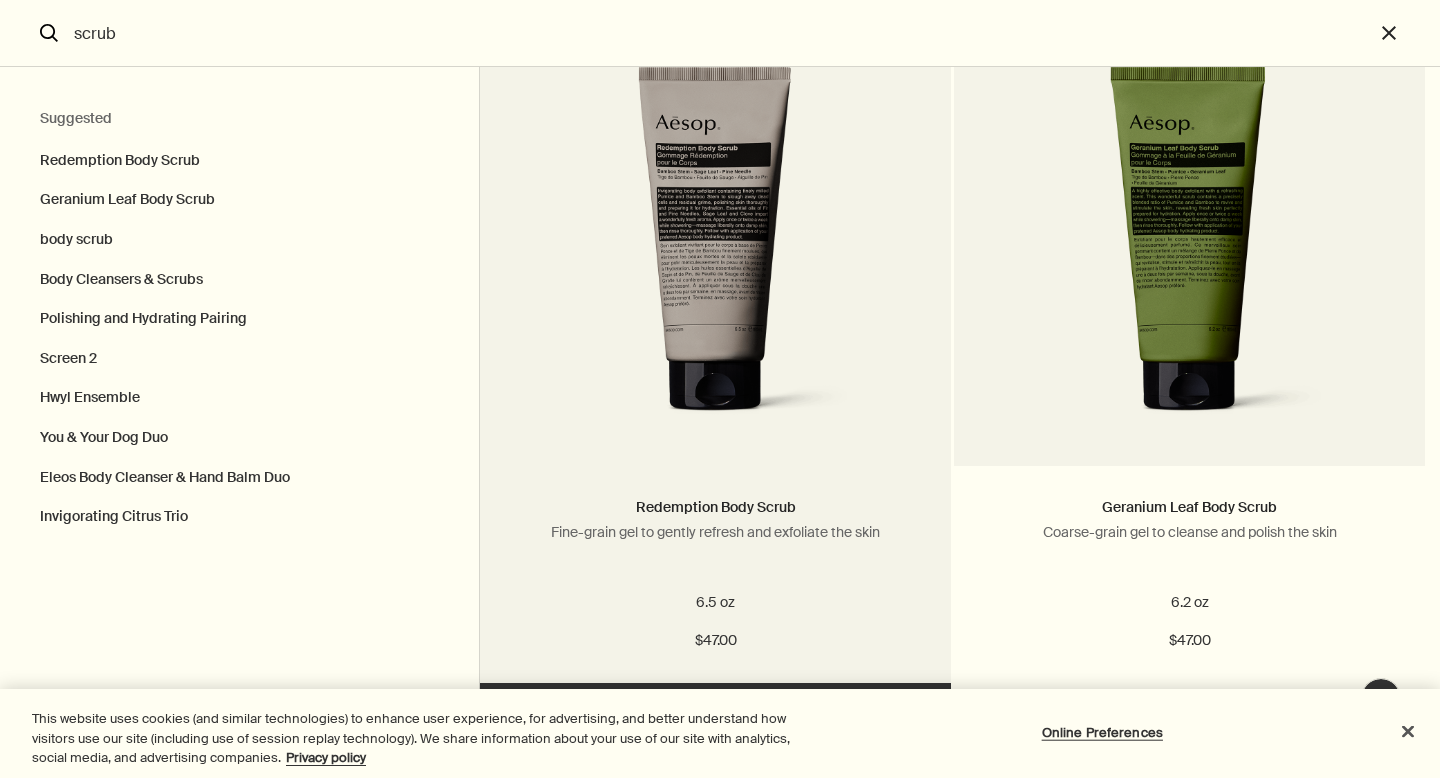 click on "Add Add to your cart" at bounding box center [715, 713] 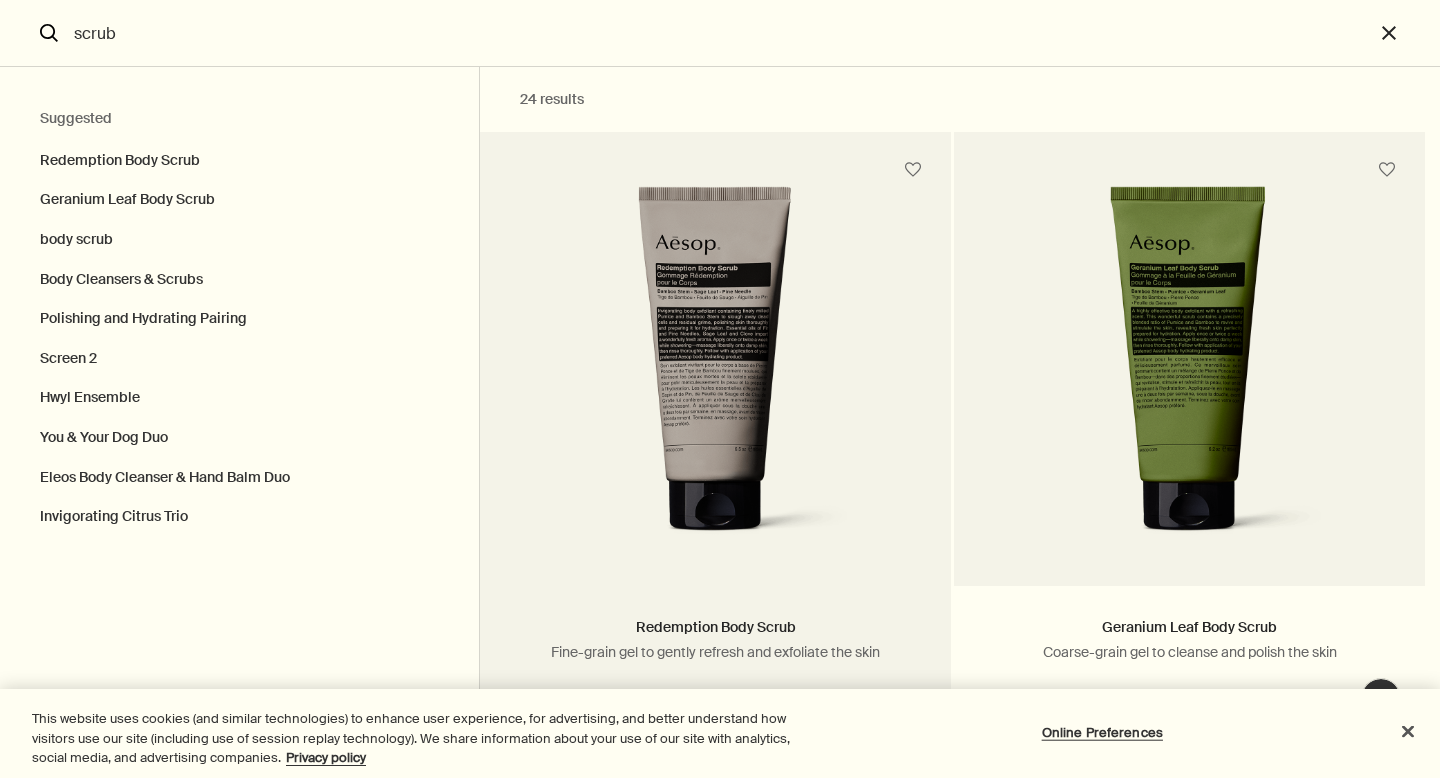 scroll, scrollTop: 4, scrollLeft: 0, axis: vertical 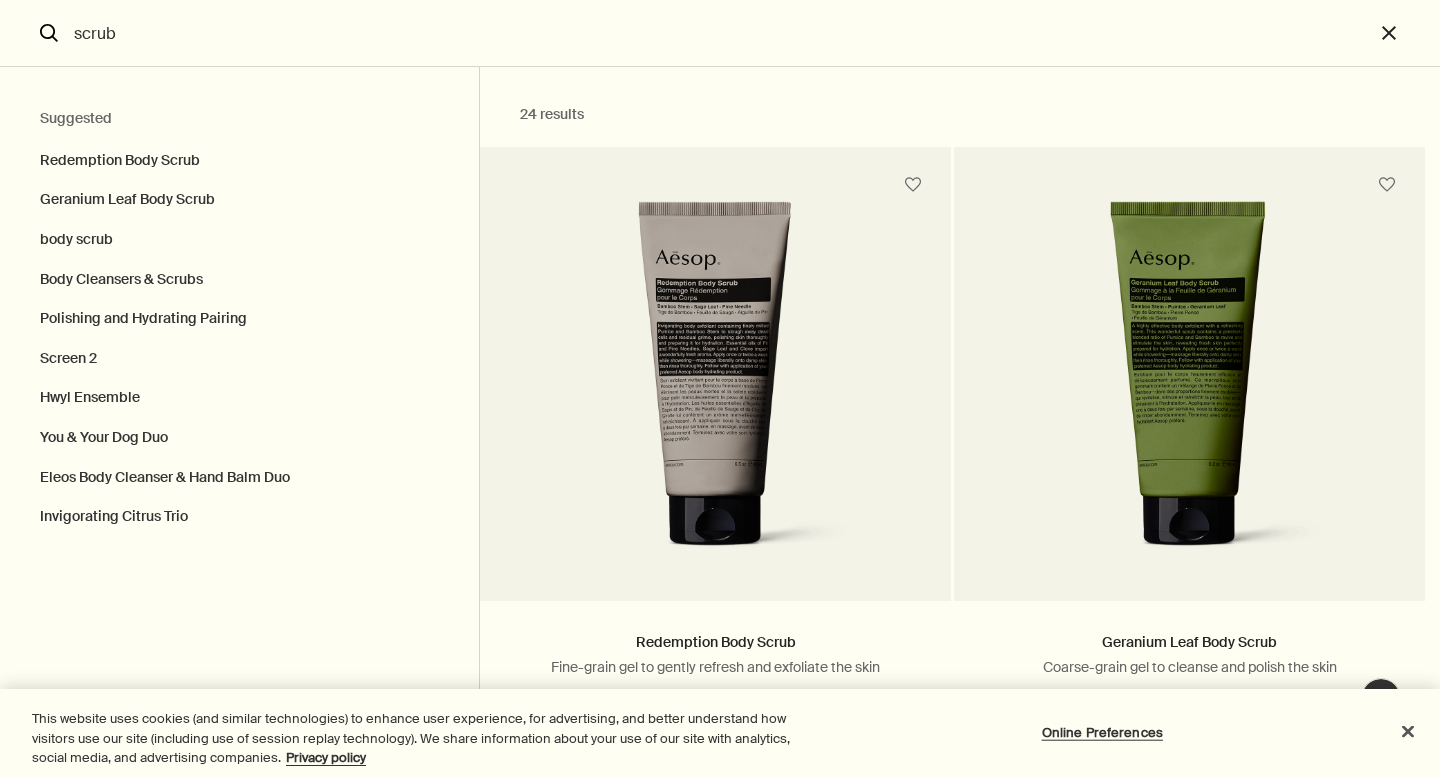 drag, startPoint x: 160, startPoint y: 35, endPoint x: 42, endPoint y: 21, distance: 118.82761 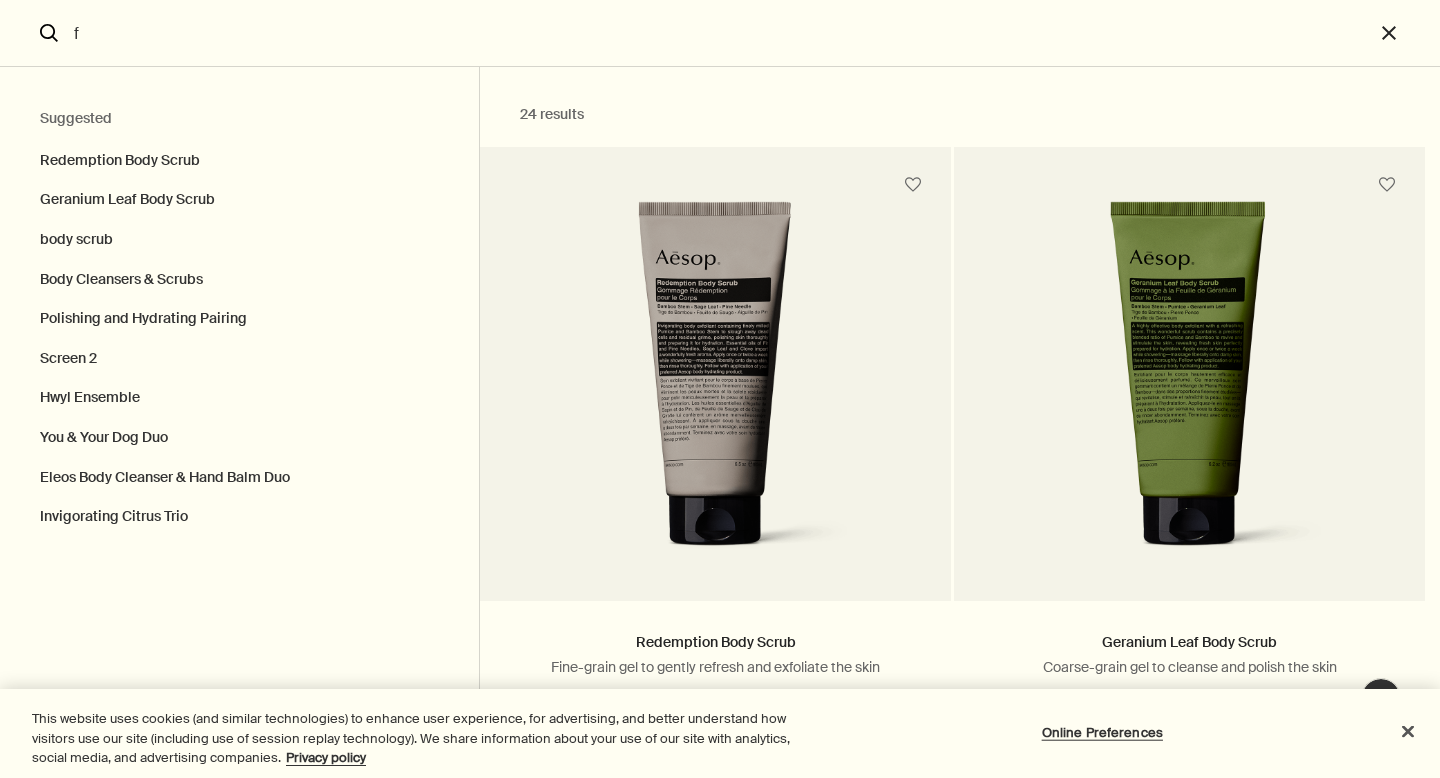 scroll, scrollTop: 0, scrollLeft: 0, axis: both 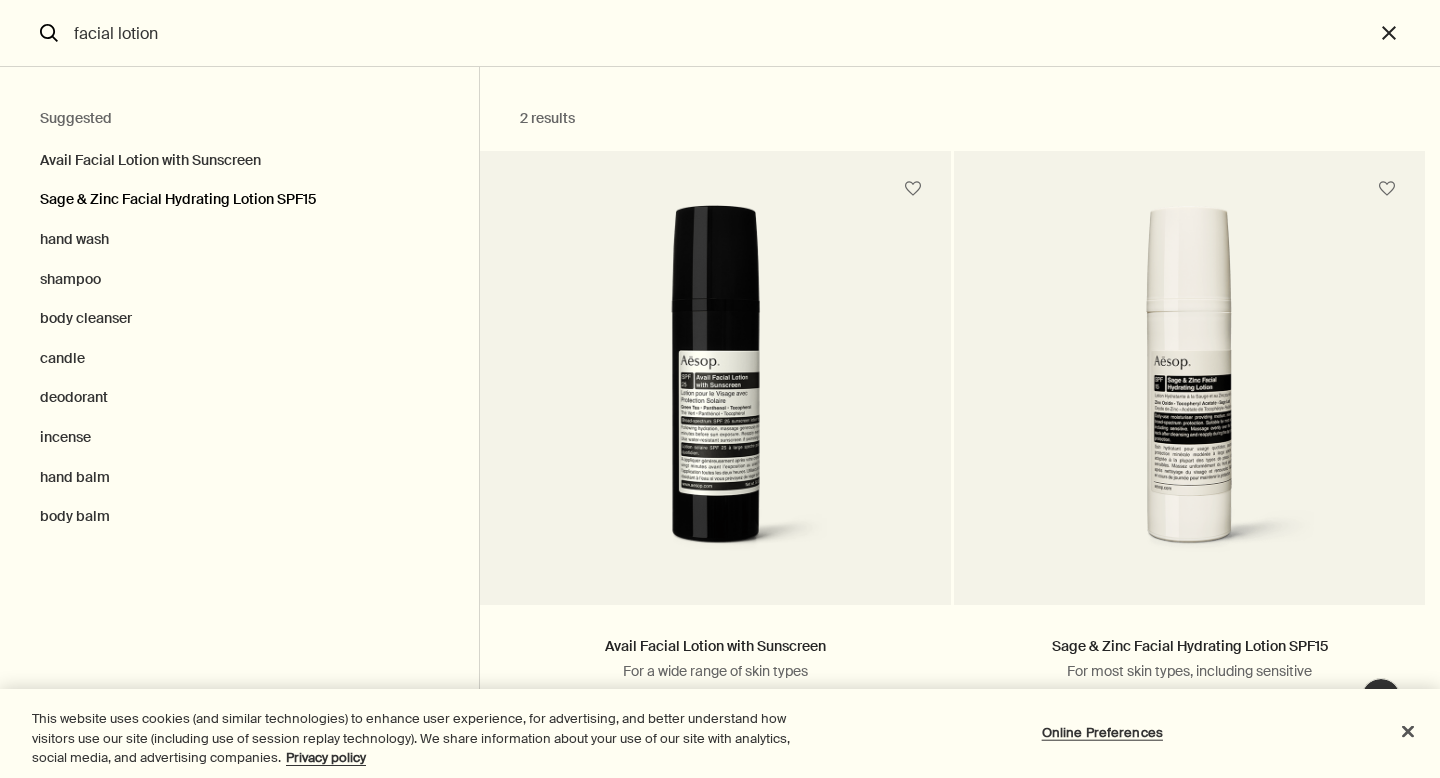 click on "Sage & Zinc Facial Hydrating Lotion SPF15" at bounding box center (239, 200) 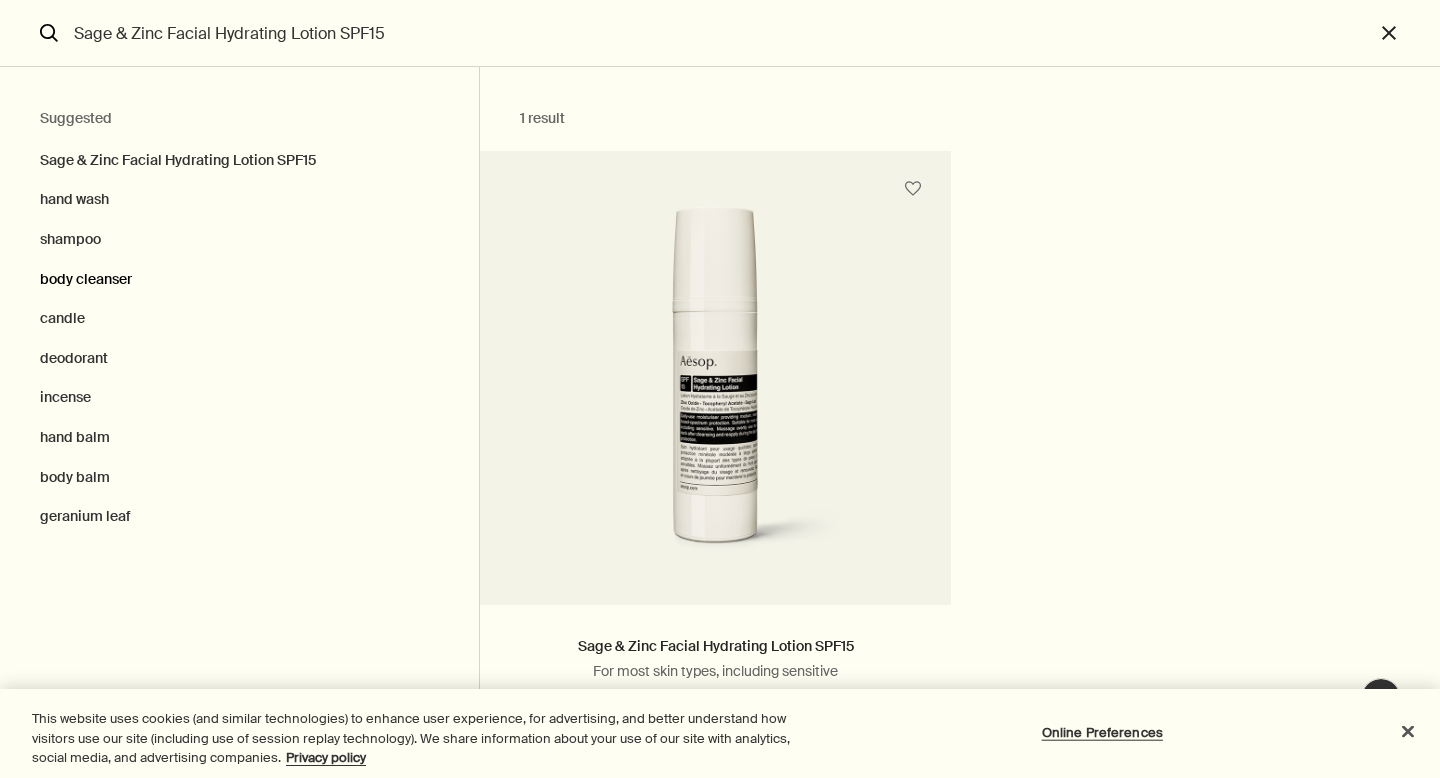click on "body cleanser" at bounding box center [239, 280] 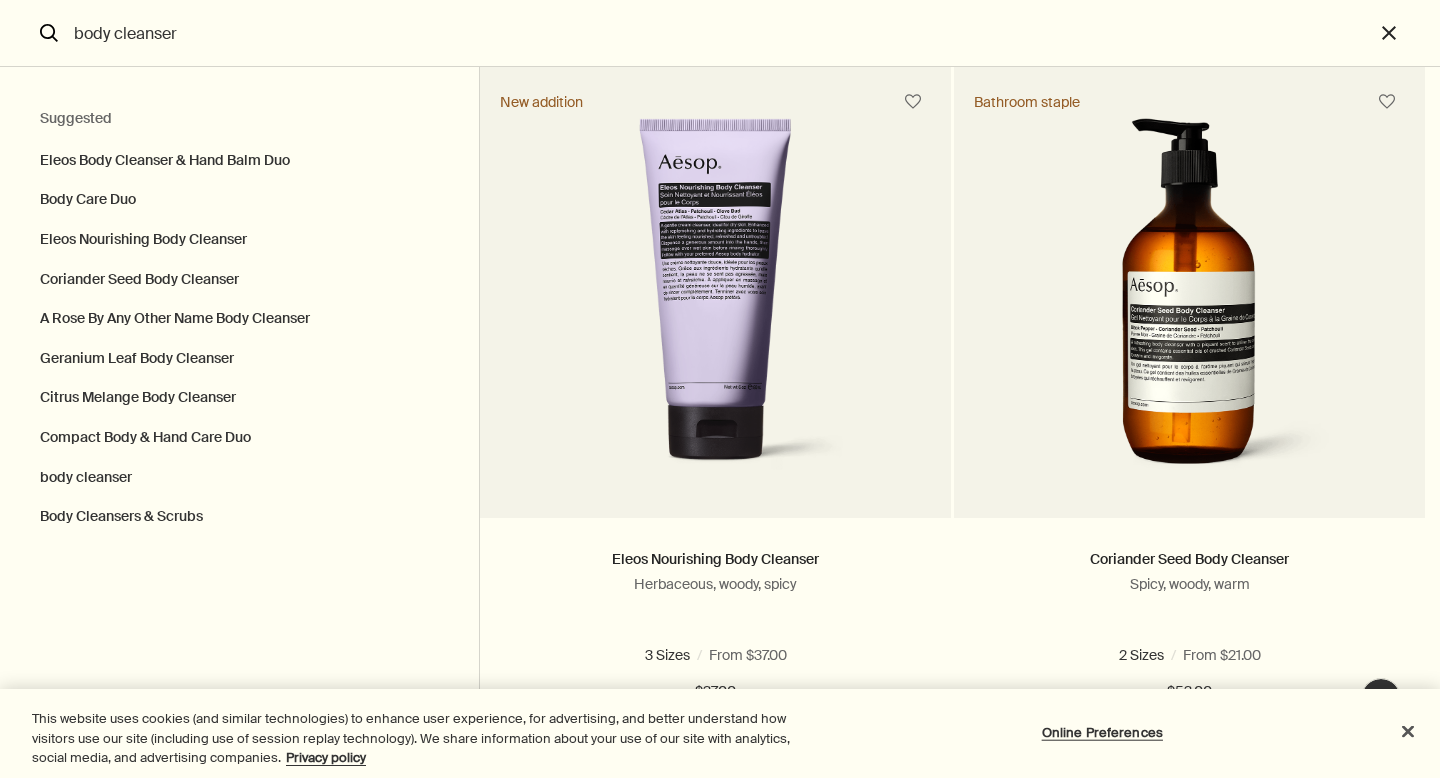 scroll, scrollTop: 786, scrollLeft: 0, axis: vertical 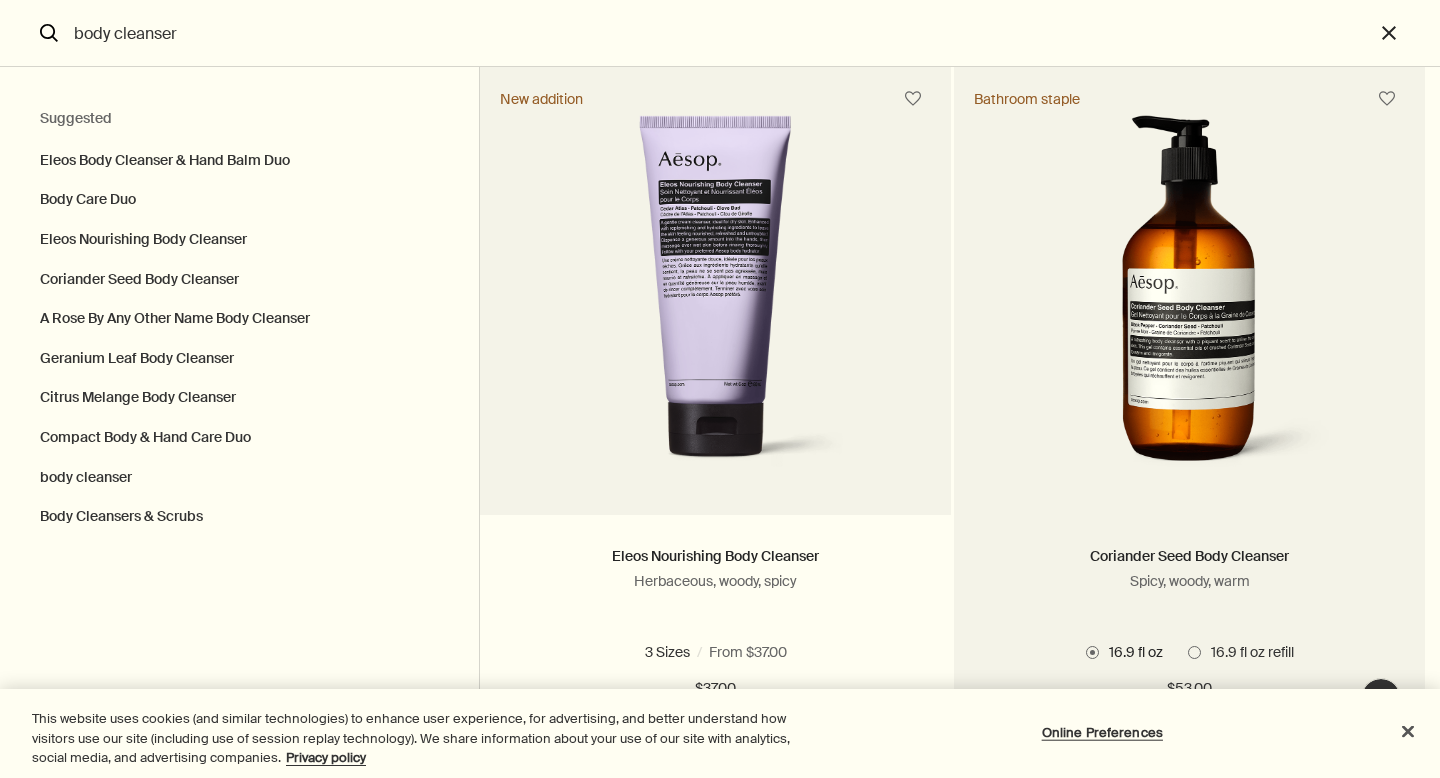 click at bounding box center [1194, 652] 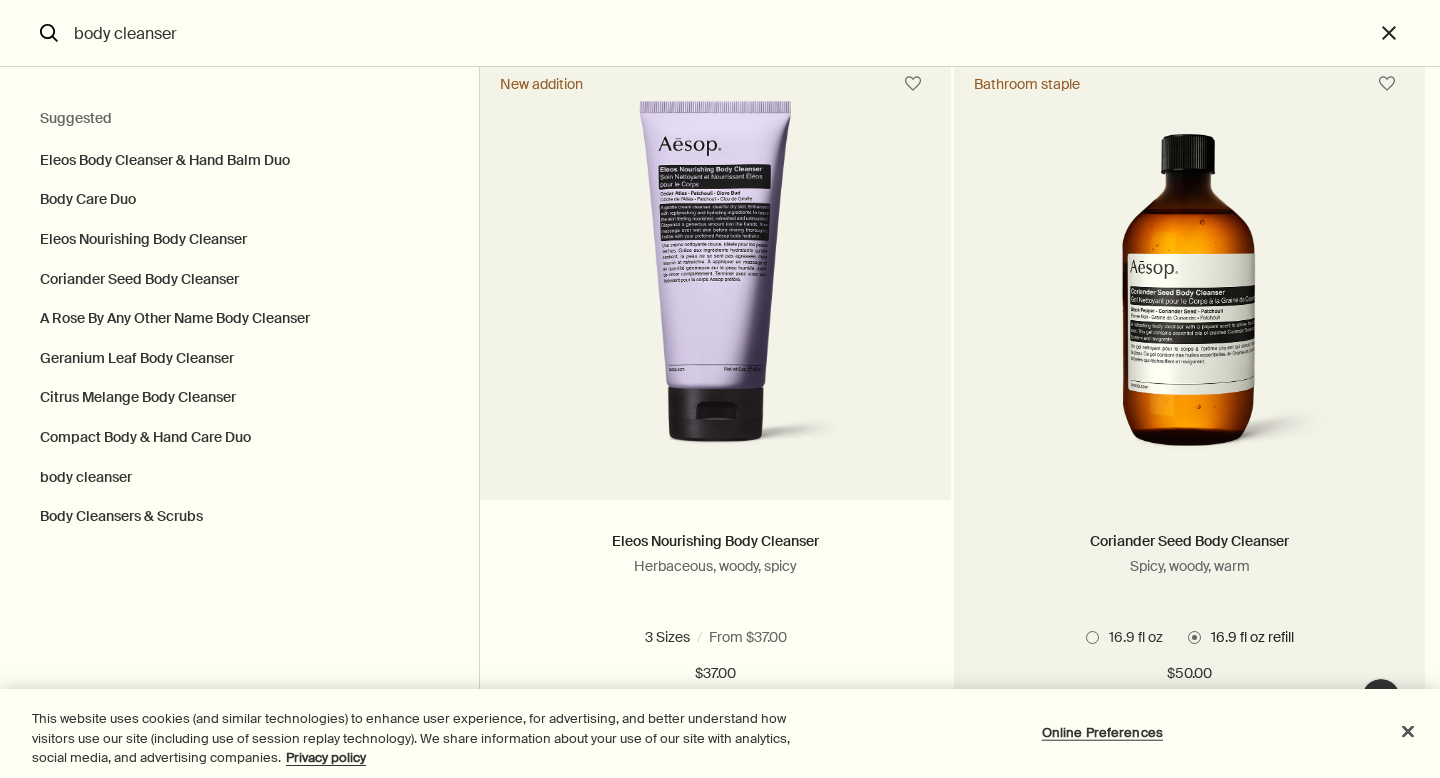 scroll, scrollTop: 811, scrollLeft: 0, axis: vertical 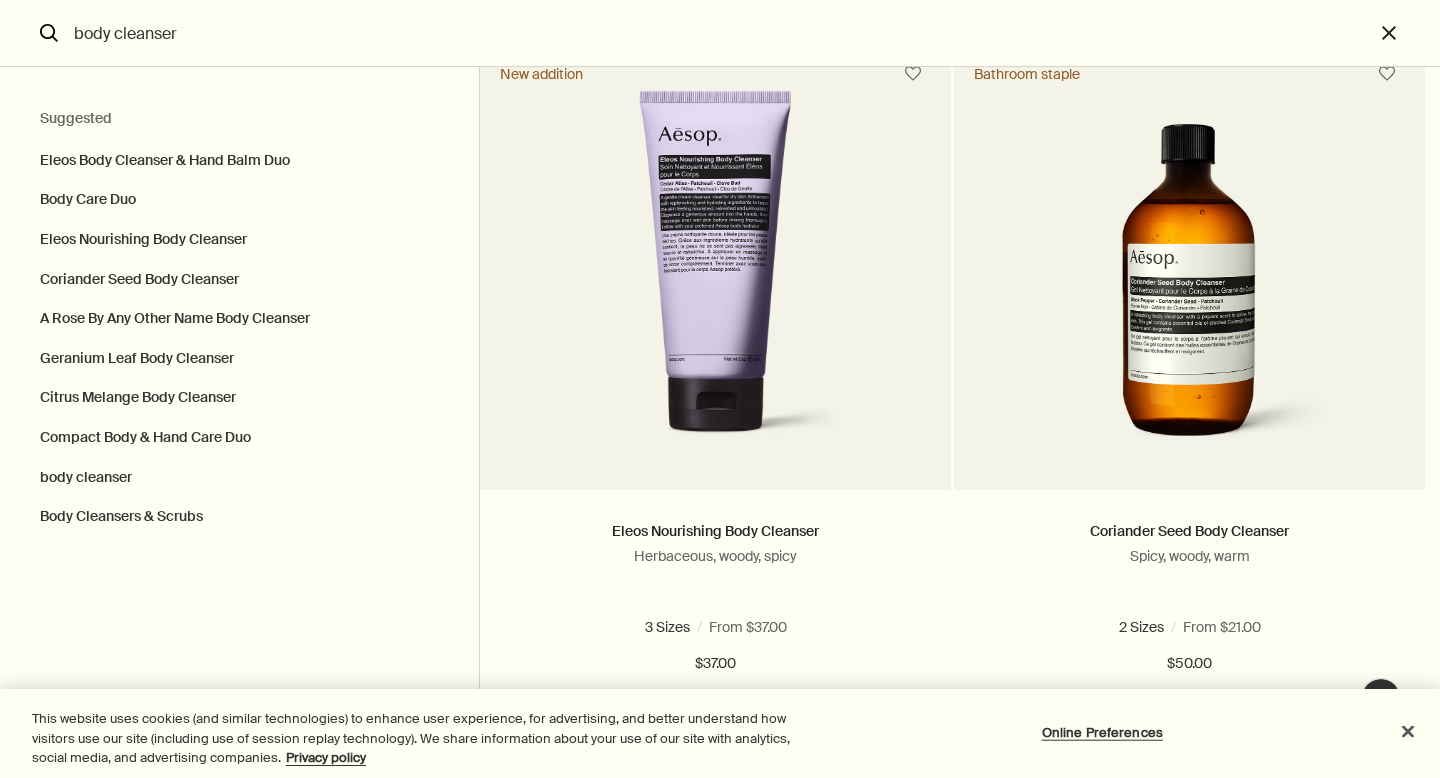 click at bounding box center [768, 1359] 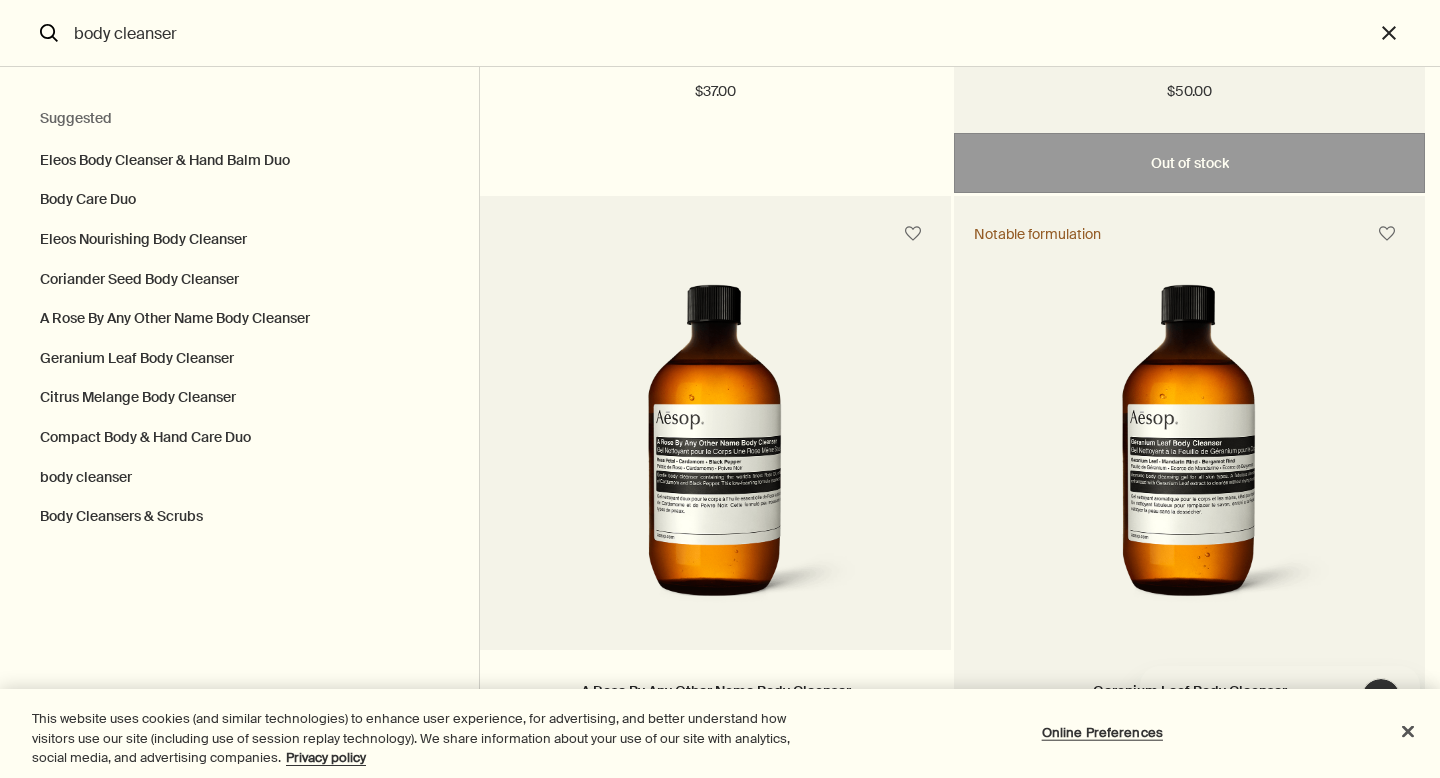 scroll, scrollTop: 0, scrollLeft: 0, axis: both 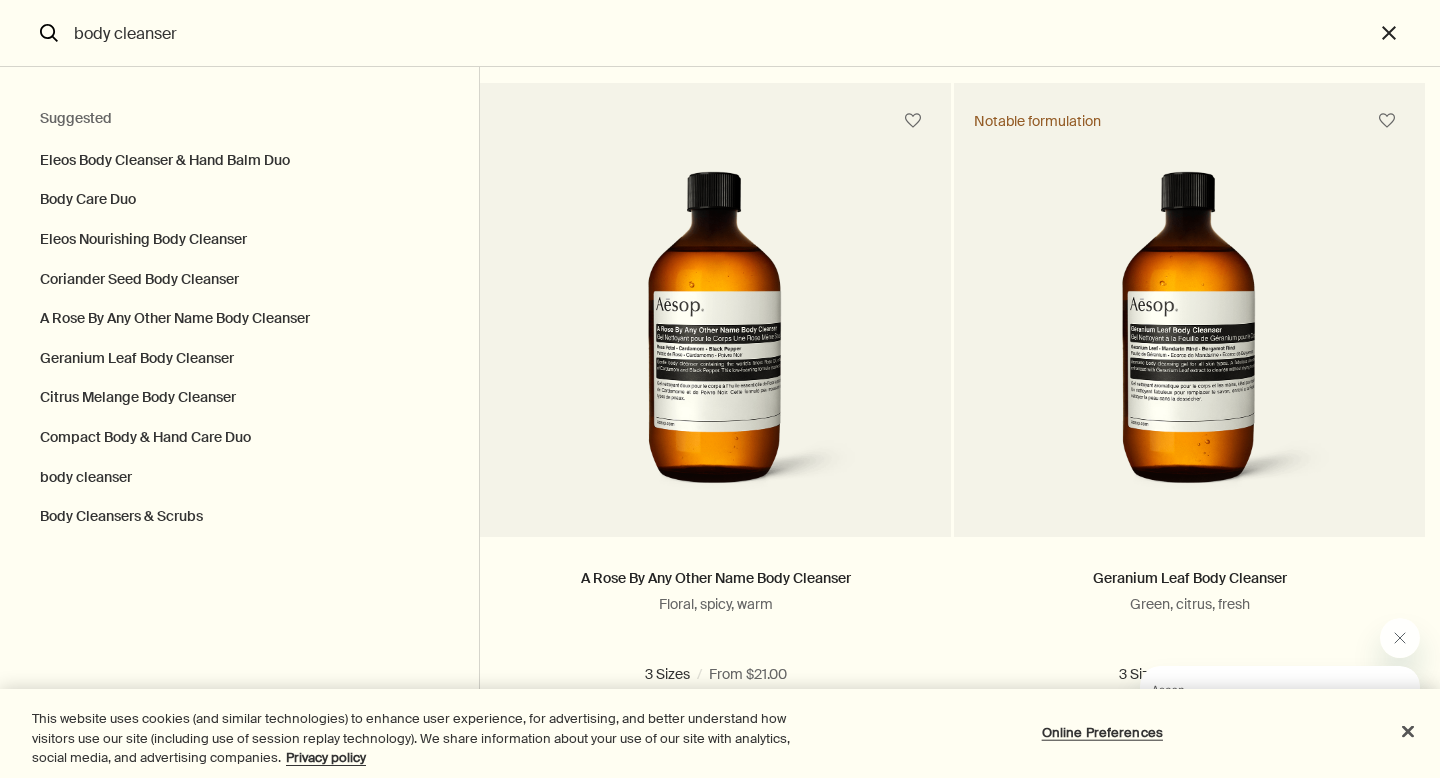 click at bounding box center (768, 1406) 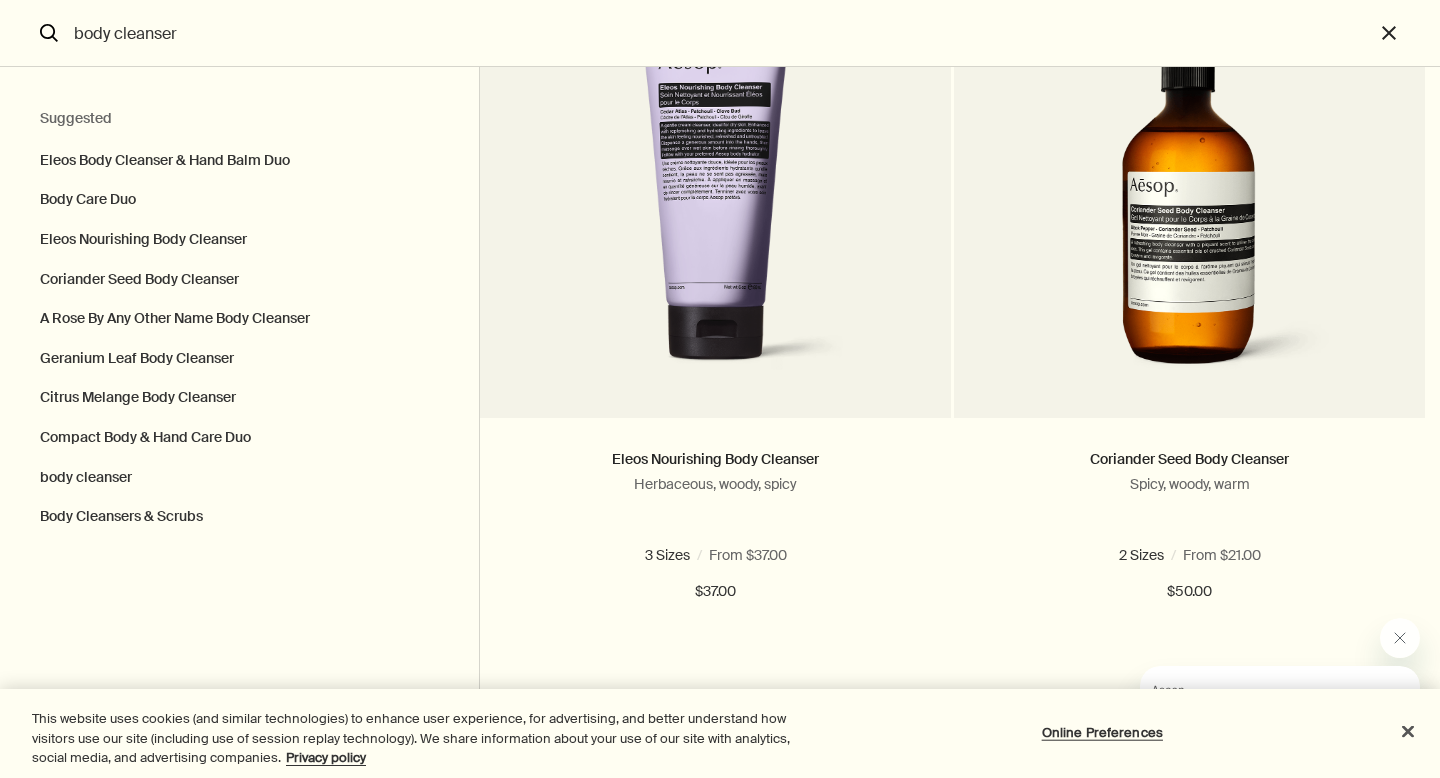 scroll, scrollTop: 872, scrollLeft: 0, axis: vertical 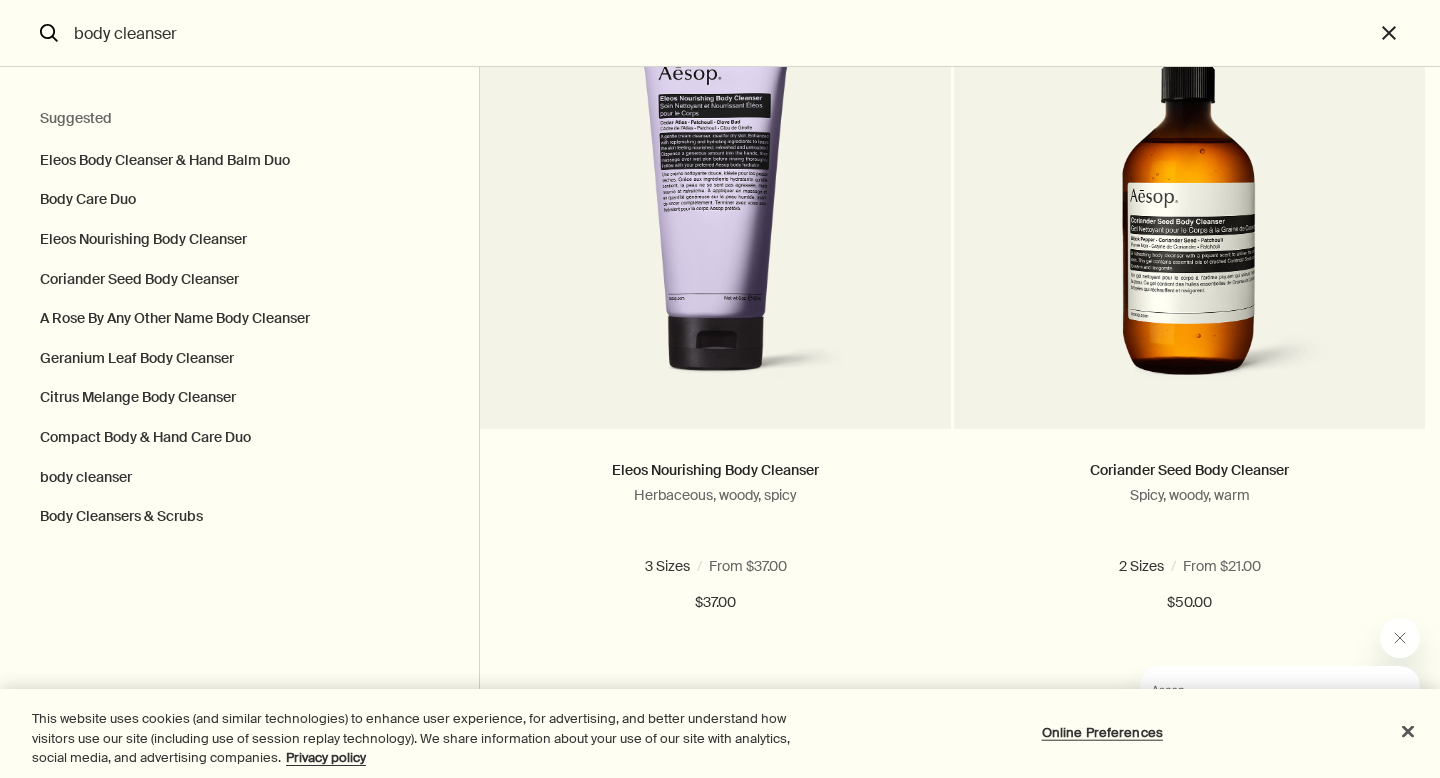 click on "Add Add to your cart" at bounding box center (1189, 1407) 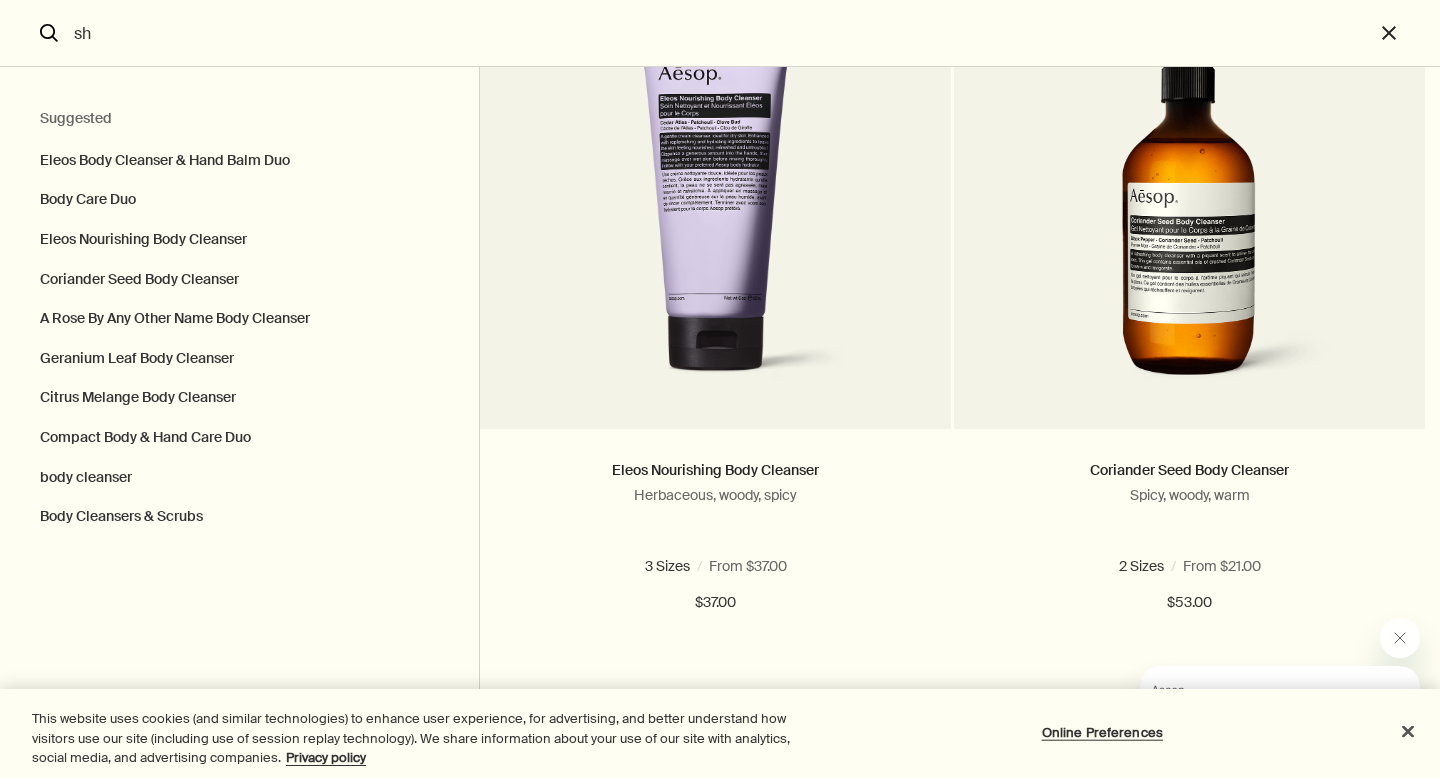 scroll, scrollTop: 0, scrollLeft: 0, axis: both 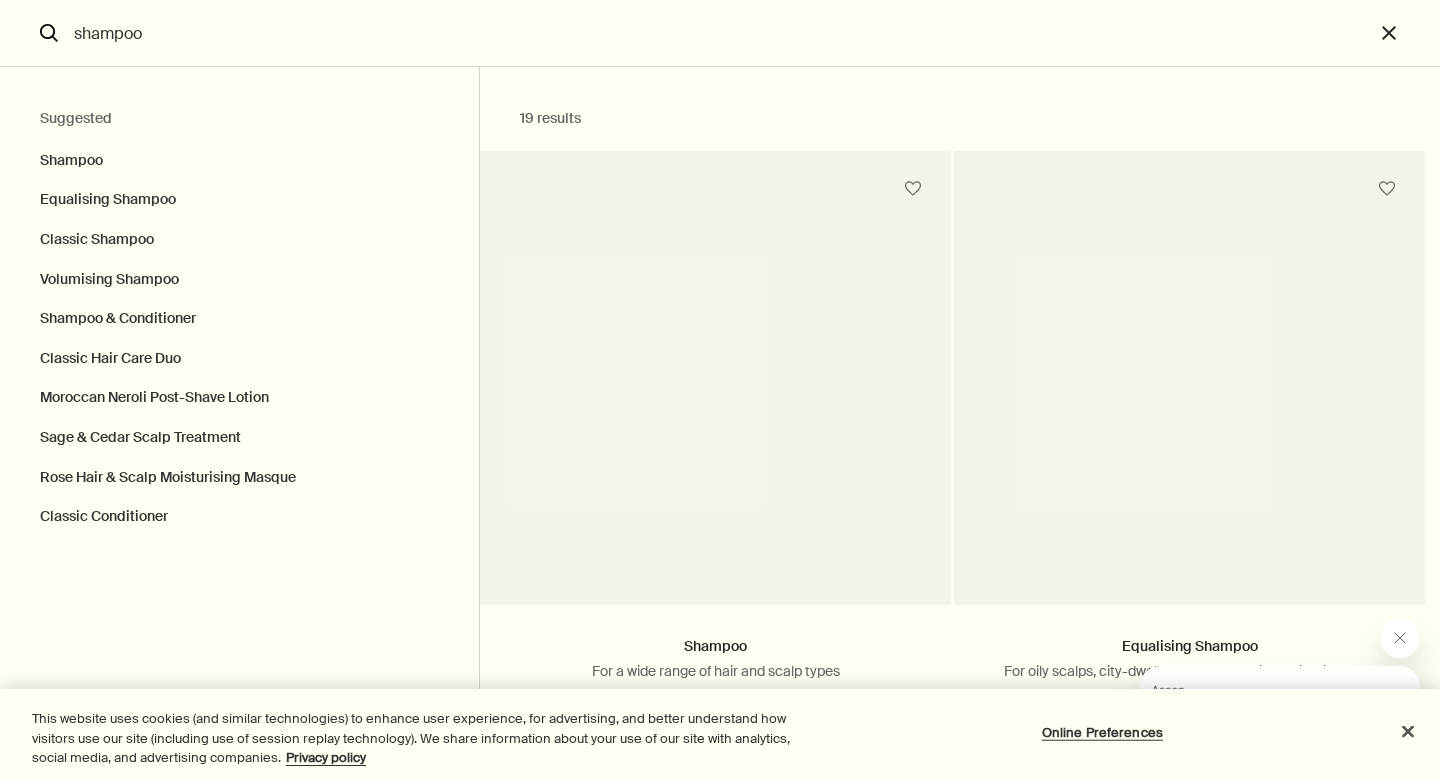 type on "shampoo" 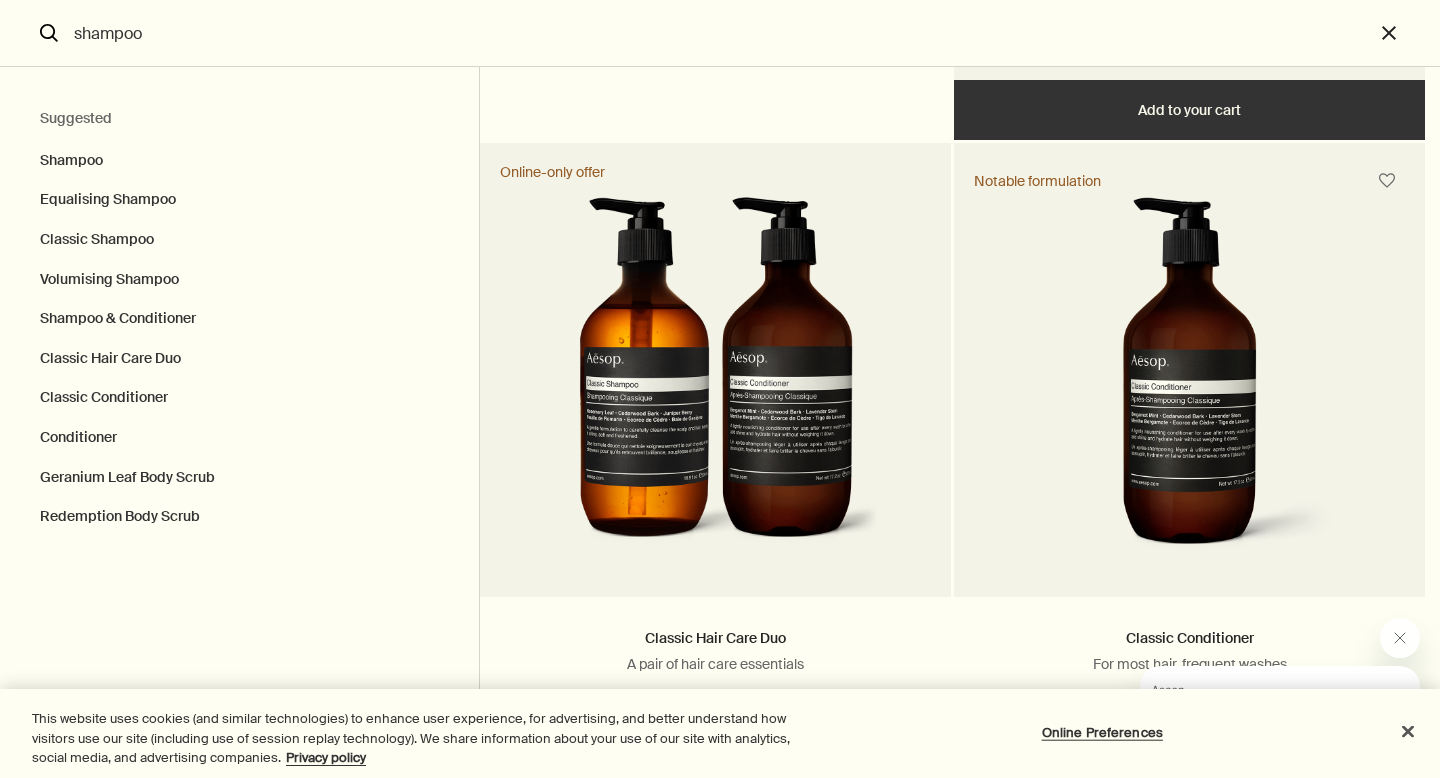 scroll, scrollTop: 1478, scrollLeft: 0, axis: vertical 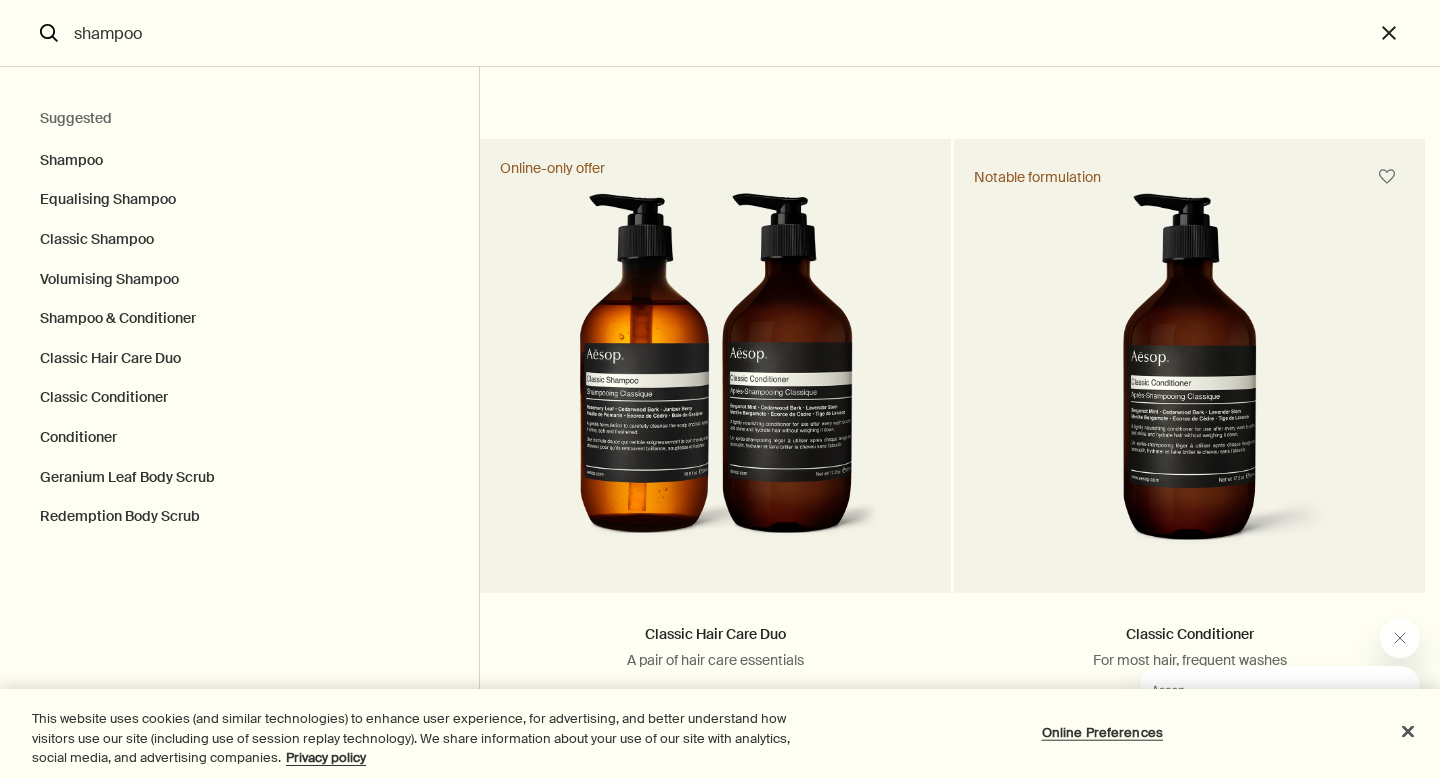 click at bounding box center (763, 1464) 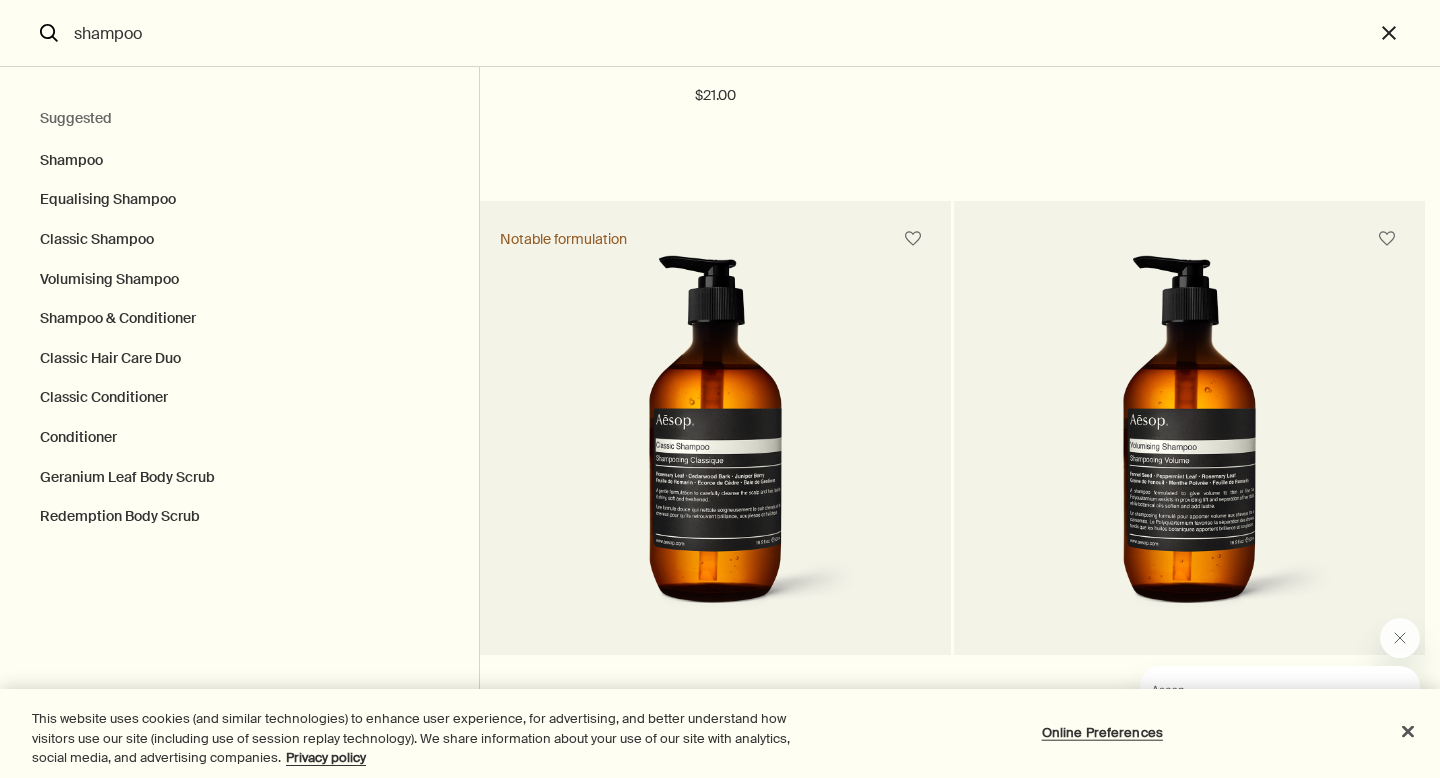 scroll, scrollTop: 679, scrollLeft: 0, axis: vertical 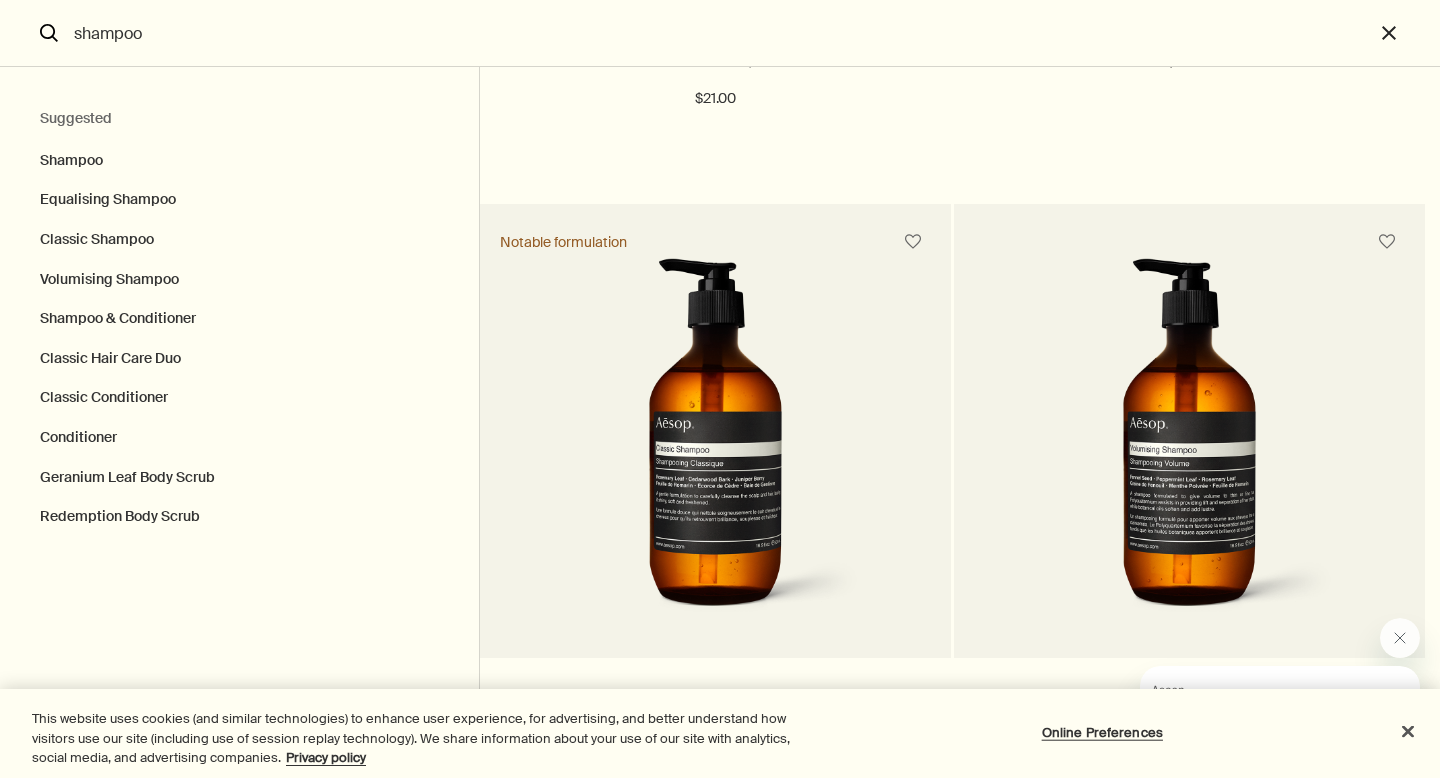 click at bounding box center (716, 1177) 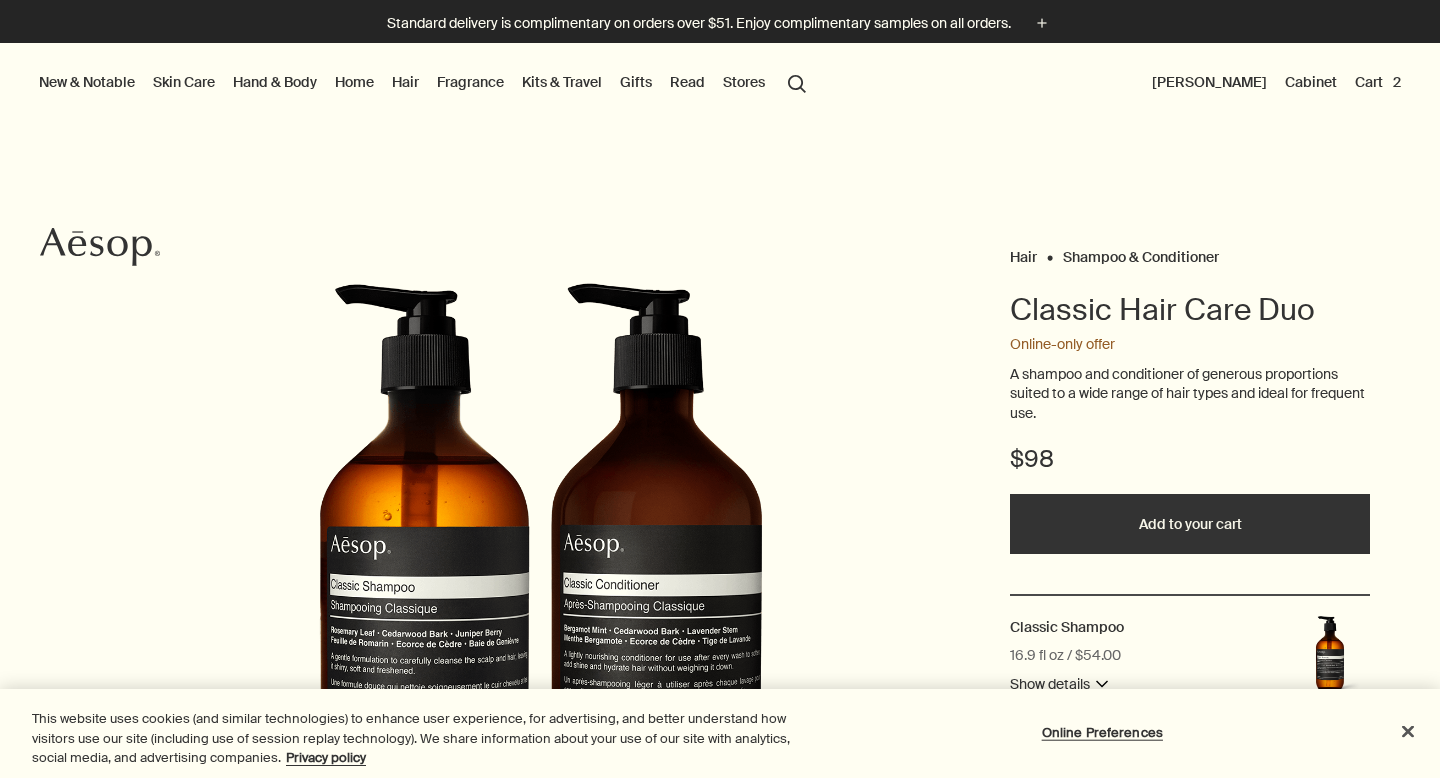 scroll, scrollTop: 0, scrollLeft: 0, axis: both 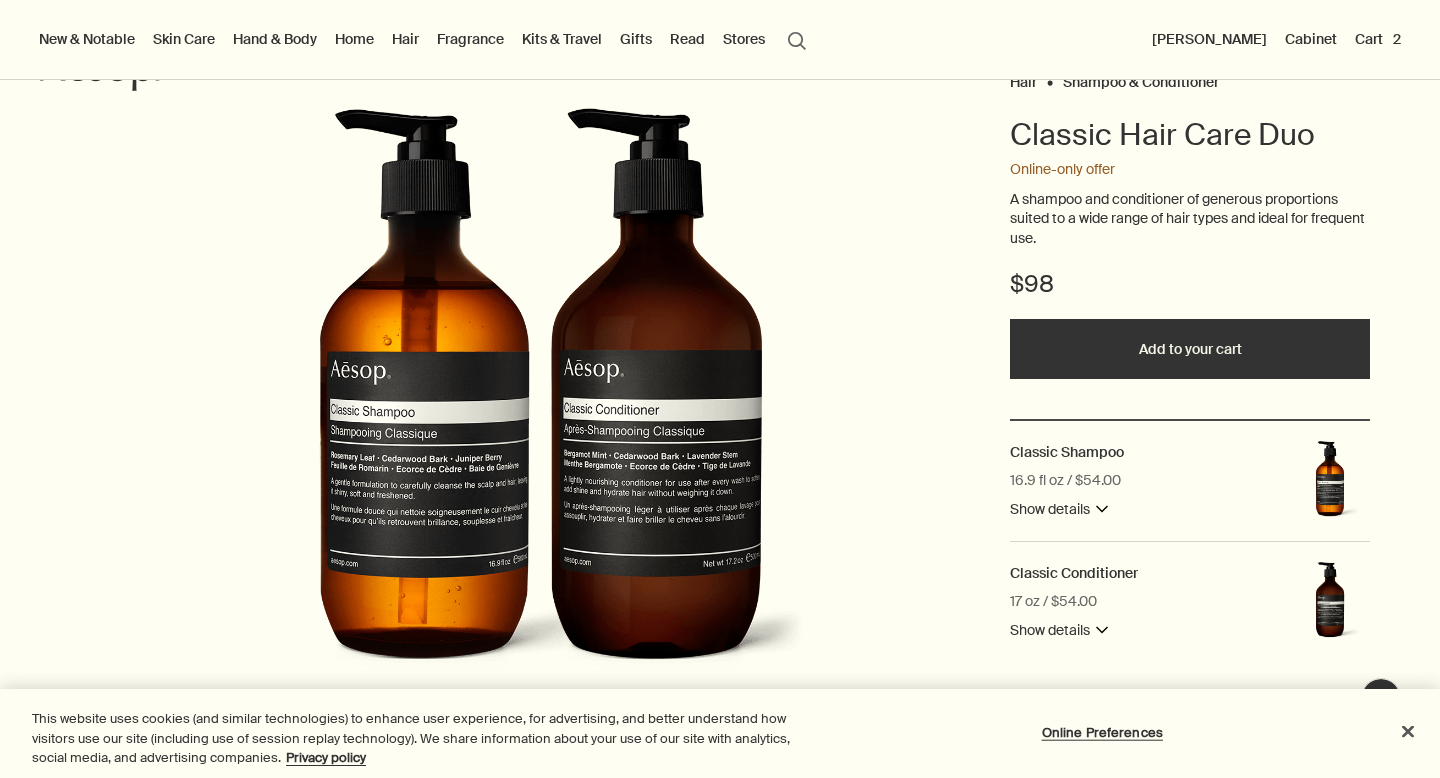 click on "Add to your cart" at bounding box center (1190, 349) 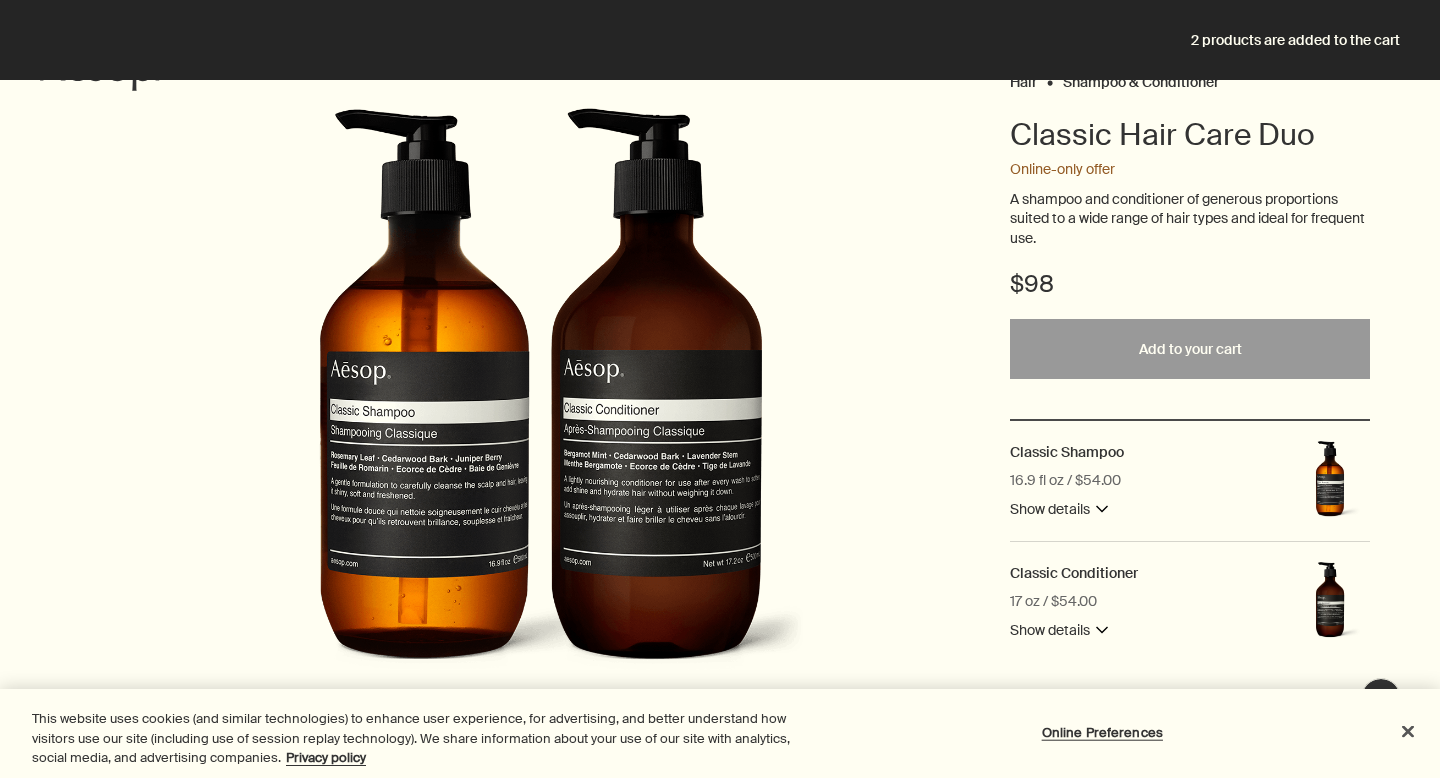 scroll, scrollTop: 0, scrollLeft: 0, axis: both 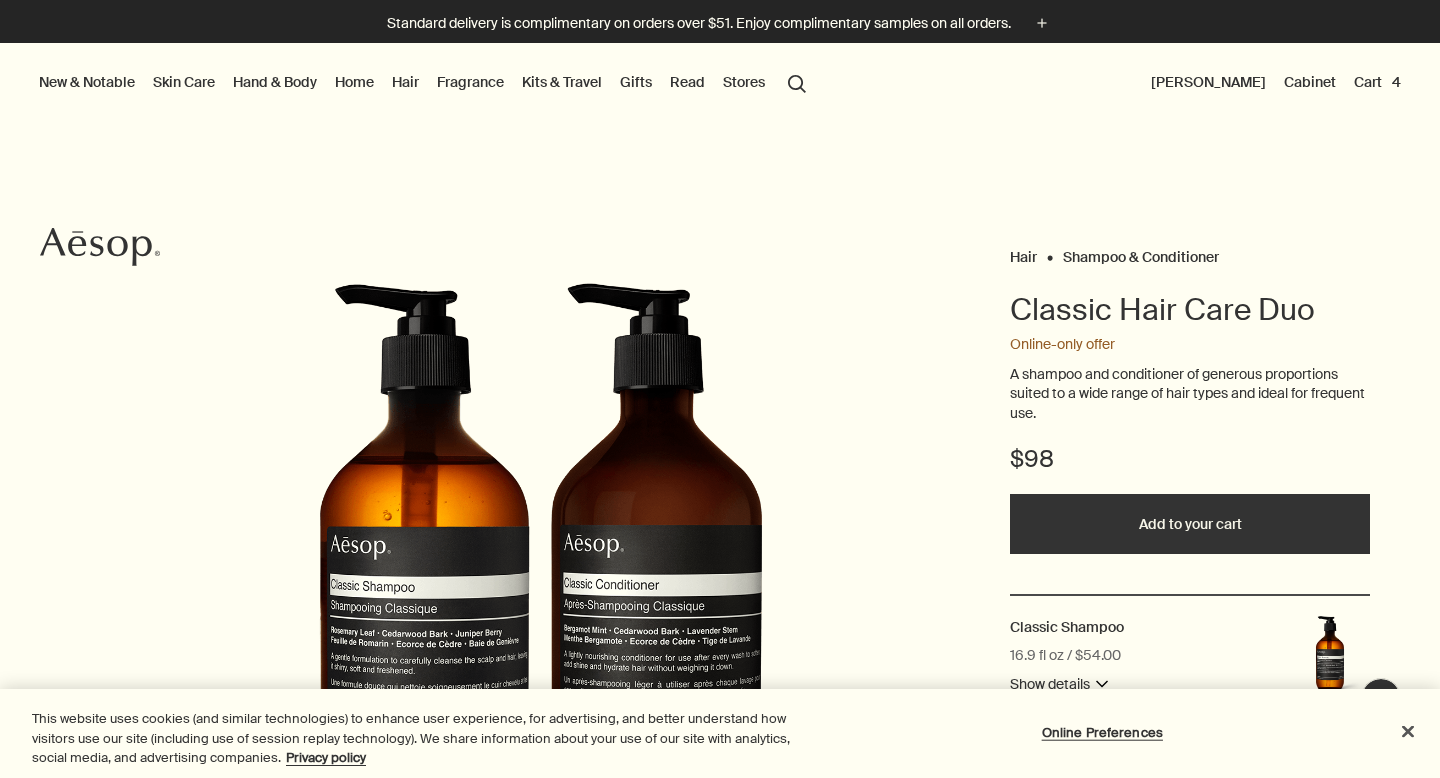 click on "Skin Care" at bounding box center (184, 82) 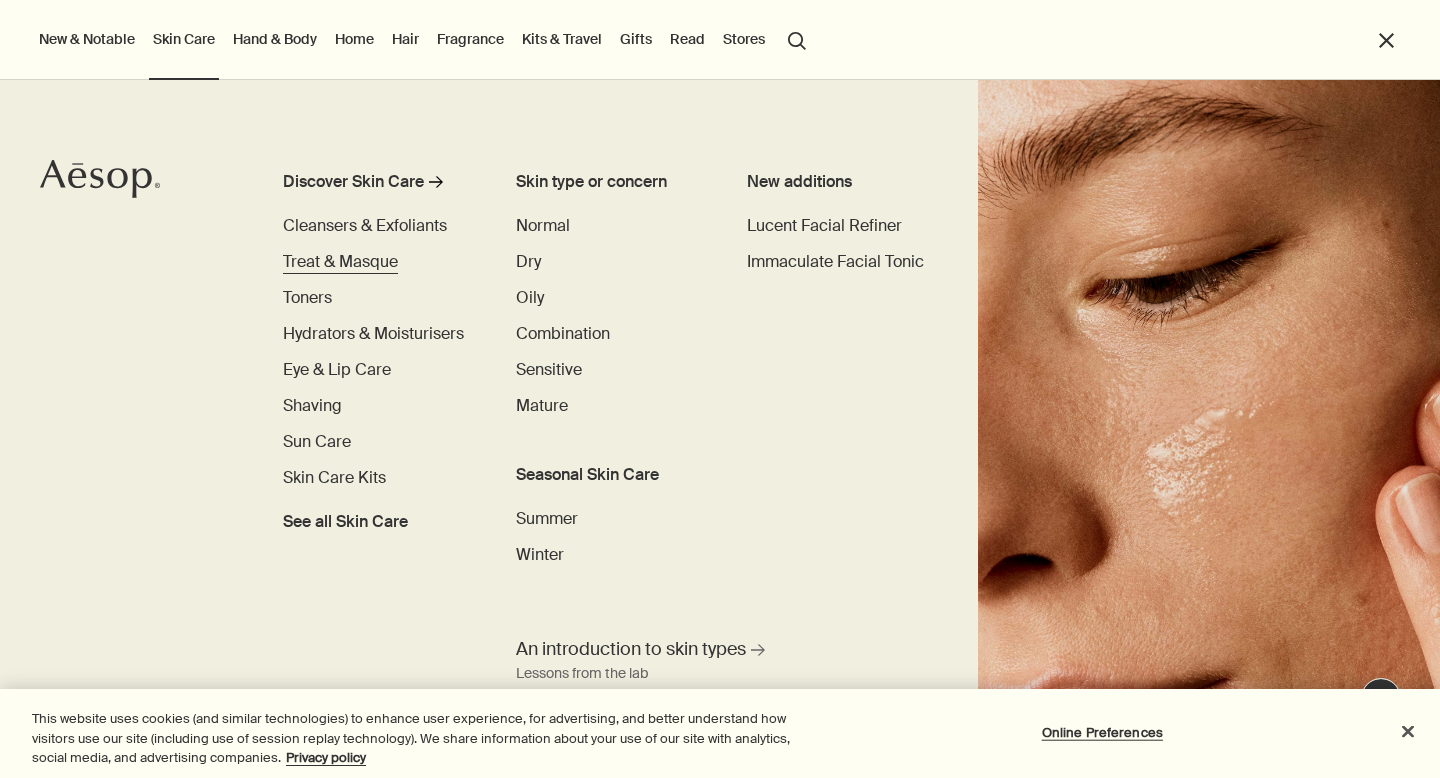 scroll, scrollTop: 0, scrollLeft: 0, axis: both 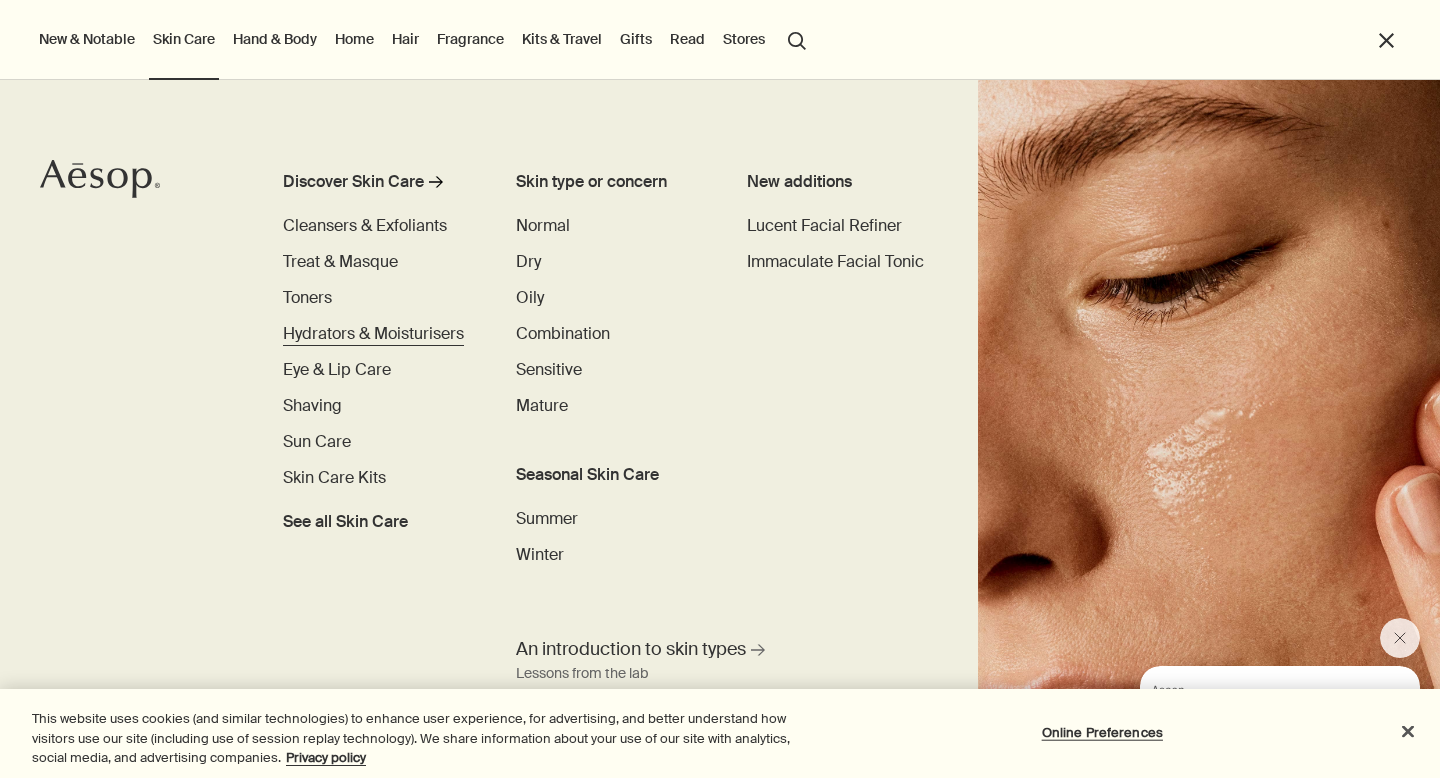 click on "Hydrators & Moisturisers" at bounding box center (373, 333) 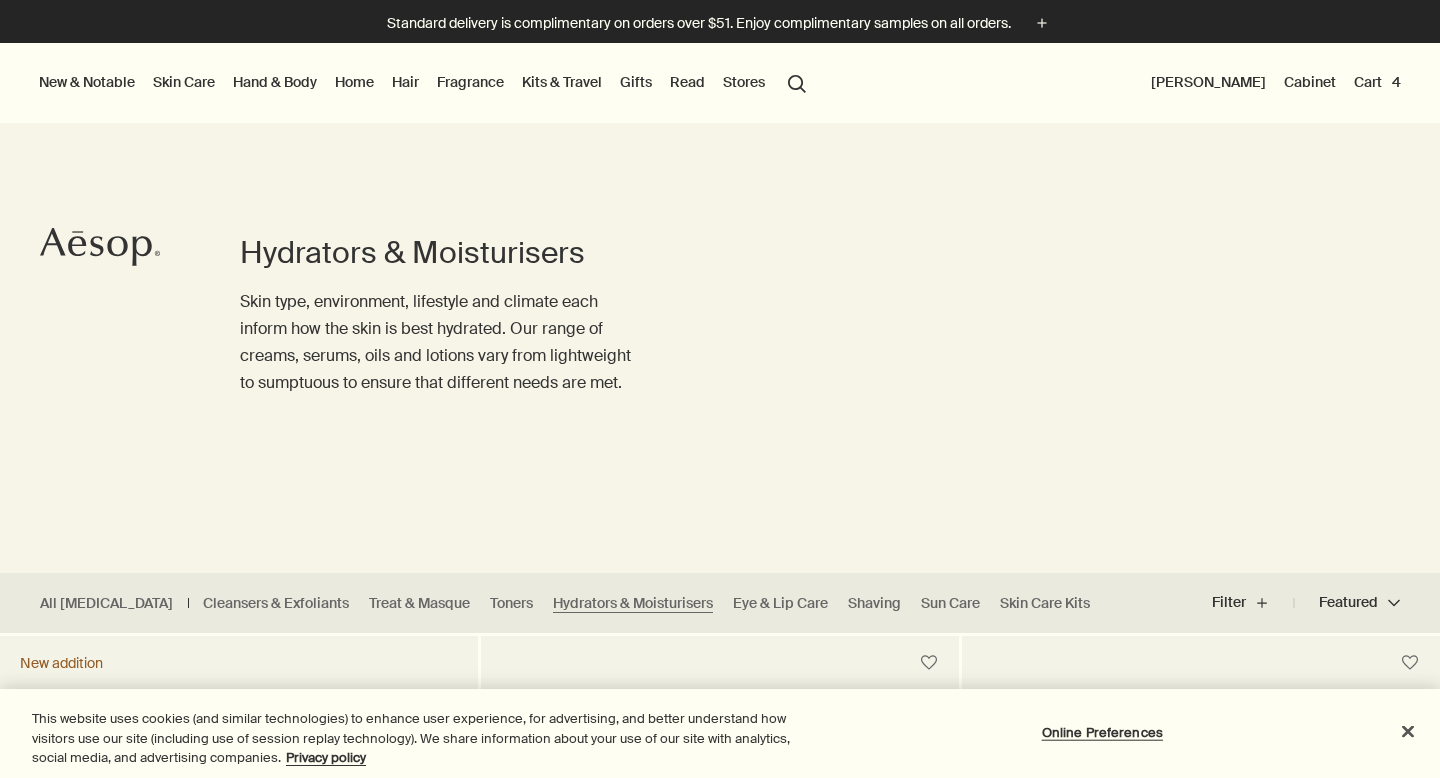 scroll, scrollTop: 38, scrollLeft: 0, axis: vertical 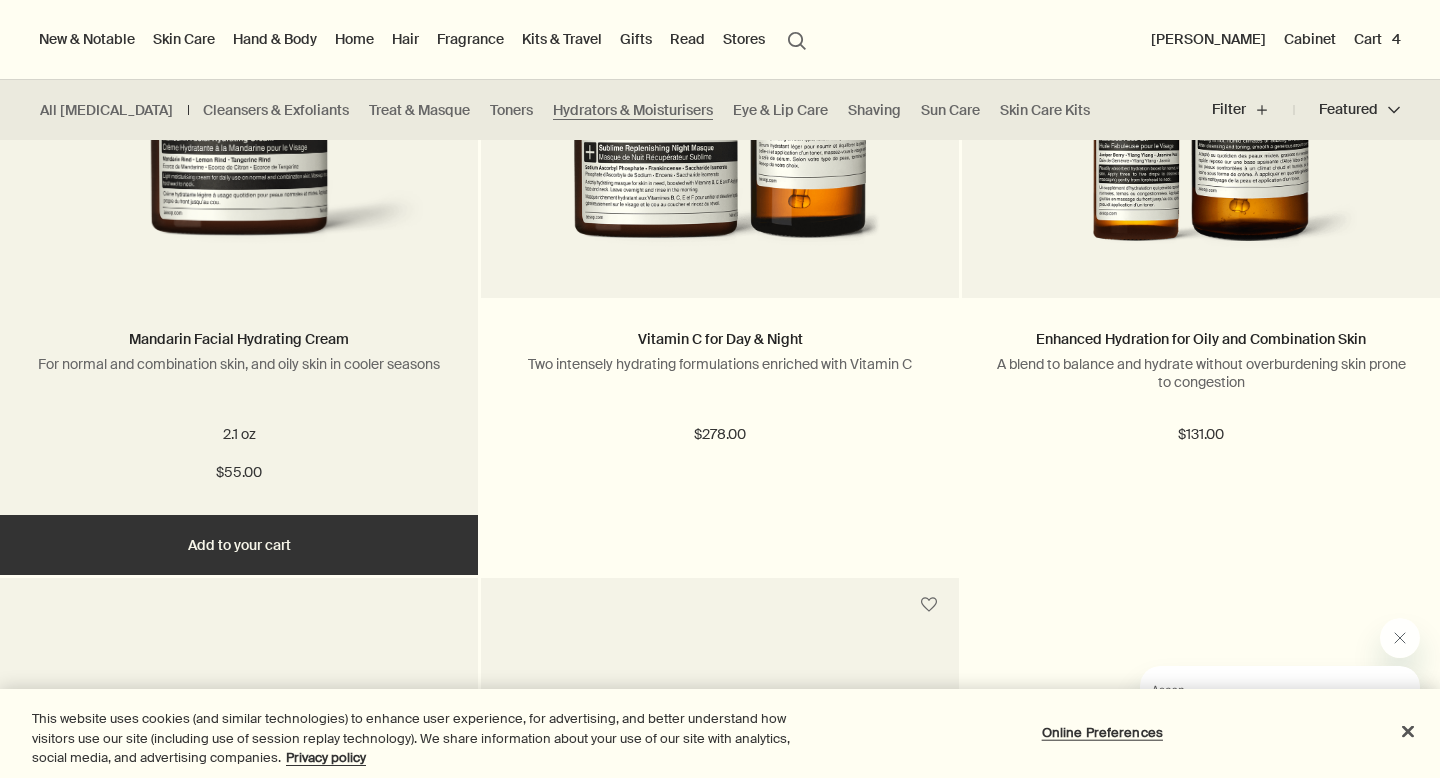 click on "Add Add to your cart" at bounding box center [239, 545] 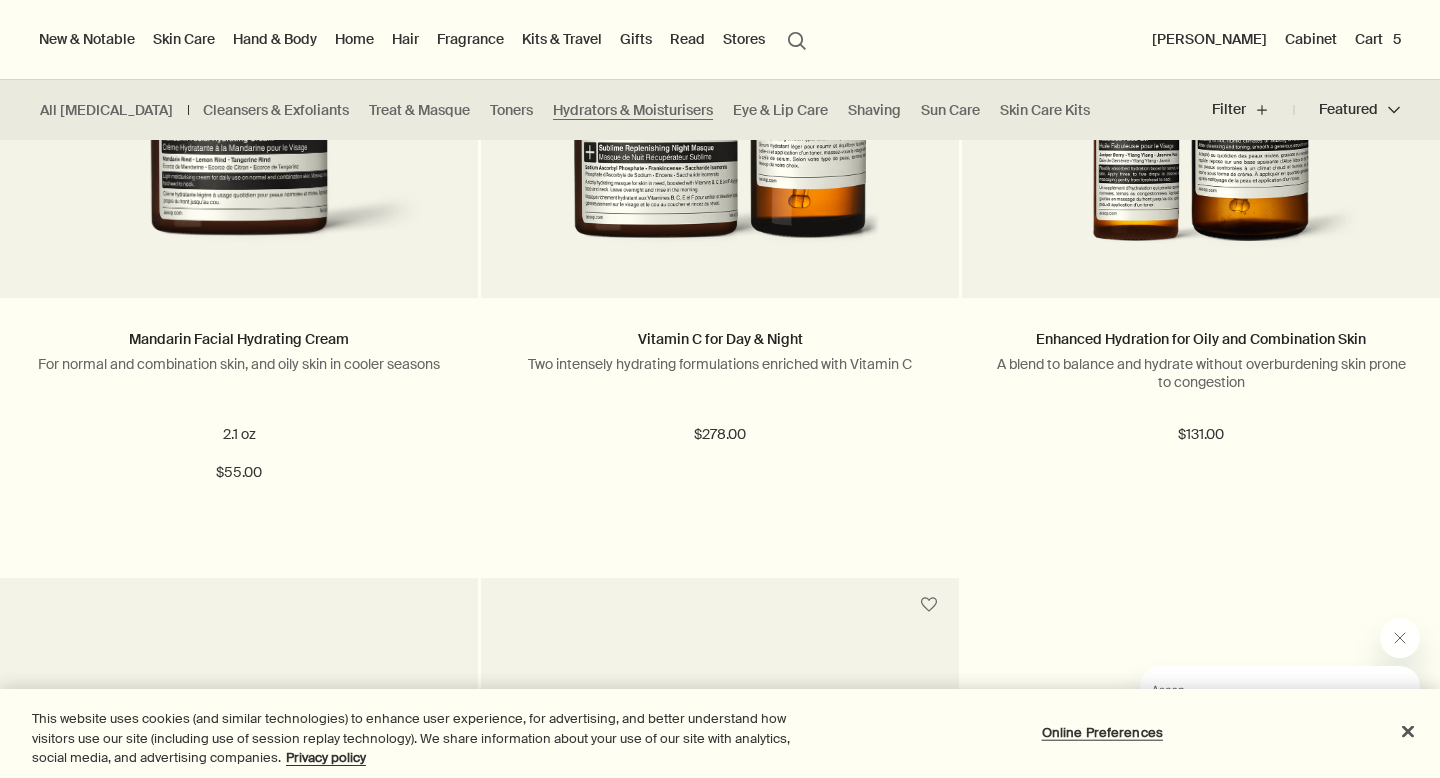 click on "Cart 5" at bounding box center [1378, 39] 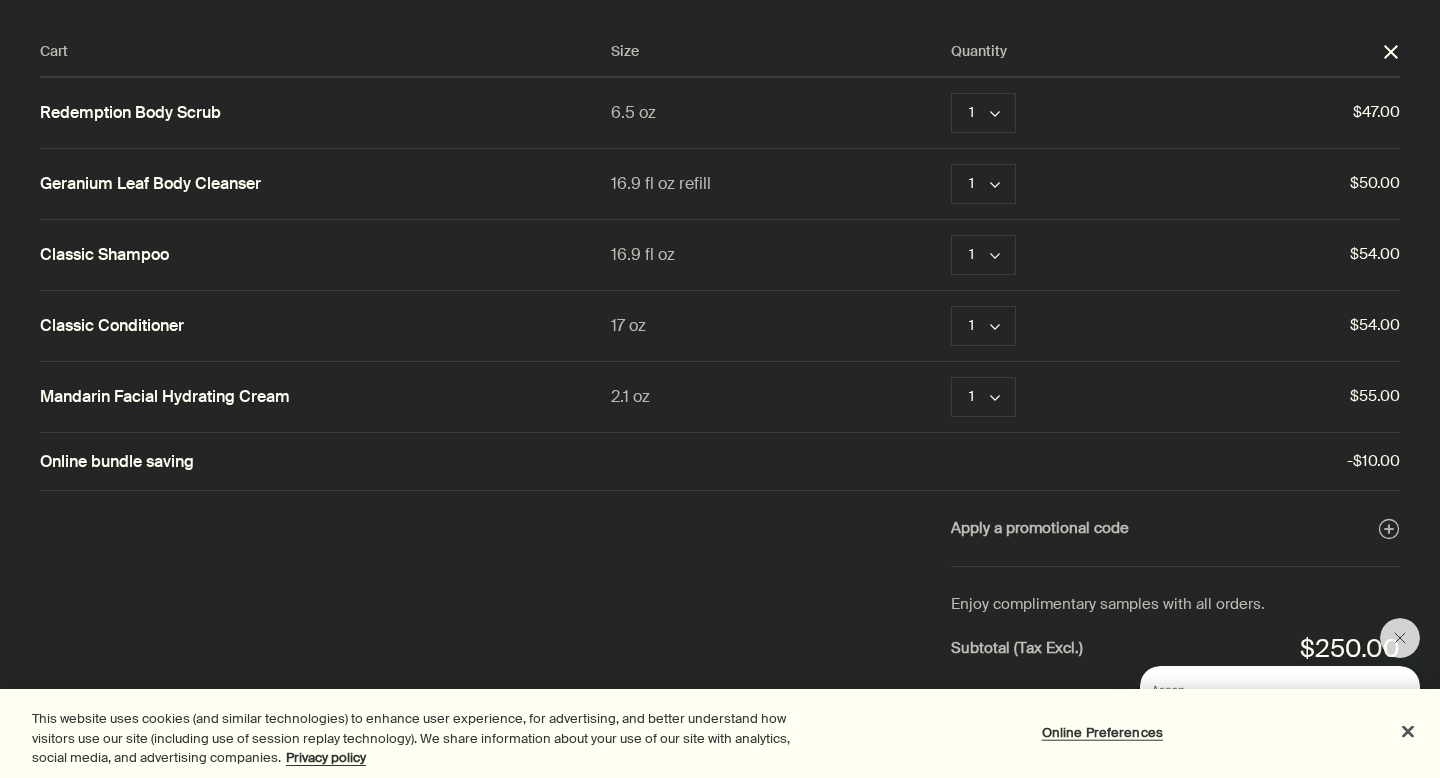 scroll, scrollTop: 0, scrollLeft: 0, axis: both 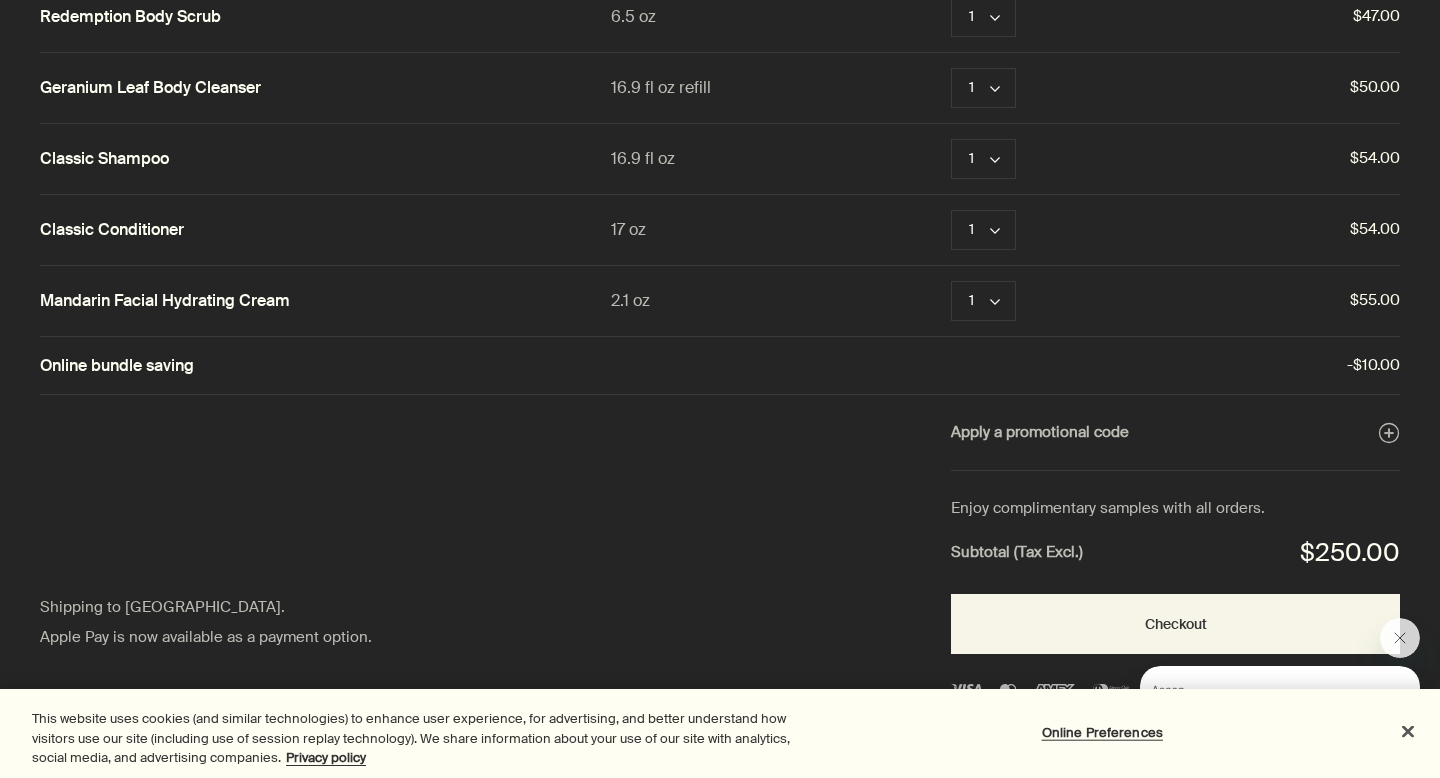 click at bounding box center [1256, 688] 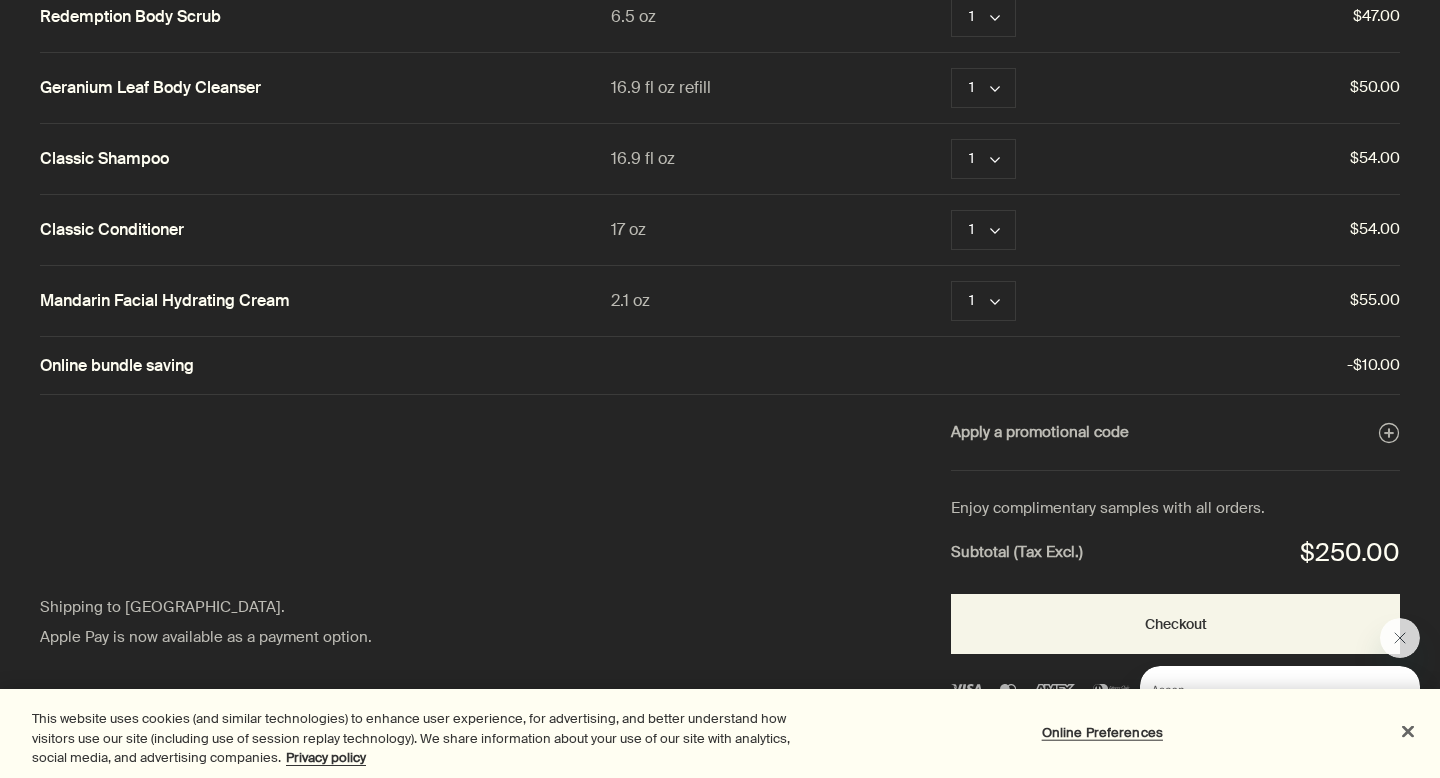 click at bounding box center (1408, 731) 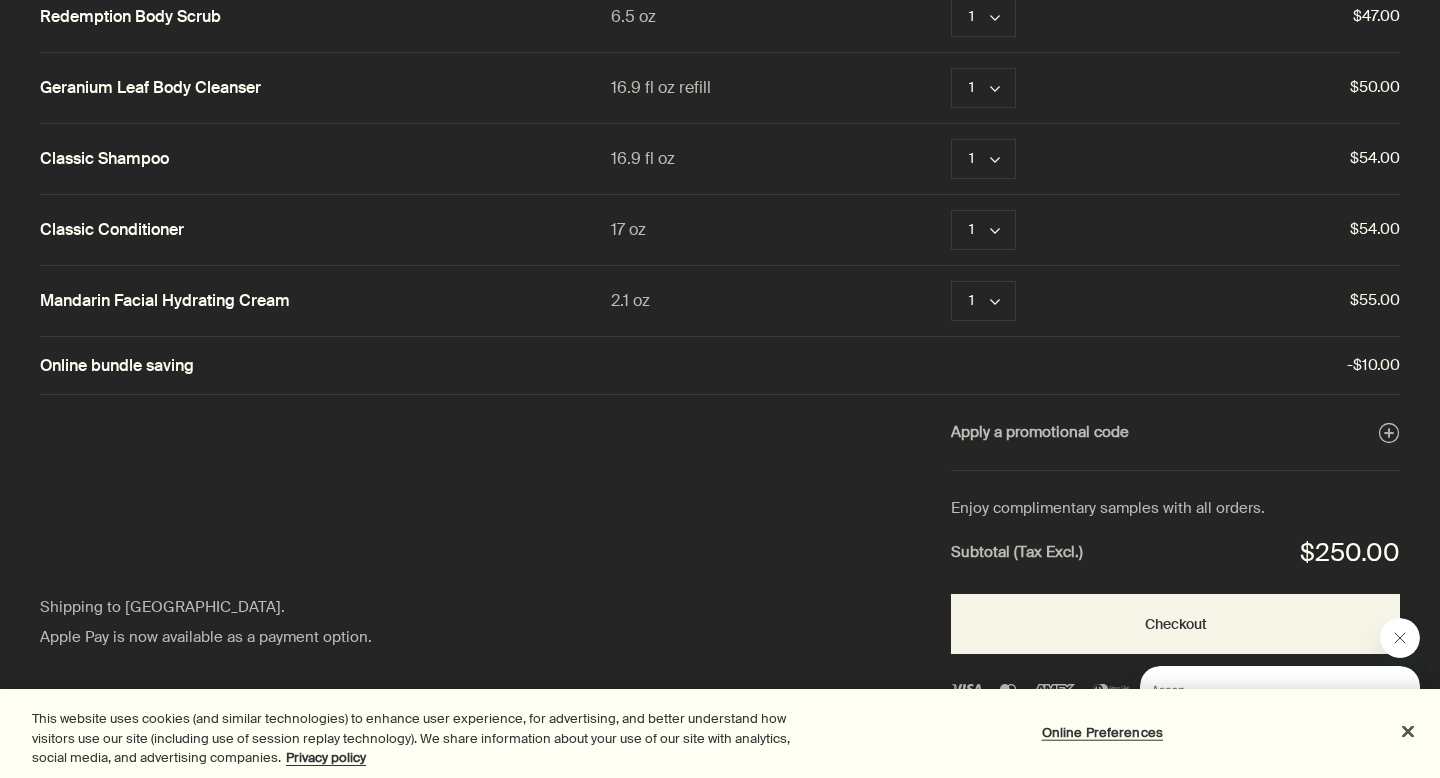 click 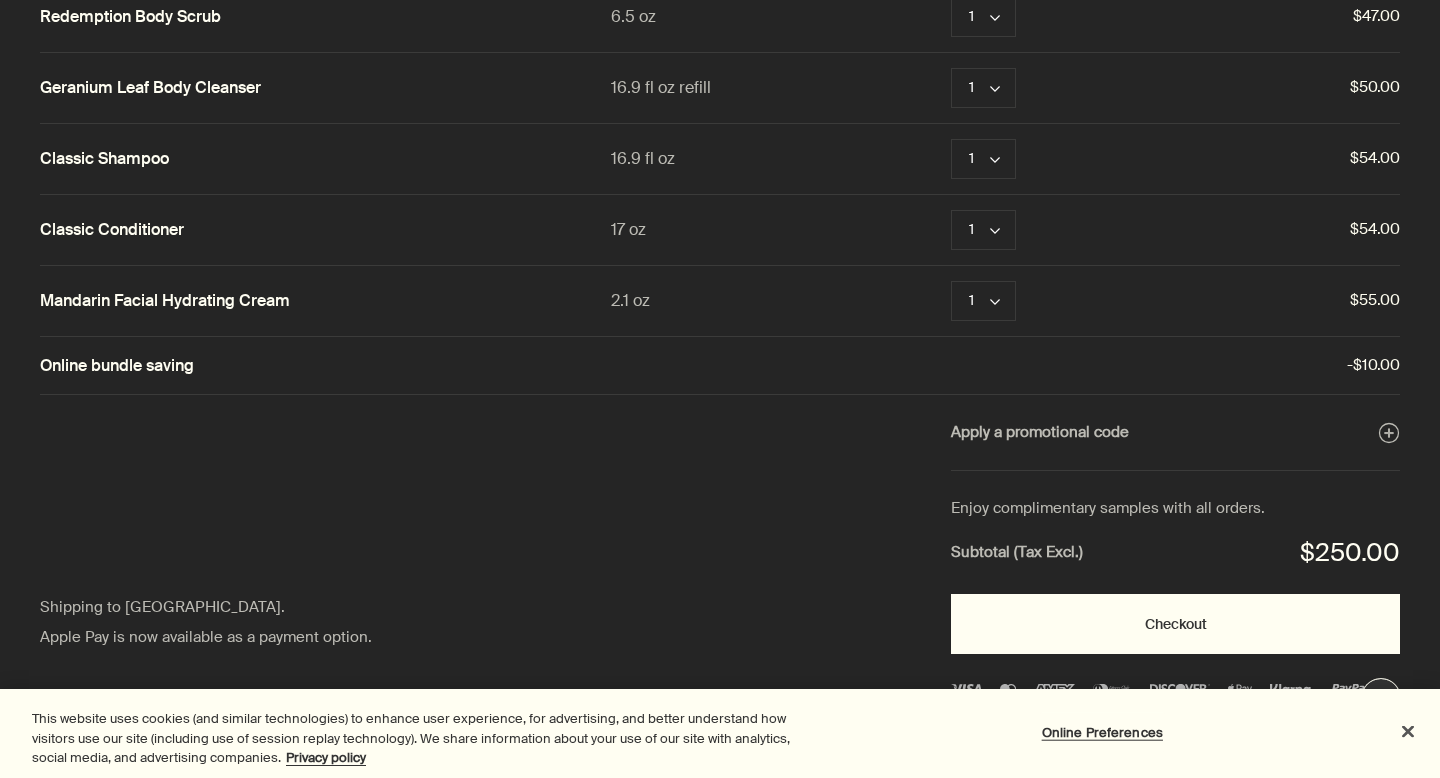 click on "Checkout" at bounding box center (1175, 624) 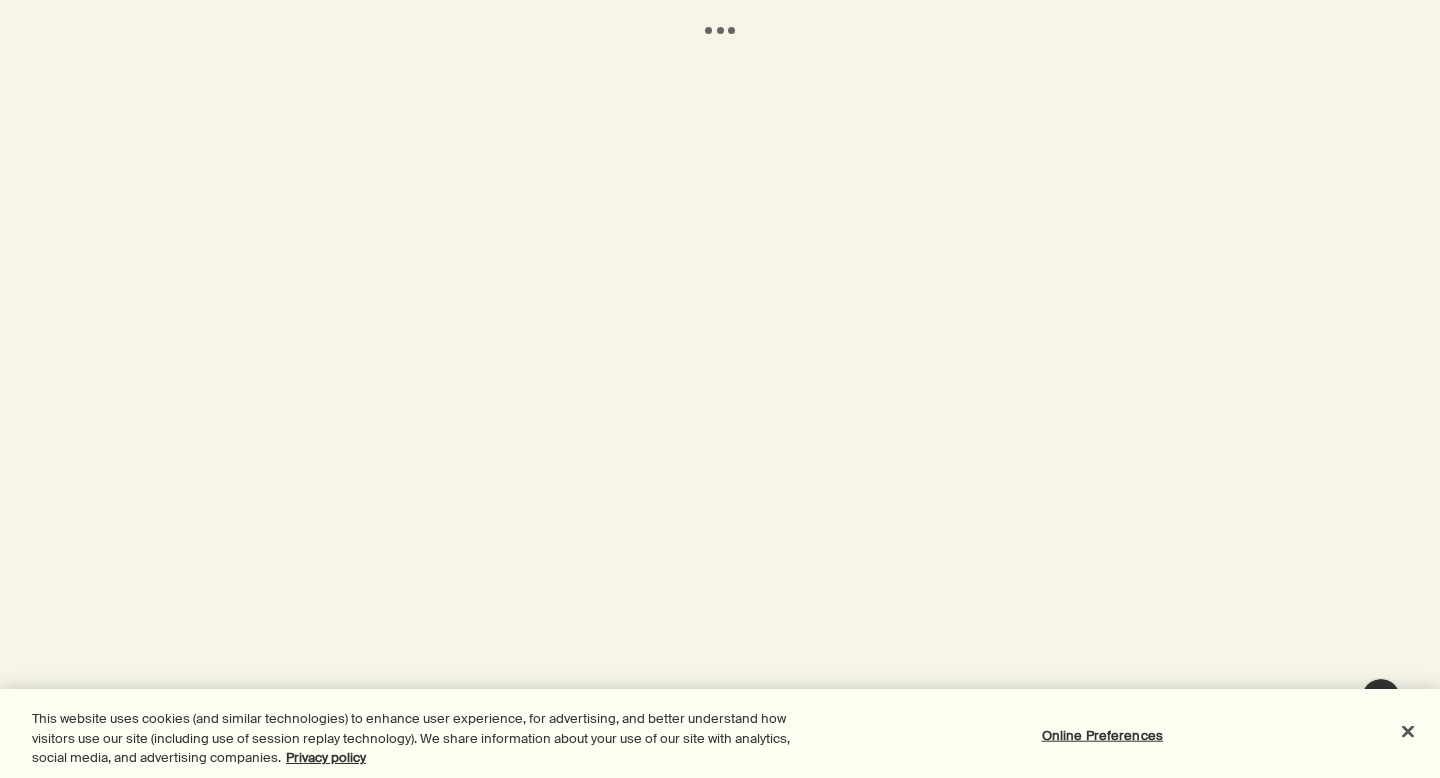 scroll, scrollTop: 0, scrollLeft: 0, axis: both 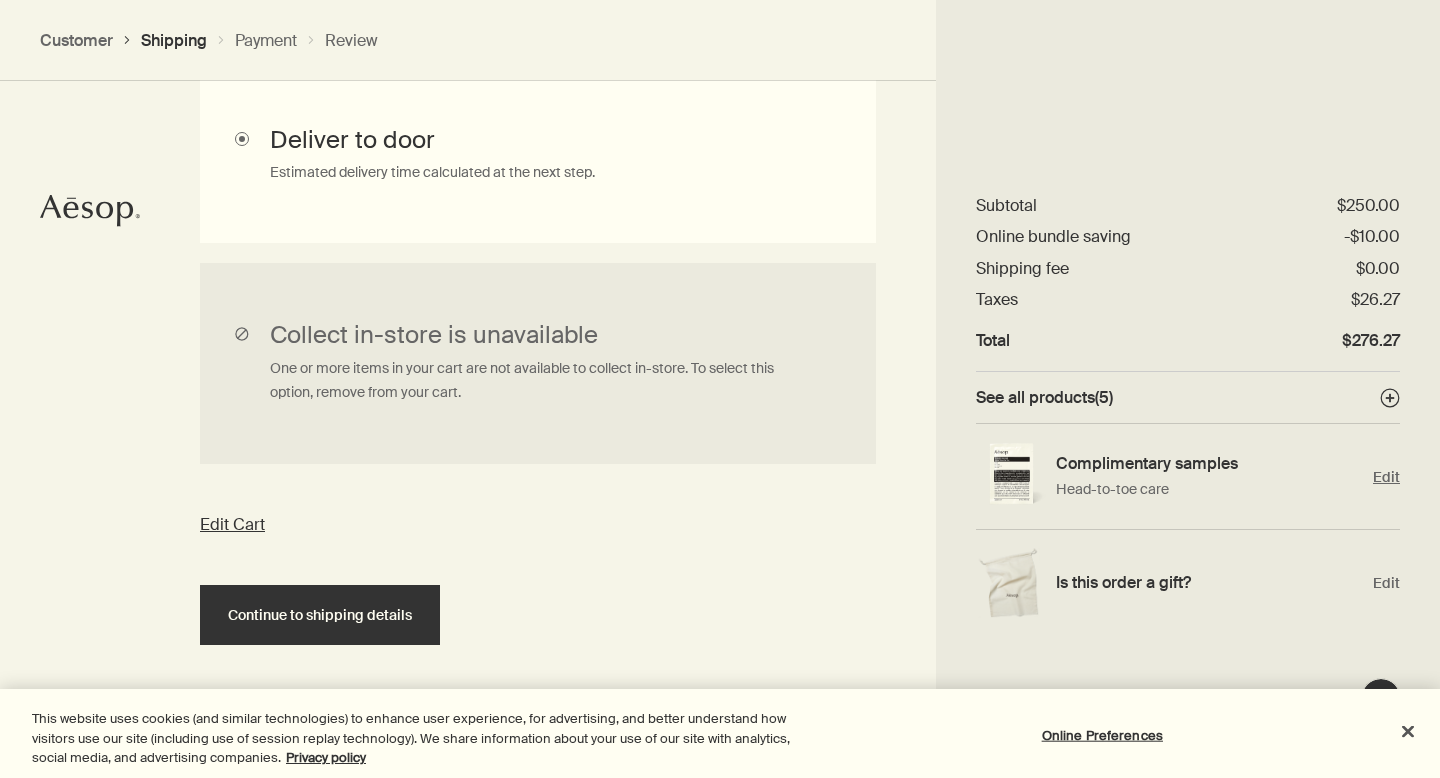 click on "Edit" at bounding box center [1386, 477] 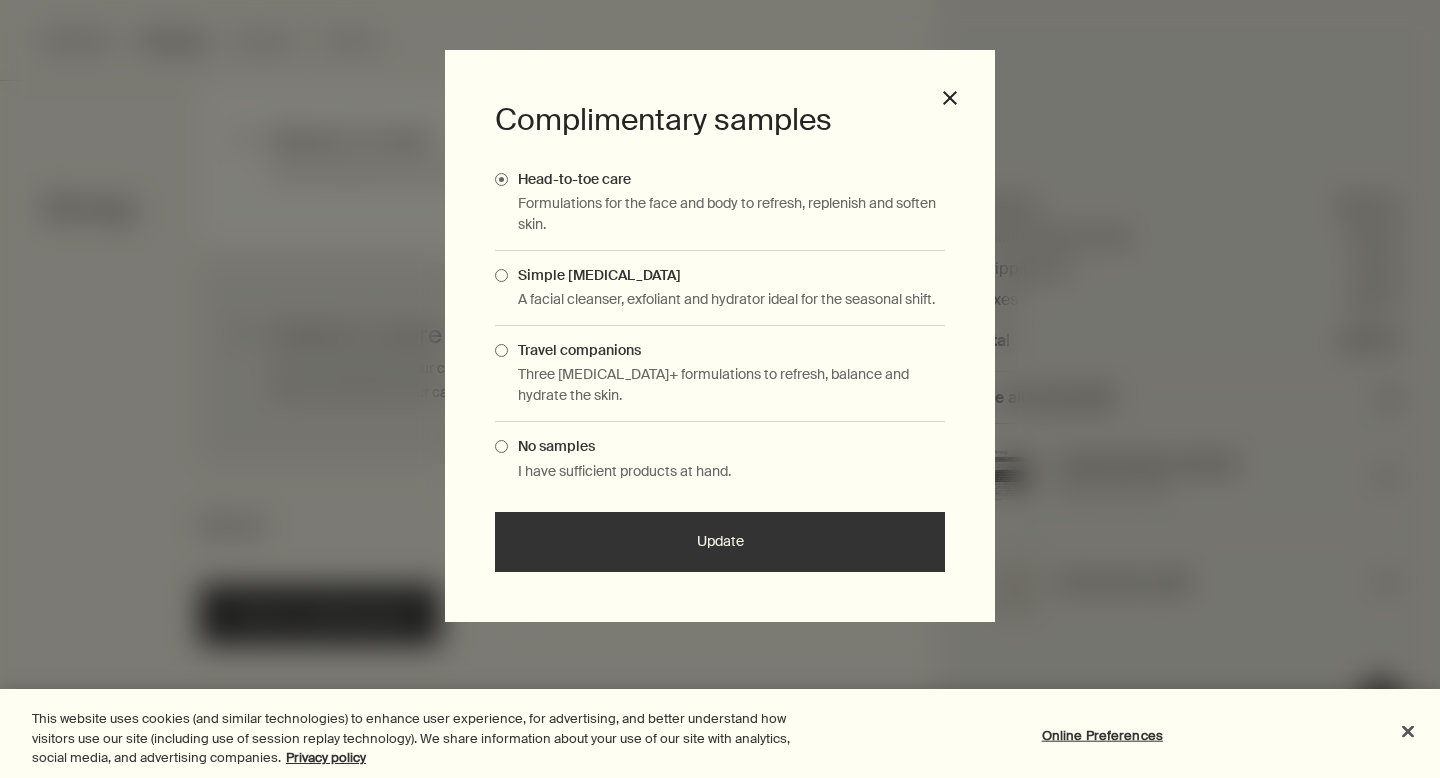 click at bounding box center (501, 350) 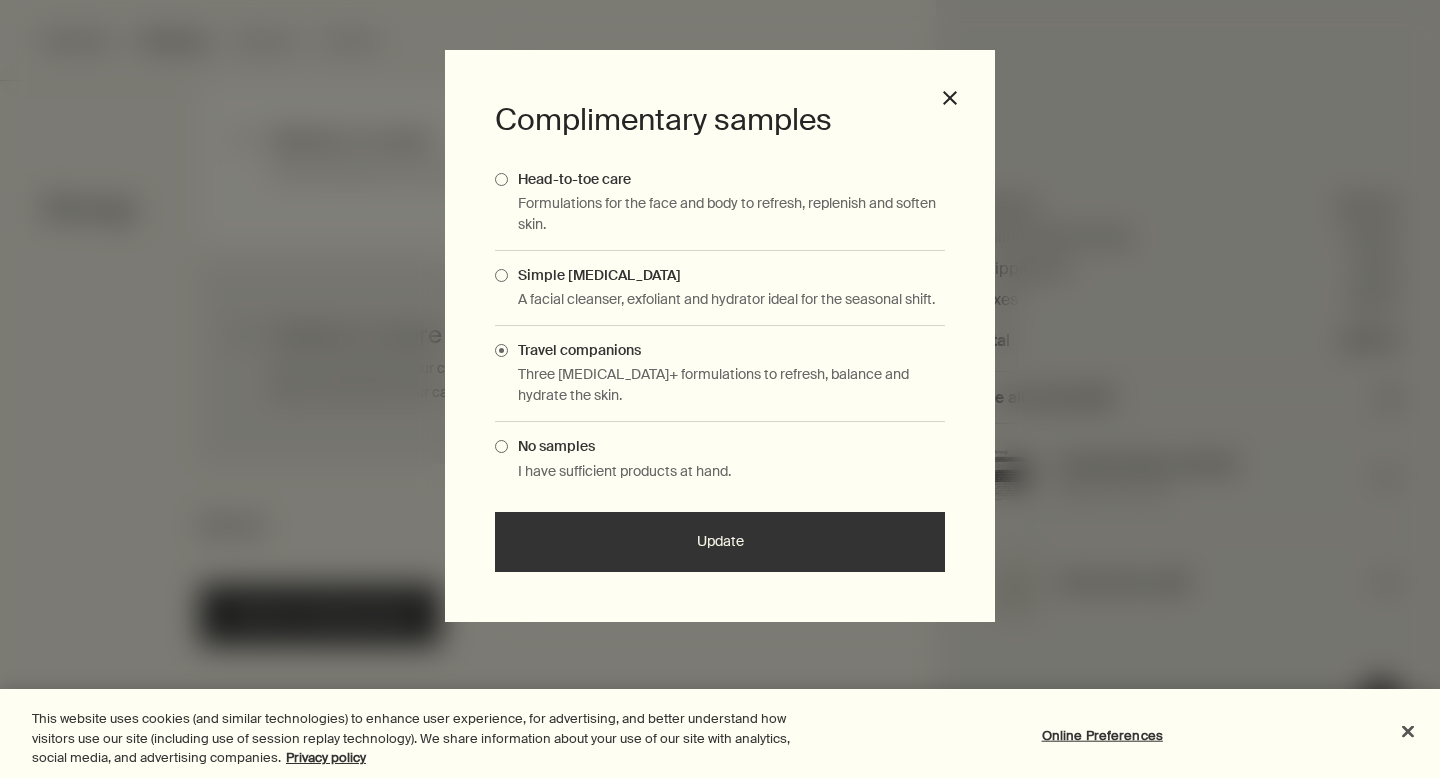 click on "Update" at bounding box center [720, 542] 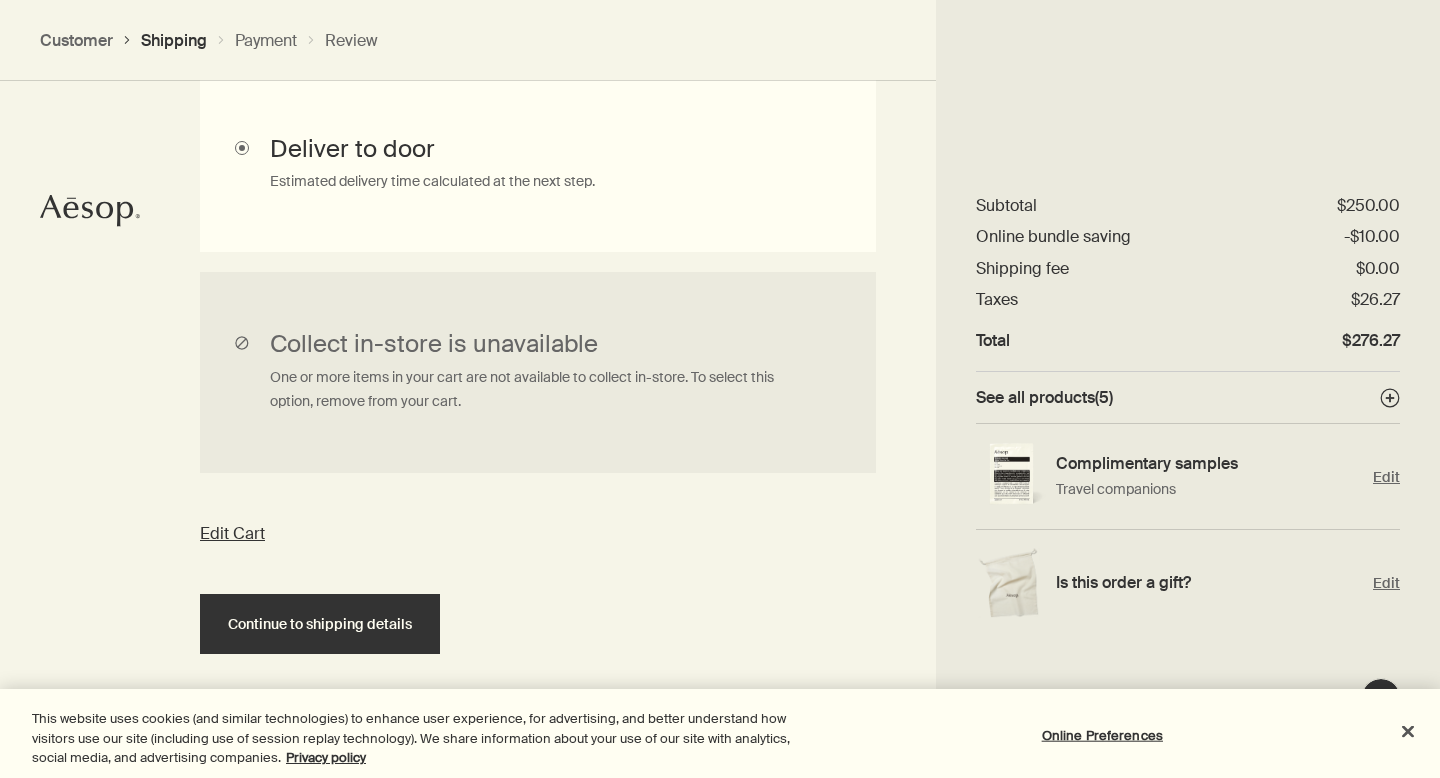 scroll, scrollTop: 645, scrollLeft: 0, axis: vertical 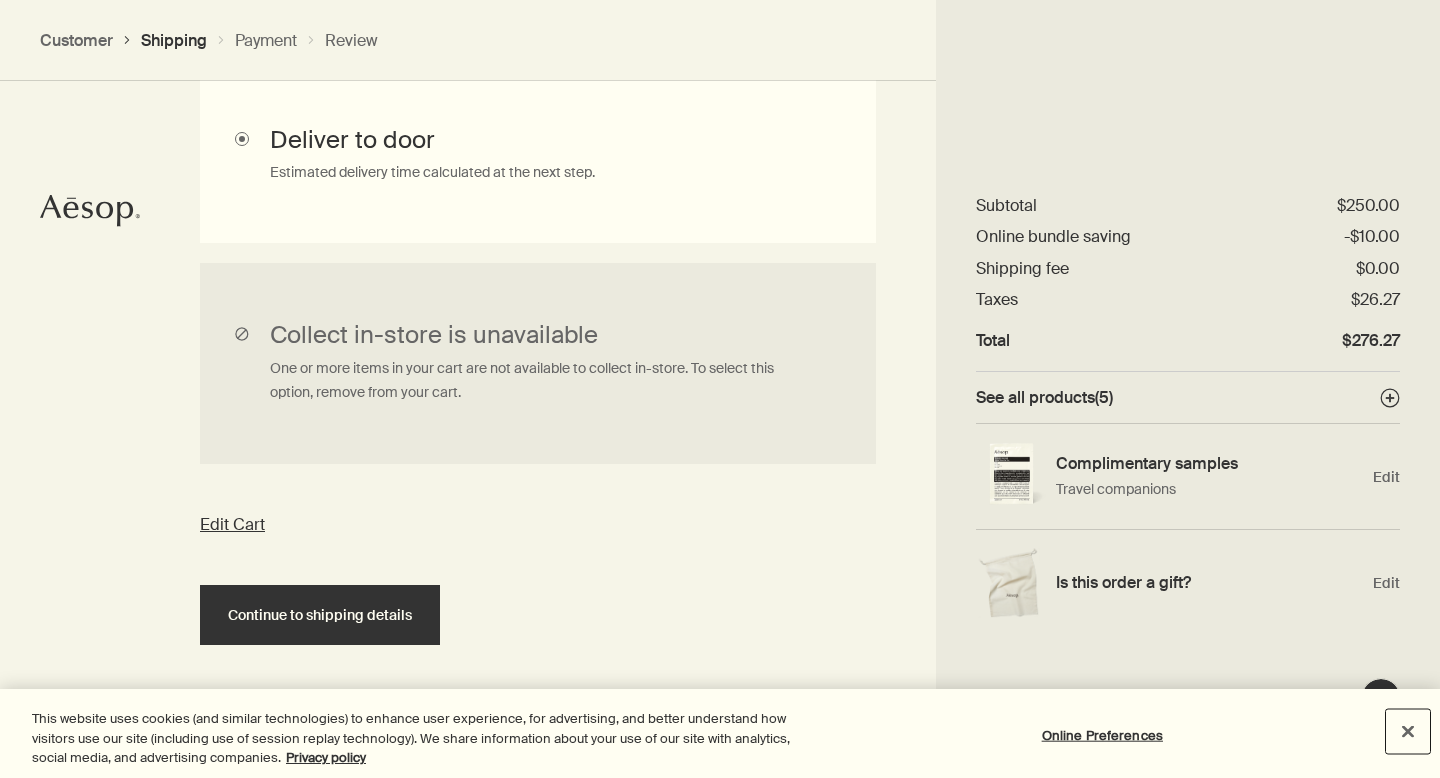 click at bounding box center (1408, 731) 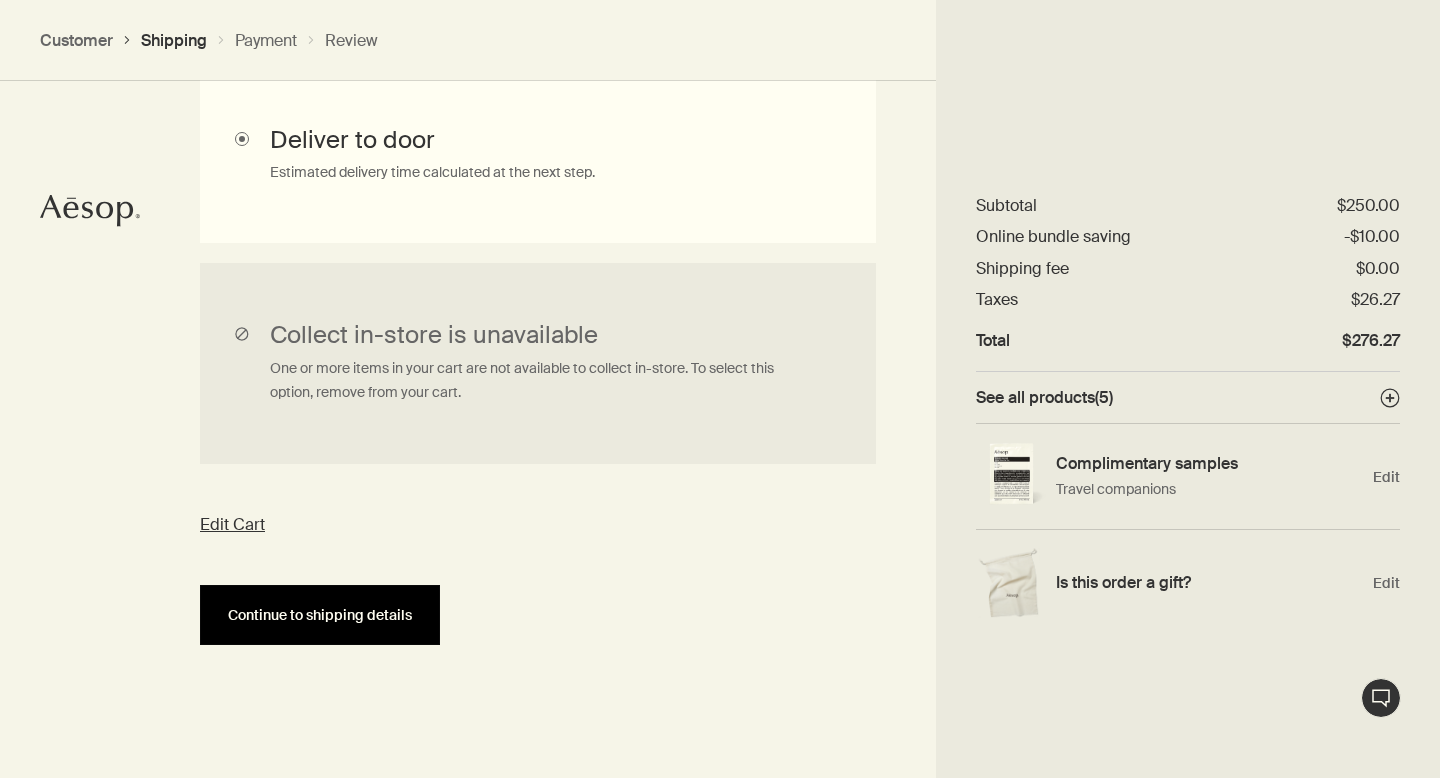 click on "Continue to shipping details" at bounding box center [320, 615] 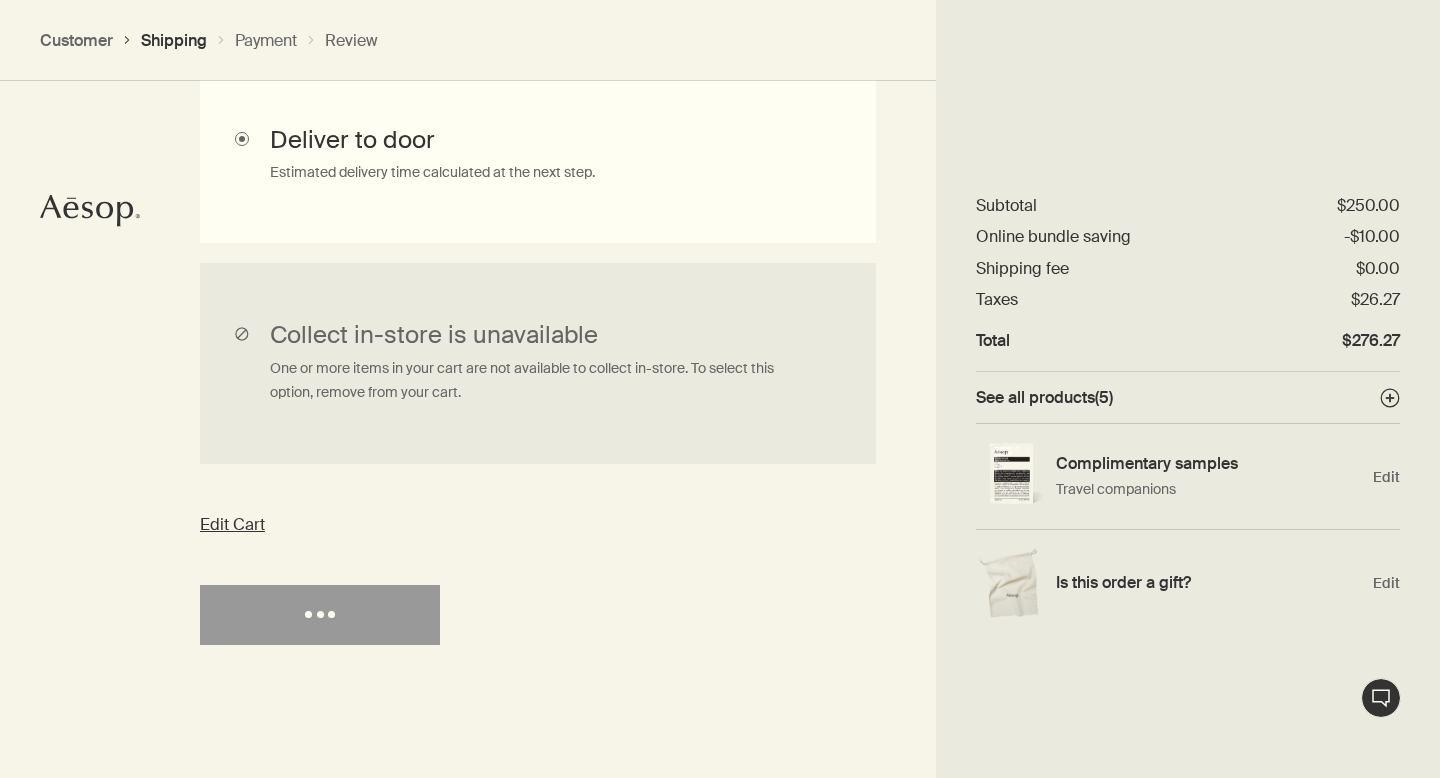 select on "US" 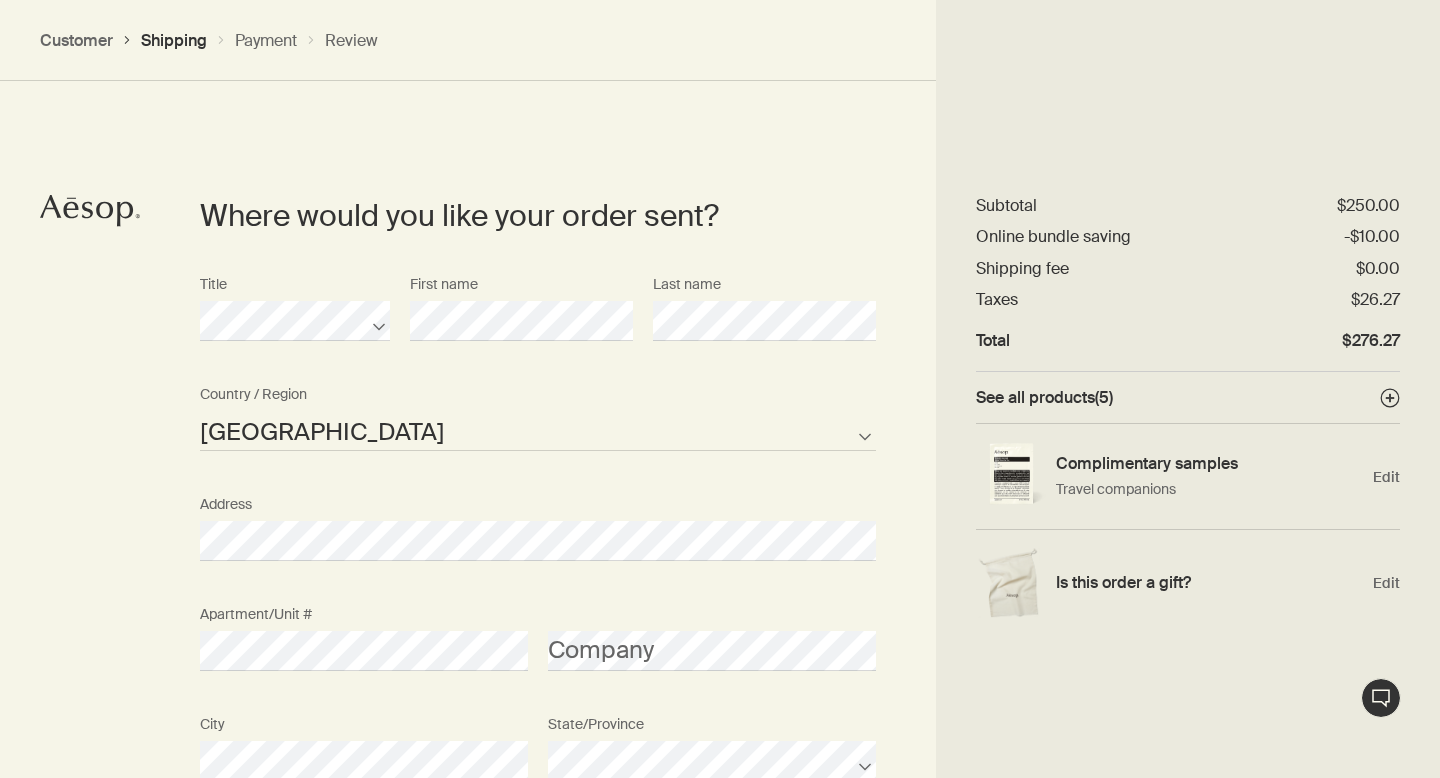 scroll, scrollTop: 865, scrollLeft: 0, axis: vertical 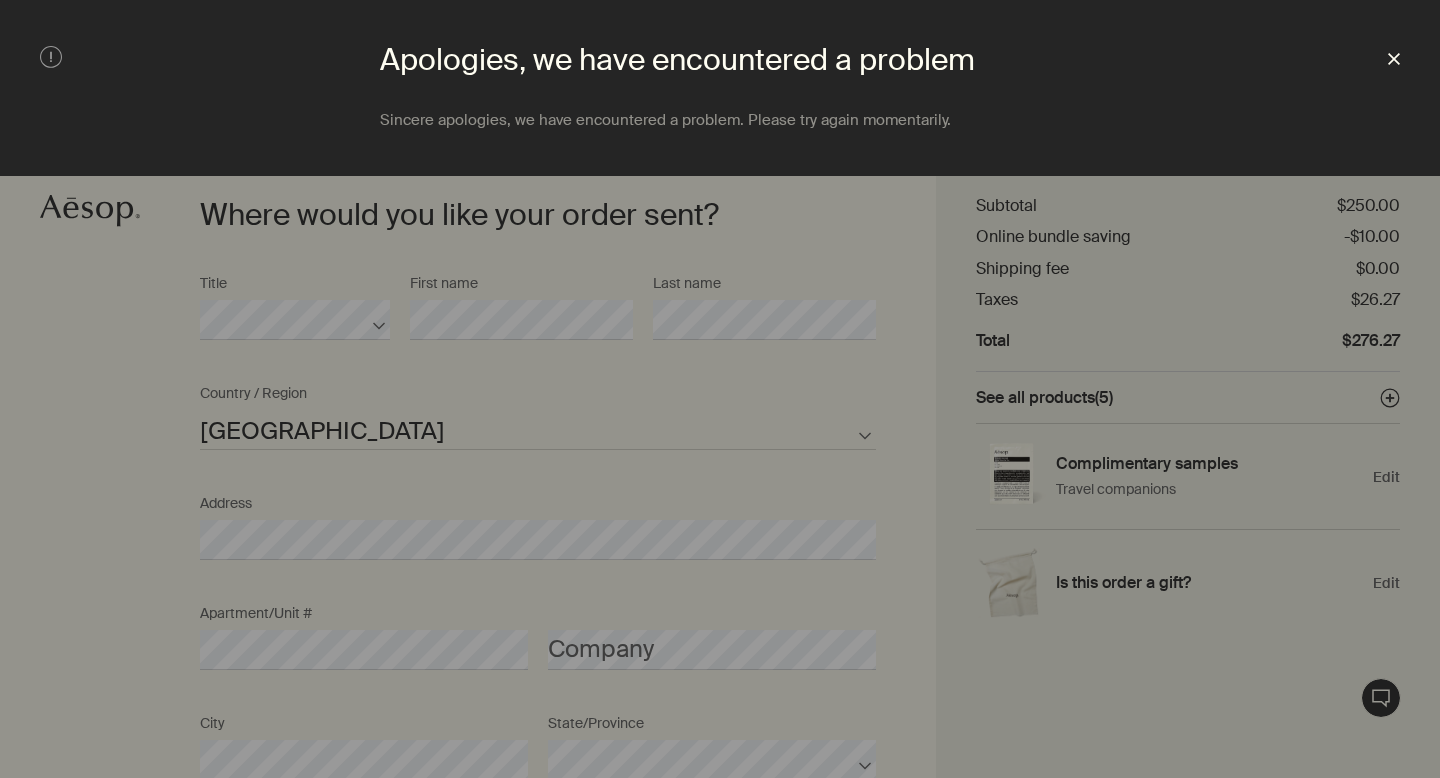 click 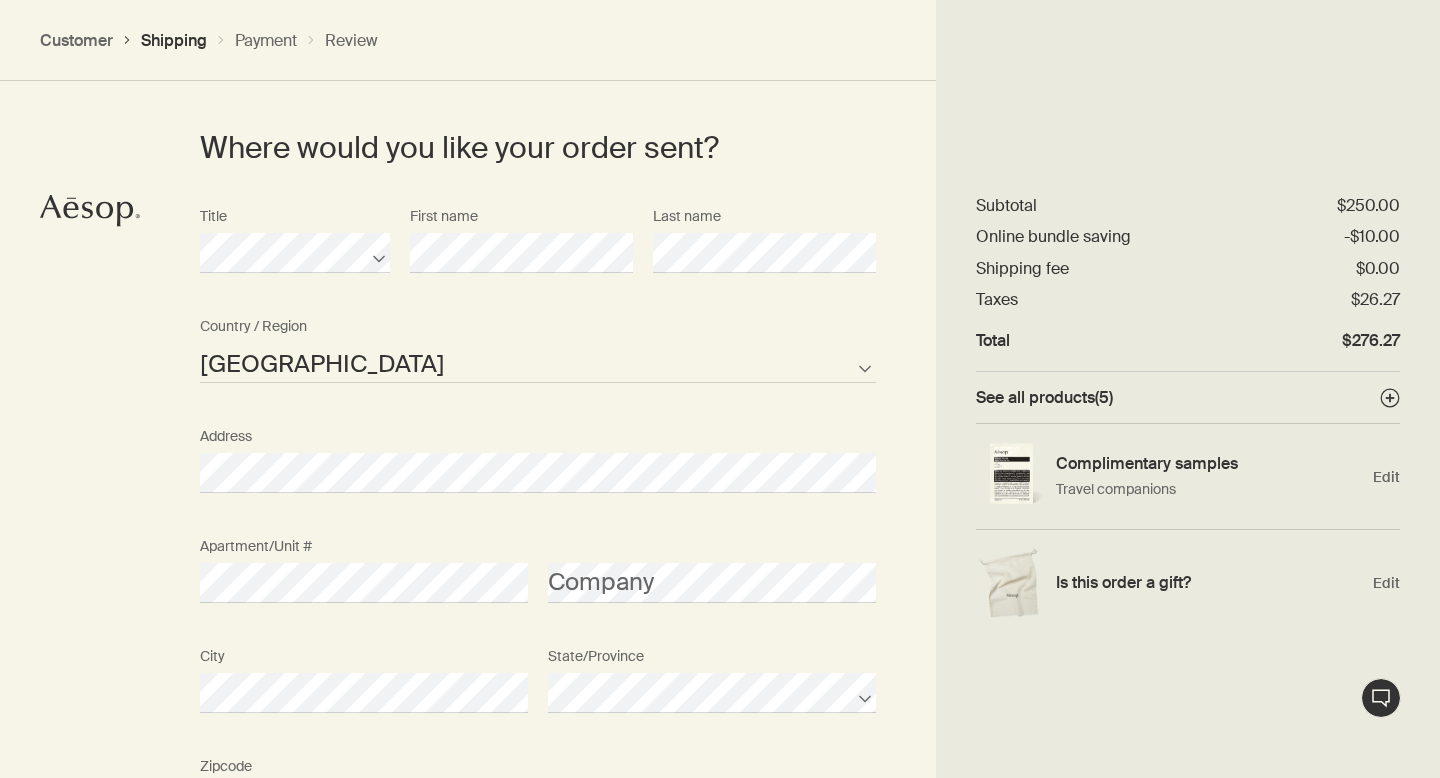 scroll, scrollTop: 944, scrollLeft: 0, axis: vertical 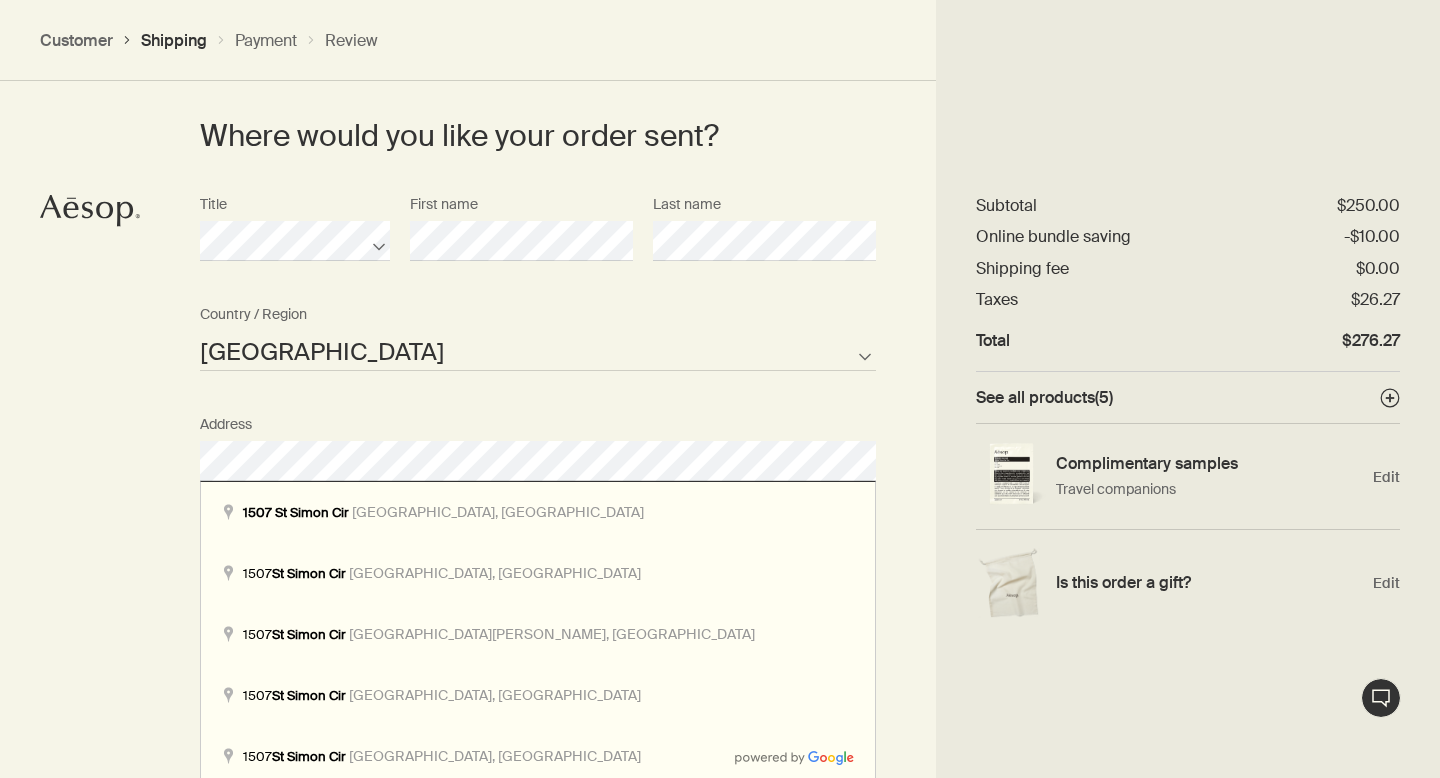 click on "Where would you like your order sent? Title First name Last name United States of America Not listed Country / Region Address Apartment/Unit # Company City State/Province Zipcode AFG ALB DZA ASM AND AGO AIA ATA ATG ARG ARM ABW AUS AUT AZE BHS BHR BGD BRB BLR BEL BLZ BEN BMU BTN BOL BIH BWA BRA IOT VGB BRN BGR BFA BDI KHM CMR CAN CPV CYM CAF TCD CHL CHN CXR CCK COL COM COK CRI HRV CUB CUW CYP CZE COD DNK DJI DMA DOM TLS ECU EGY SLV GNQ ERI EST ETH FLK FRO FJI FIN FRA PYF GAB GMB GEO DEU GHA GIB GRC GRL GRD GUM GTM GGY GIN GNB GUY HTI HND HKG HUN ISL IND IDN IRN IRQ IRL IMN ISR ITA CIV JAM JPN JEY JOR KAZ KEN KIR XKX KWT KGZ LAO LVA LBN LSO LBR LBY LIE LTU LUX MAC MKD MDG MWI MYS MDV MLI MLT MHL MRT MUS MYT MEX FSM MDA MCO MNG MNE MSR MAR MOZ MMR NAM NRU NPL NLD ANT NCL NZL NIC NER NGA NIU PRK MNP NOR OMN PAK PLW PSE PAN PNG PRY PER PHL PCN POL PRT PRI QAT COG REU ROU RUS RWA BLM SHN KNA LCA MAF SPM VCT WSM SMR STP SAU SEN SRB SYC SLE SGP SXM SVK SVN SLB SOM KOR ZAF SSD ESP LKA SDN SUR SJM SWZ SWE CHE SYR TWN" at bounding box center (538, 925) 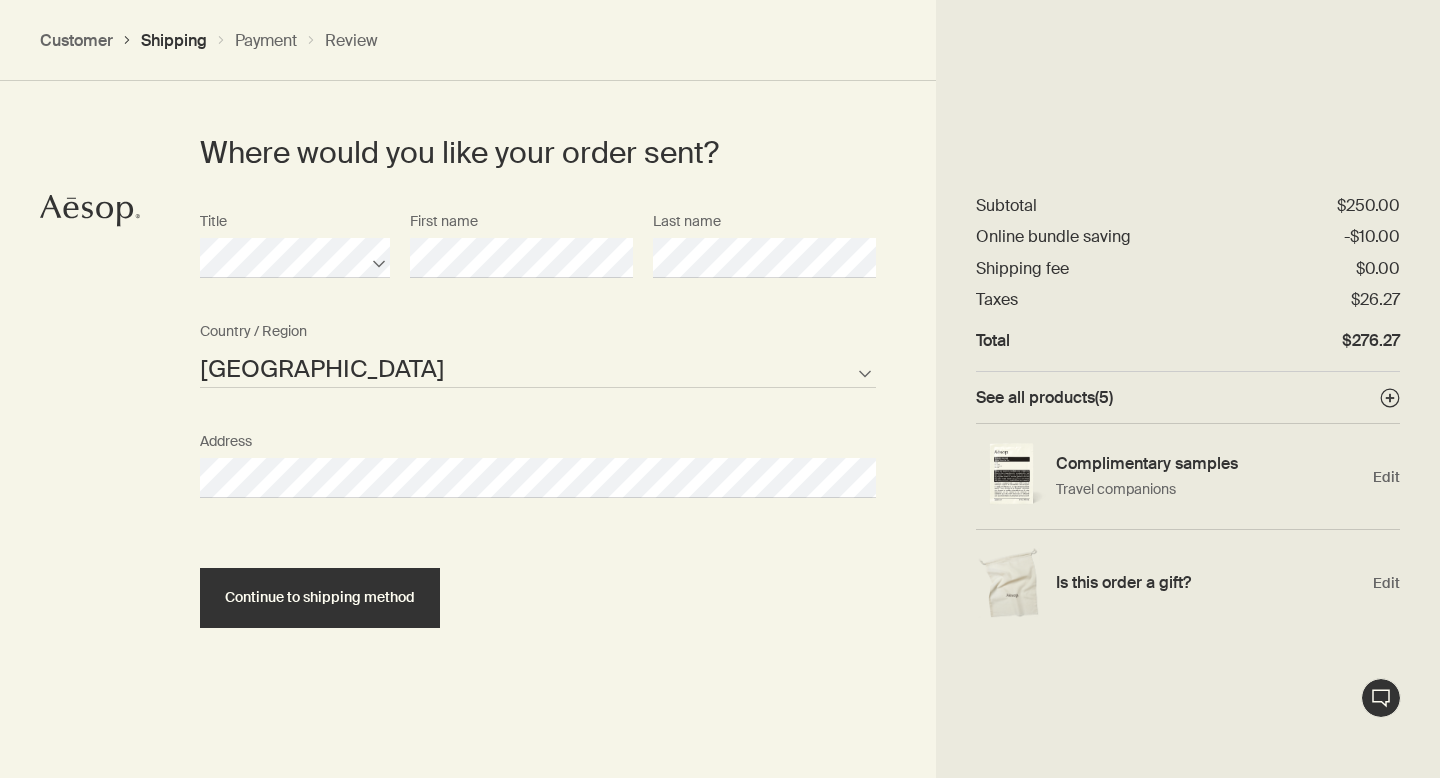 scroll, scrollTop: 944, scrollLeft: 0, axis: vertical 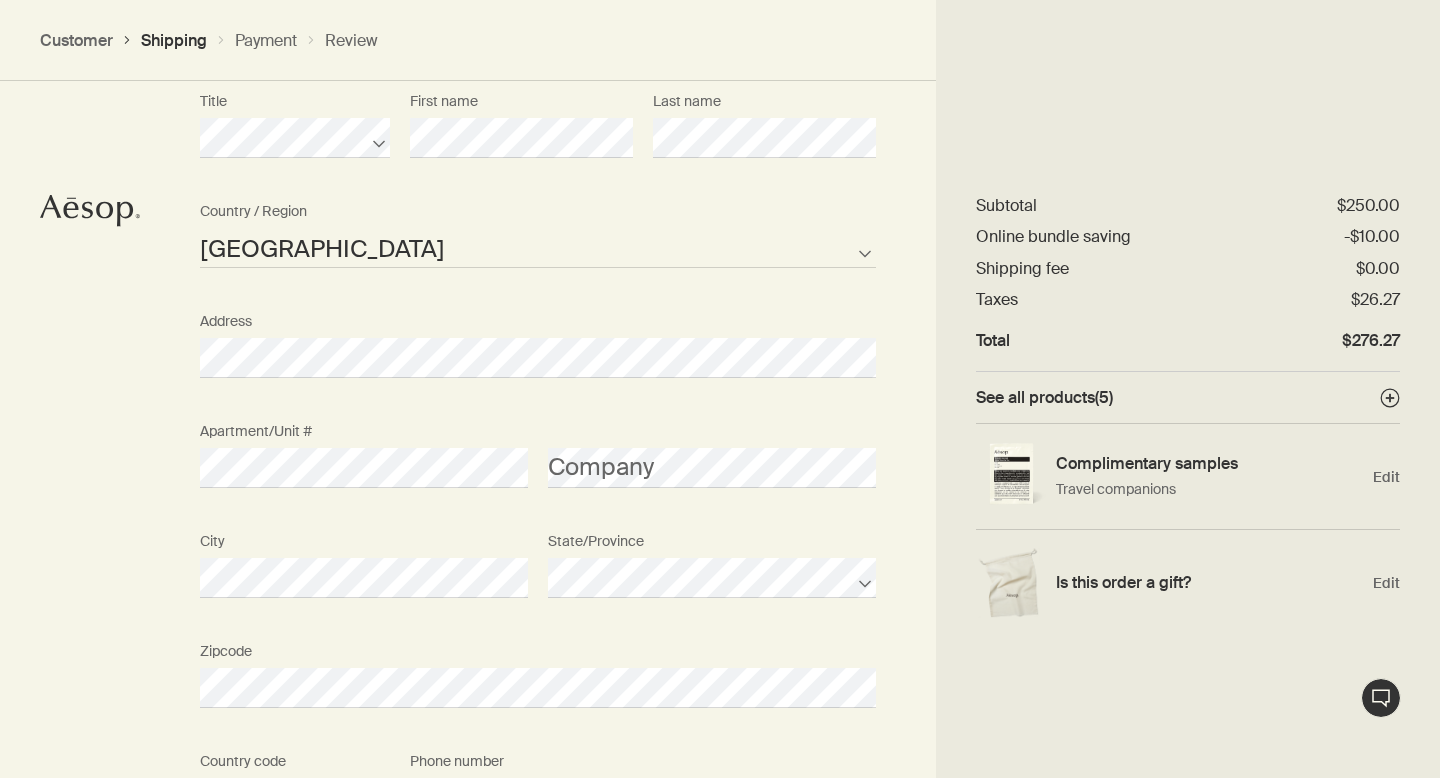 click on "Where would you like your order sent? Title First name Last name United States of America Not listed Country / Region Address Apartment/Unit # Company City State/Province Zipcode AFG ALB DZA ASM AND AGO AIA ATA ATG ARG ARM ABW AUS AUT AZE BHS BHR BGD BRB BLR BEL BLZ BEN BMU BTN BOL BIH BWA BRA IOT VGB BRN BGR BFA BDI KHM CMR CAN CPV CYM CAF TCD CHL CHN CXR CCK COL COM COK CRI HRV CUB CUW CYP CZE COD DNK DJI DMA DOM TLS ECU EGY SLV GNQ ERI EST ETH FLK FRO FJI FIN FRA PYF GAB GMB GEO DEU GHA GIB GRC GRL GRD GUM GTM GGY GIN GNB GUY HTI HND HKG HUN ISL IND IDN IRN IRQ IRL IMN ISR ITA CIV JAM JPN JEY JOR KAZ KEN KIR XKX KWT KGZ LAO LVA LBN LSO LBR LBY LIE LTU LUX MAC MKD MDG MWI MYS MDV MLI MLT MHL MRT MUS MYT MEX FSM MDA MCO MNG MNE MSR MAR MOZ MMR NAM NRU NPL NLD ANT NCL NZL NIC NER NGA NIU PRK MNP NOR OMN PAK PLW PSE PAN PNG PRY PER PHL PCN POL PRT PRI QAT COG REU ROU RUS RWA BLM SHN KNA LCA MAF SPM VCT WSM SMR STP SAU SEN SRB SYC SLE SGP SXM SVK SVN SLB SOM KOR ZAF SSD ESP LKA SDN SUR SJM SWZ SWE CHE SYR TWN" at bounding box center (720, 480) 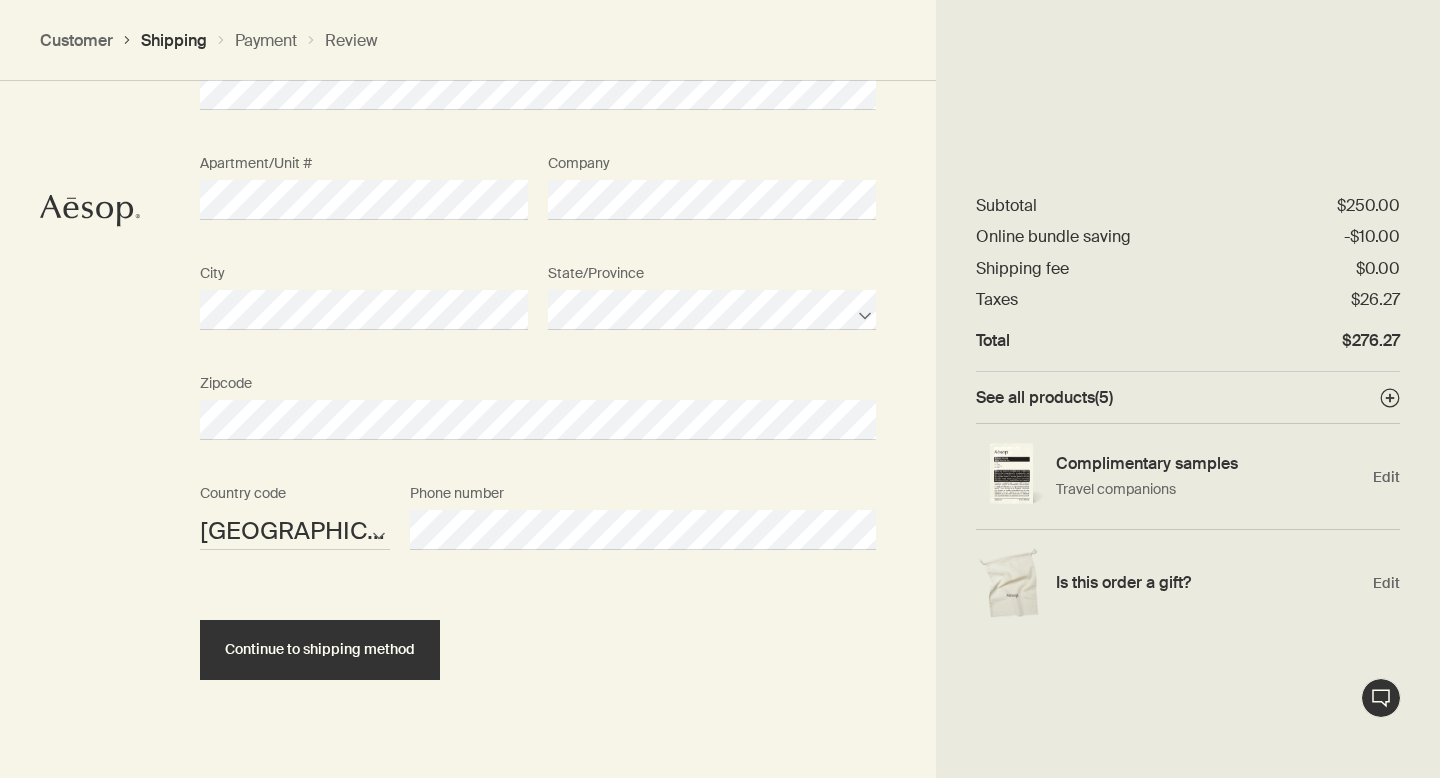 scroll, scrollTop: 1336, scrollLeft: 0, axis: vertical 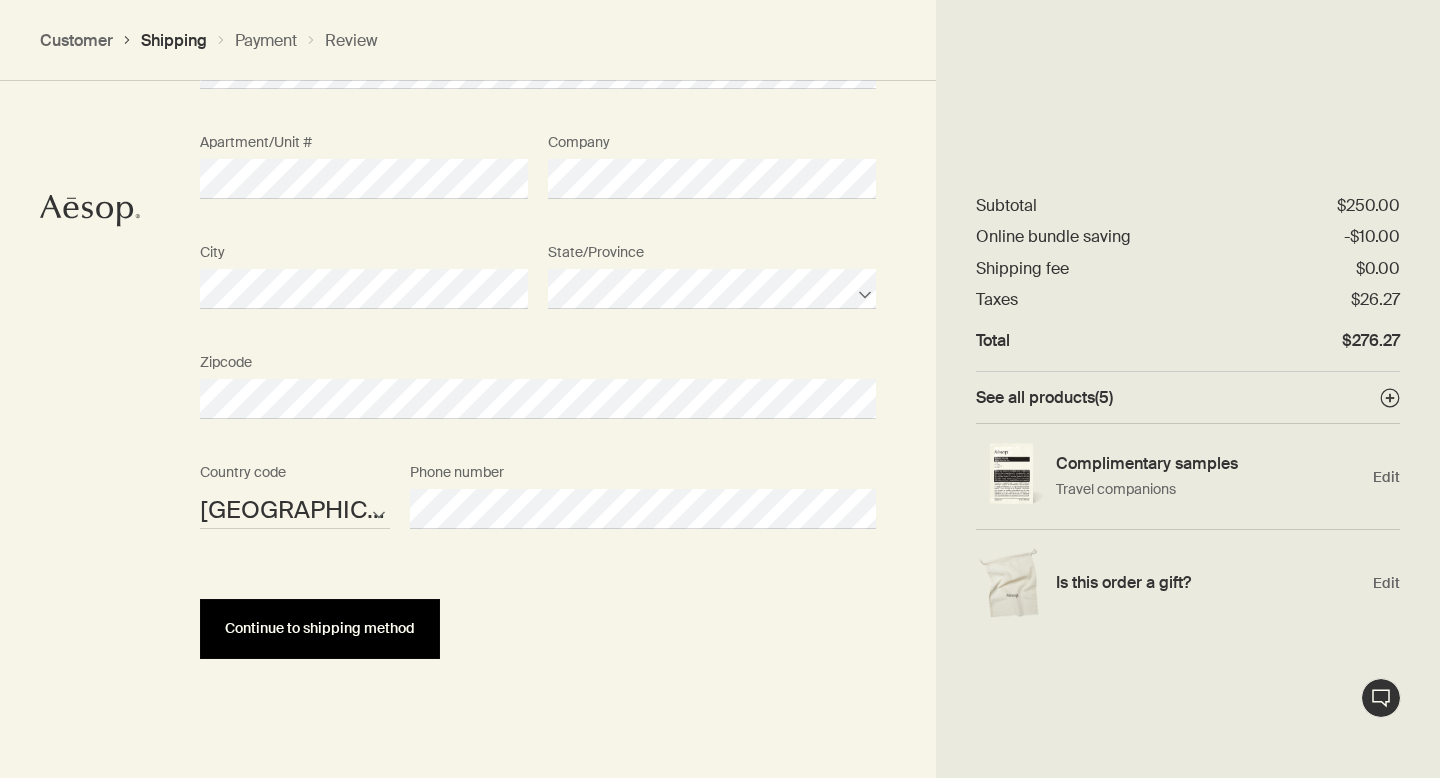 click on "Continue to shipping method" at bounding box center [320, 629] 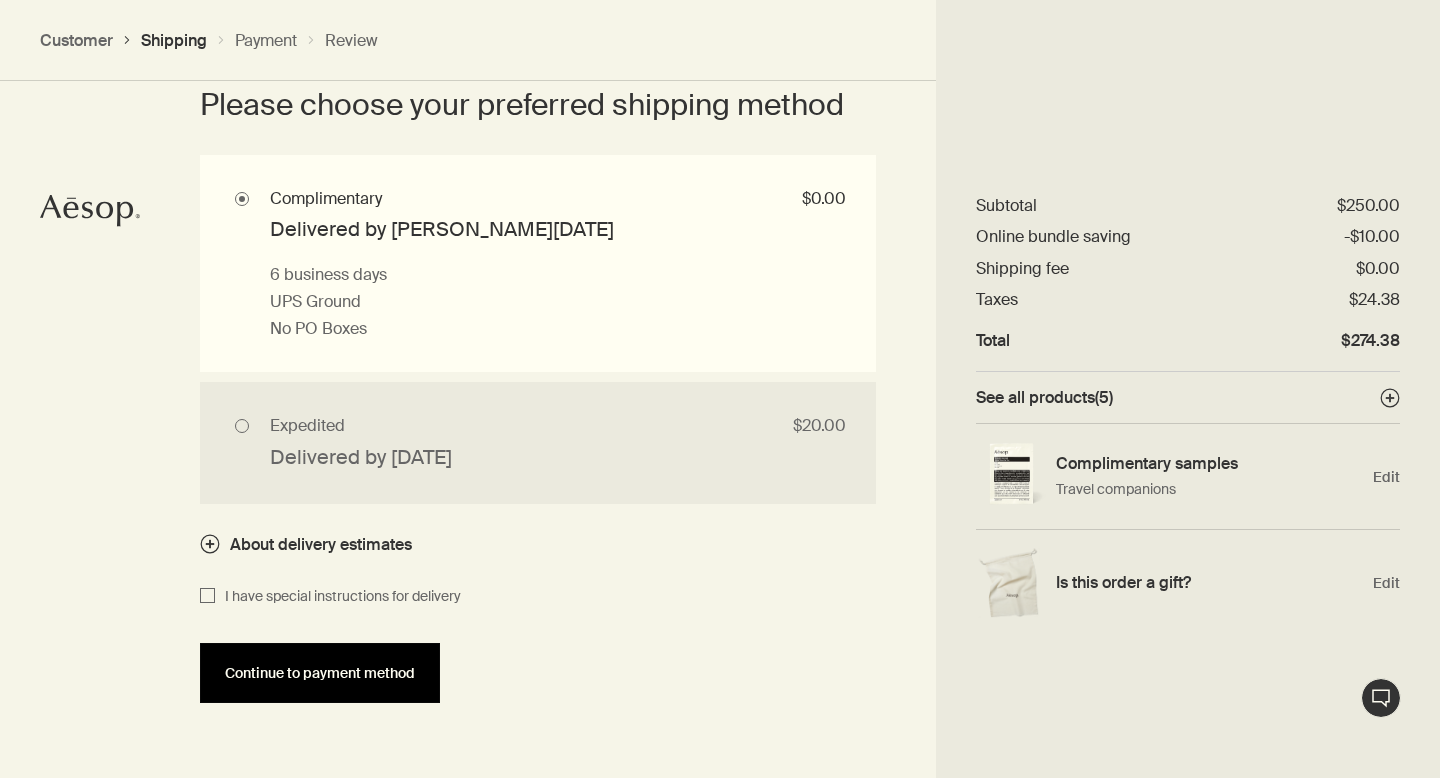 scroll, scrollTop: 1847, scrollLeft: 0, axis: vertical 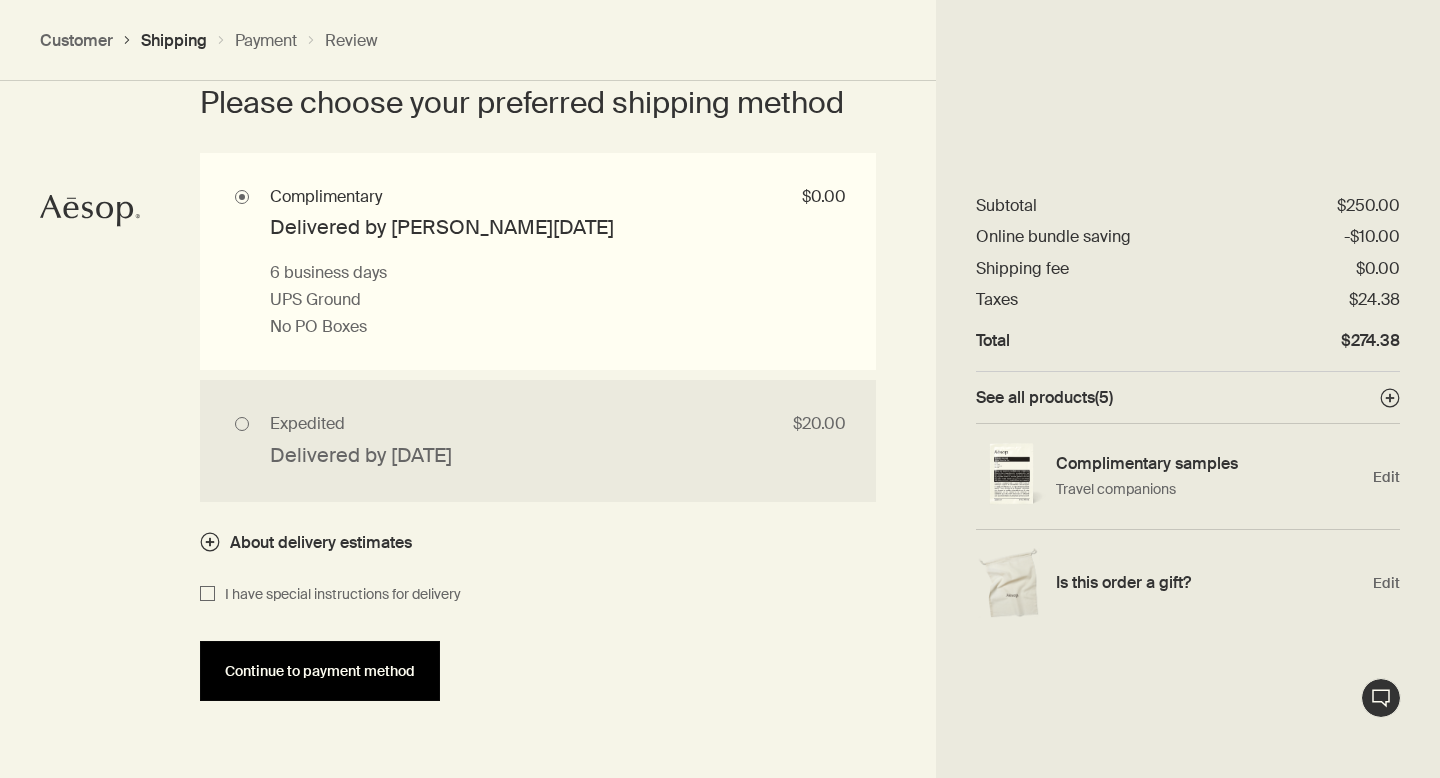 click on "Continue to payment method" at bounding box center [320, 671] 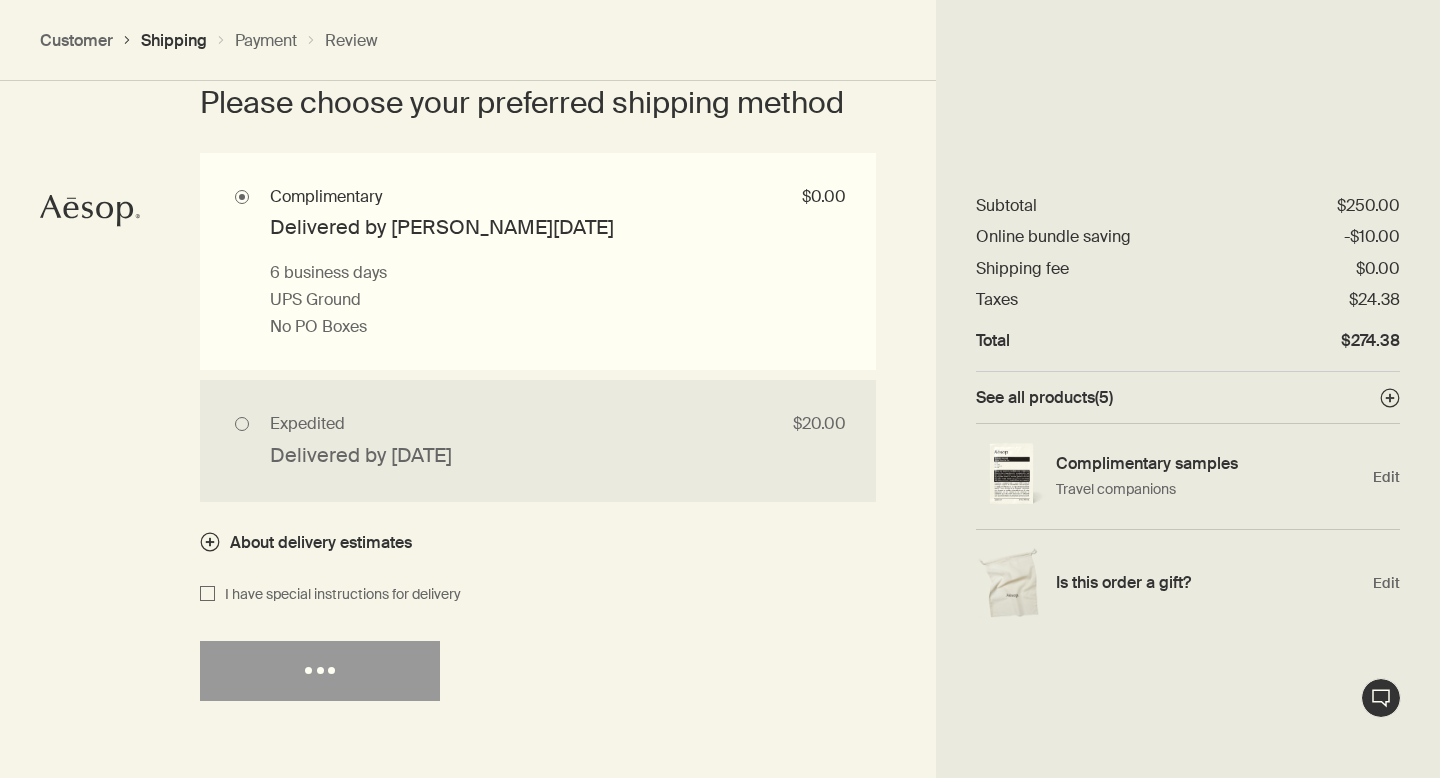 select on "US" 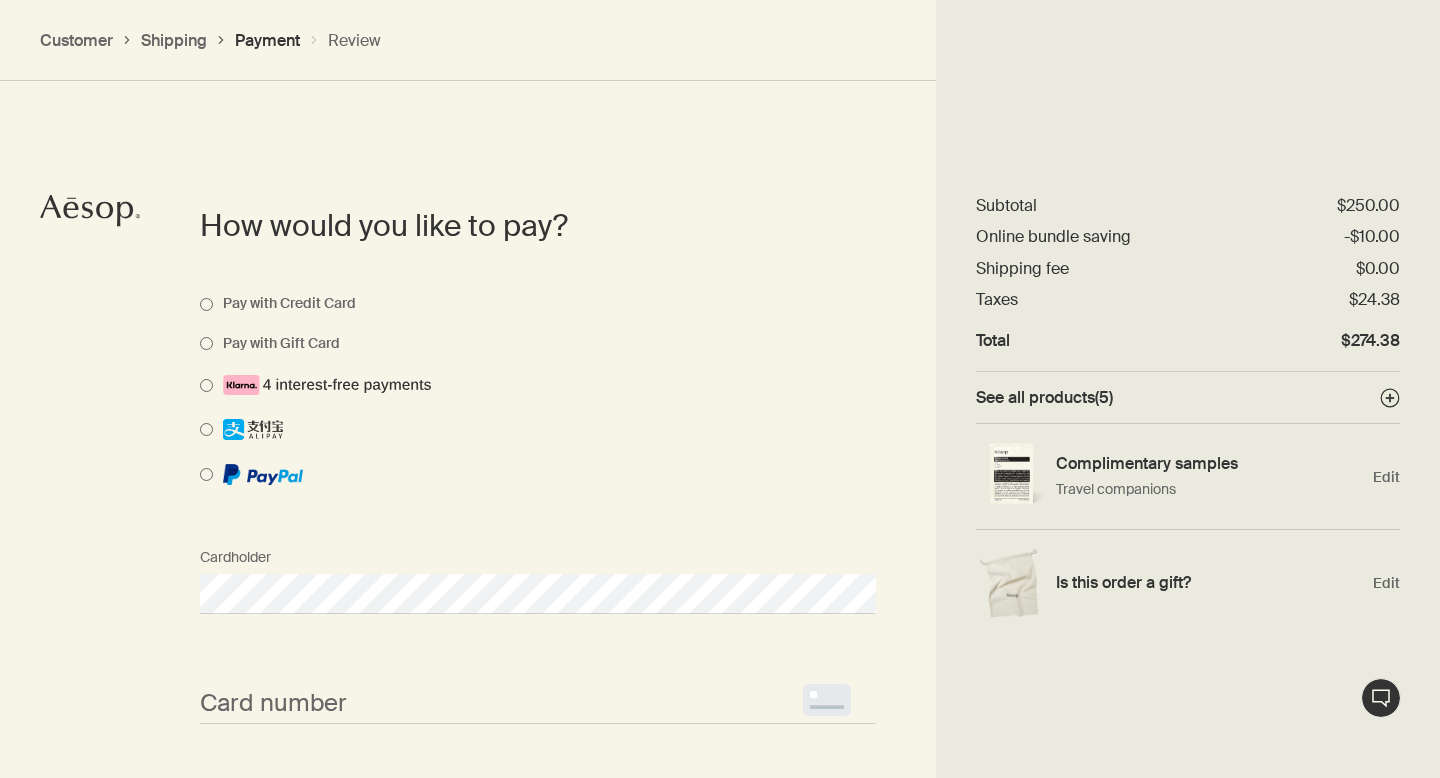scroll, scrollTop: 1418, scrollLeft: 0, axis: vertical 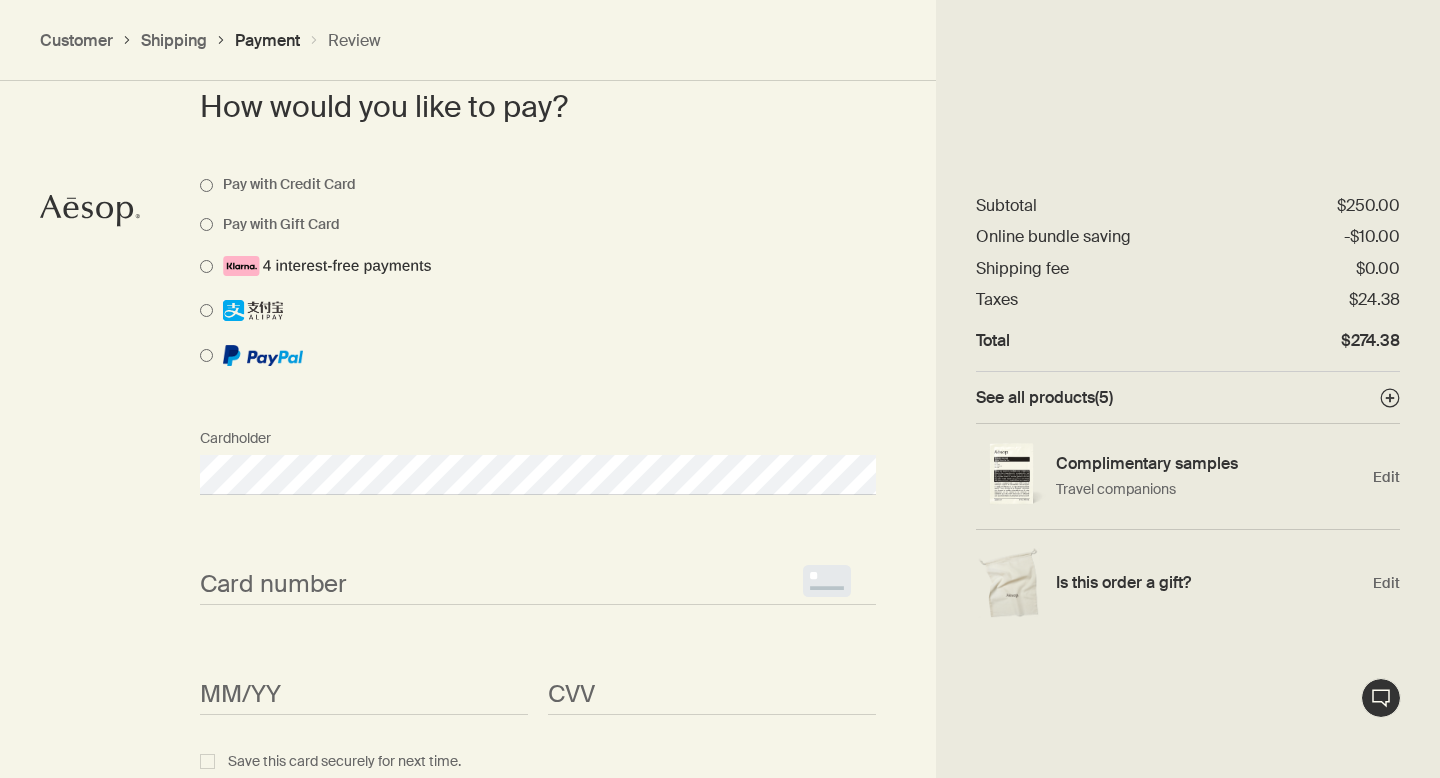 click on "<p>Your browser does not support iframes.</p>" at bounding box center (538, 585) 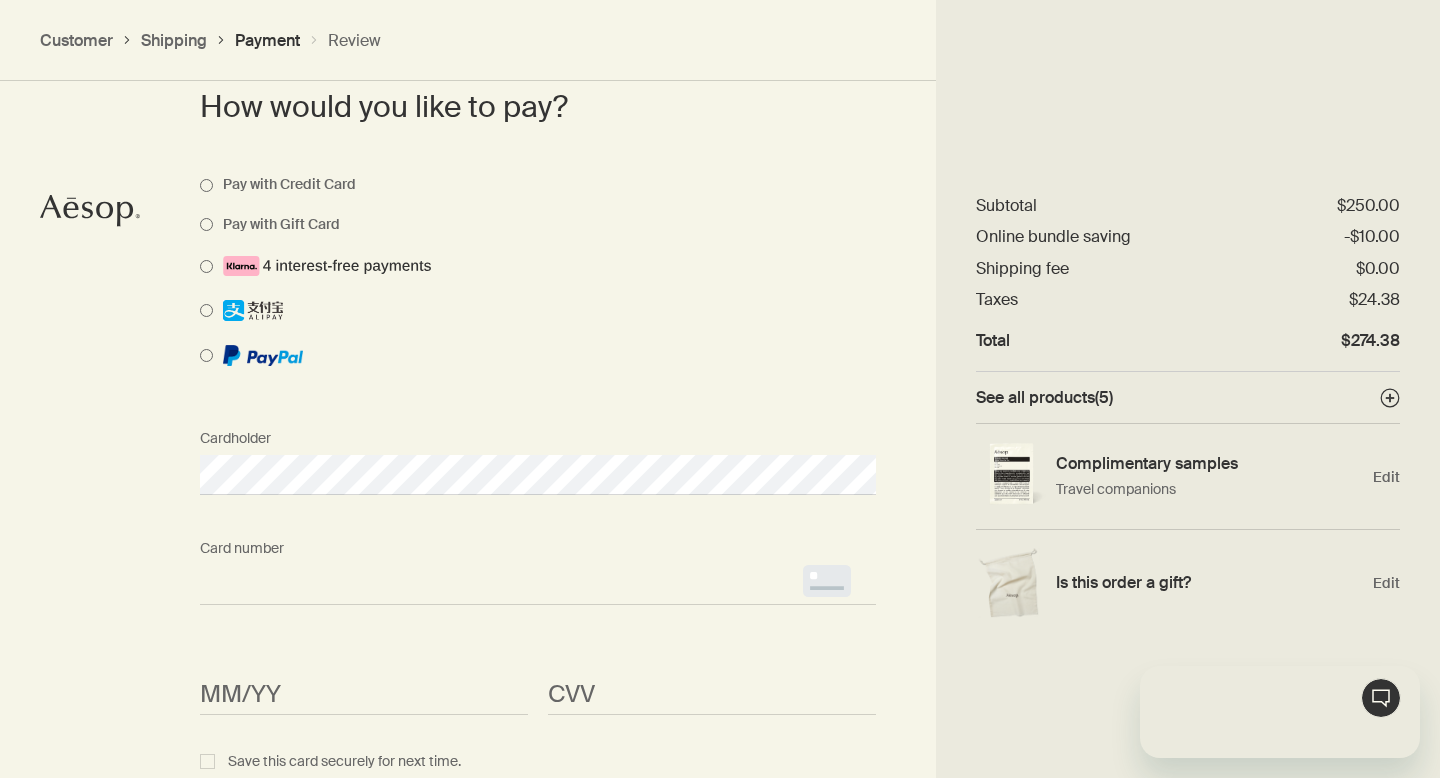 scroll, scrollTop: 0, scrollLeft: 0, axis: both 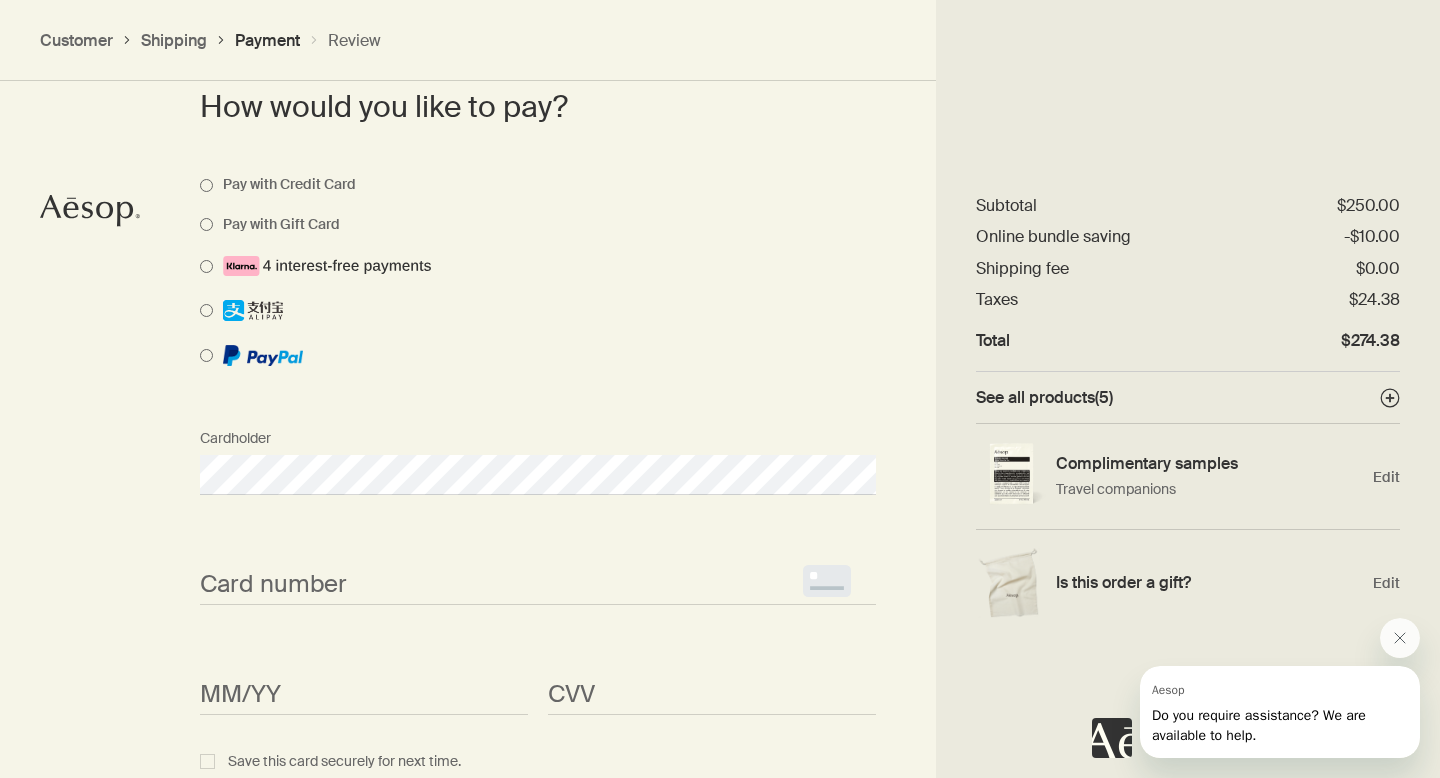 click on "<p>Your browser does not support iframes.</p>" at bounding box center [538, 585] 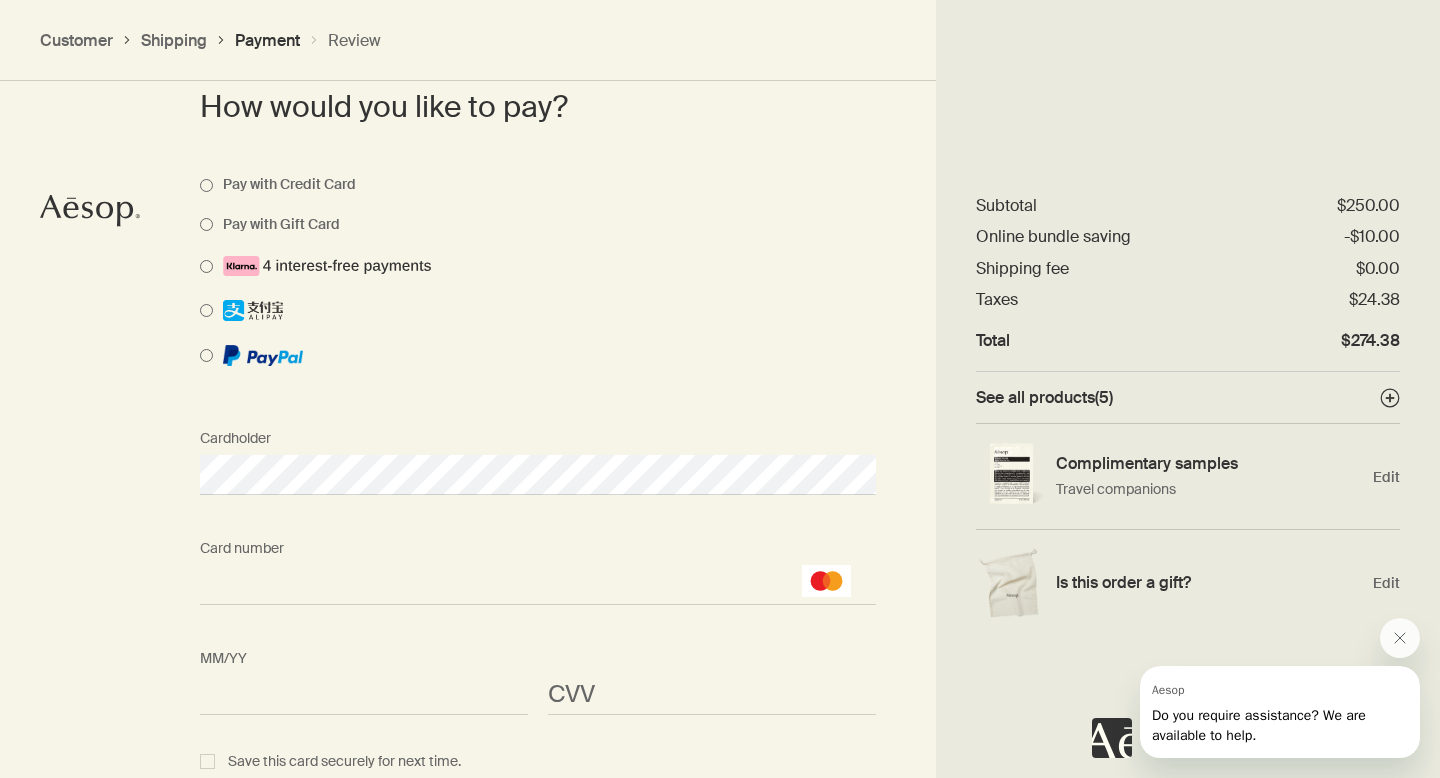 click on "<p>Your browser does not support iframes.</p>" at bounding box center [712, 695] 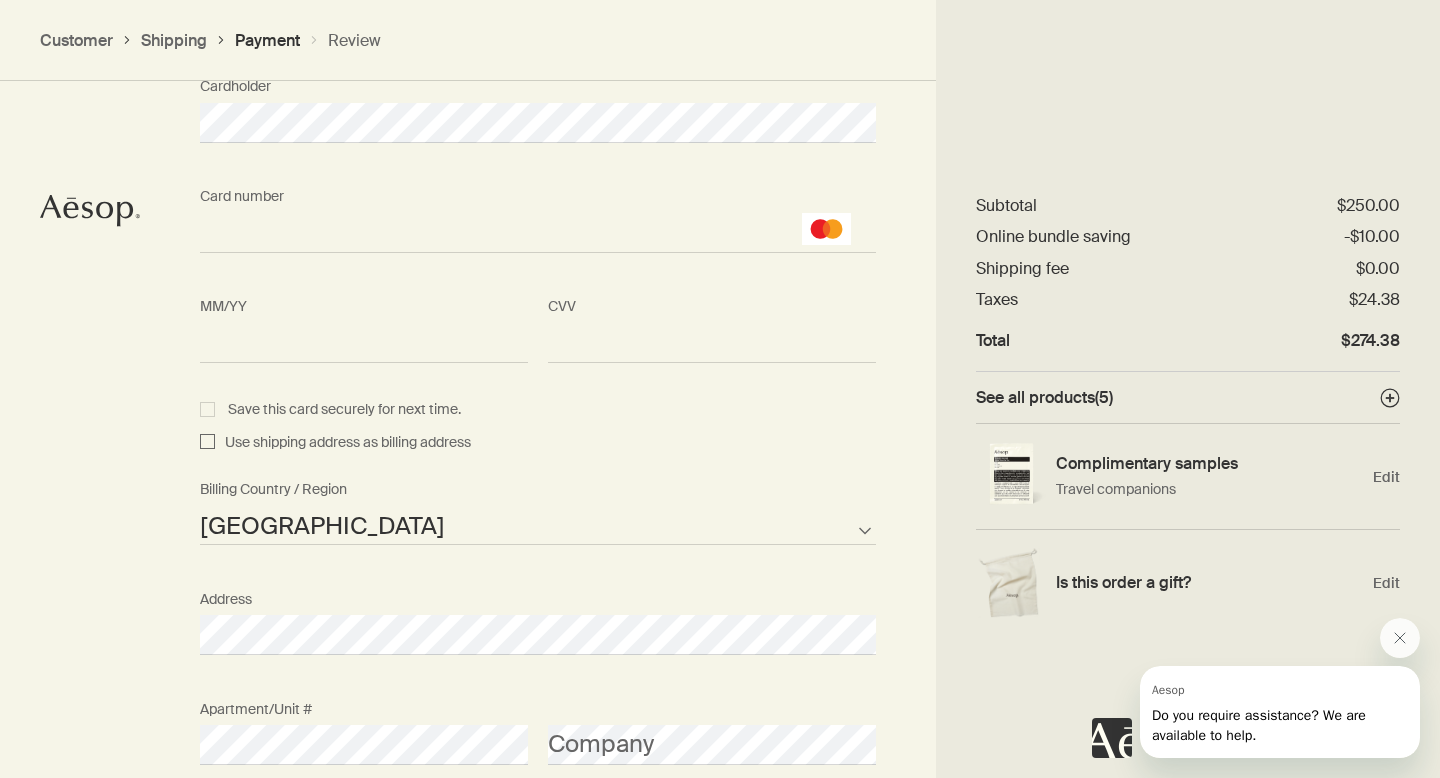 scroll, scrollTop: 1910, scrollLeft: 0, axis: vertical 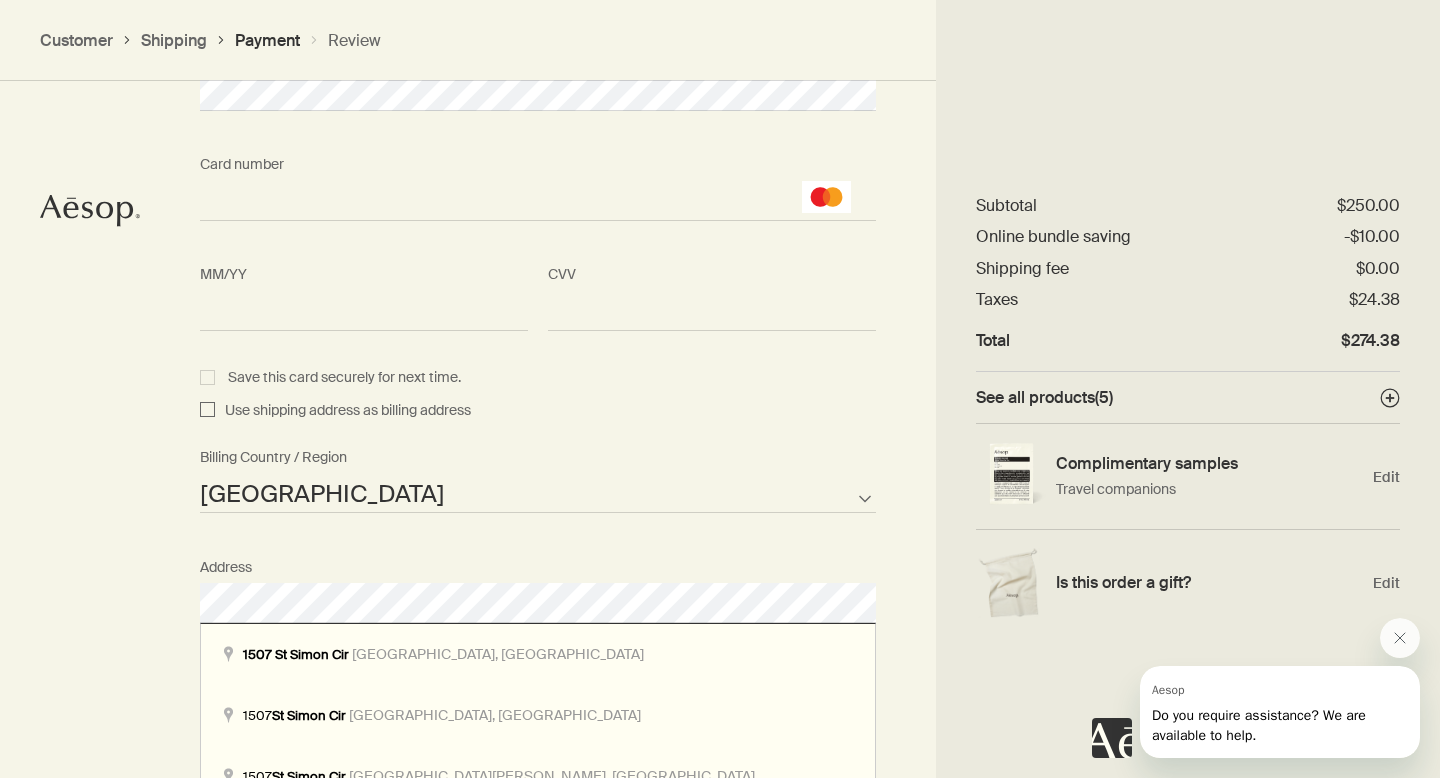 click on "How would you like to pay? Pay with Credit Card Pay with Gift Card Cardholder Card number <p>Your browser does not support iframes.</p> MM/YY <p>Your browser does not support iframes.</p> CVV <p>Your browser does not support iframes.</p> Save this card securely for next time. Use shipping address as billing address Afghanistan Albania Algeria American Samoa Andorra Angola Anguilla Antarctica Antigua and Barbuda Argentina Armenia Aruba Australia Austria Azerbaijan Bahamas Bahrain Bangladesh Barbados Belarus Belgium Belize Benin Bermuda Bhutan Bolivia Bosnia and Herzegovina Botswana Brazil British Indian Ocean Territory British Virgin Islands Brunei Bulgaria Burkina Faso Burundi Cambodia Cameroon Canada Cape Verde Cayman Islands Central African Republic Chad Chile Chinese Mainland Christmas Island Cocos Islands Colombia Comoros Cook Islands Costa Rica Croatia Cuba Curacao Cyprus Czech Republic Democratic Republic of the Congo Denmark Djibouti Dominica Dominican Republic East Timor Ecuador Egypt El Salvador Fiji" at bounding box center [720, 440] 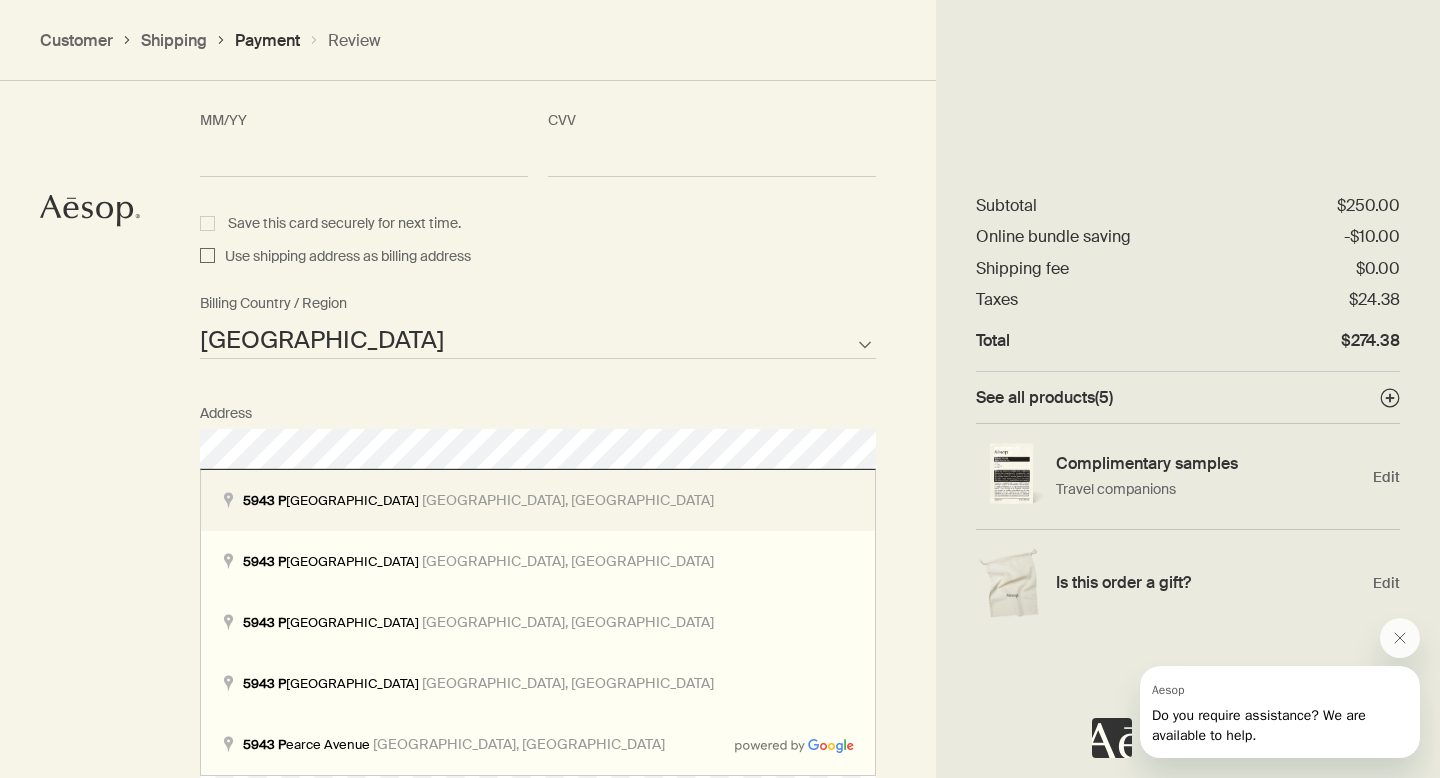 scroll, scrollTop: 2189, scrollLeft: 0, axis: vertical 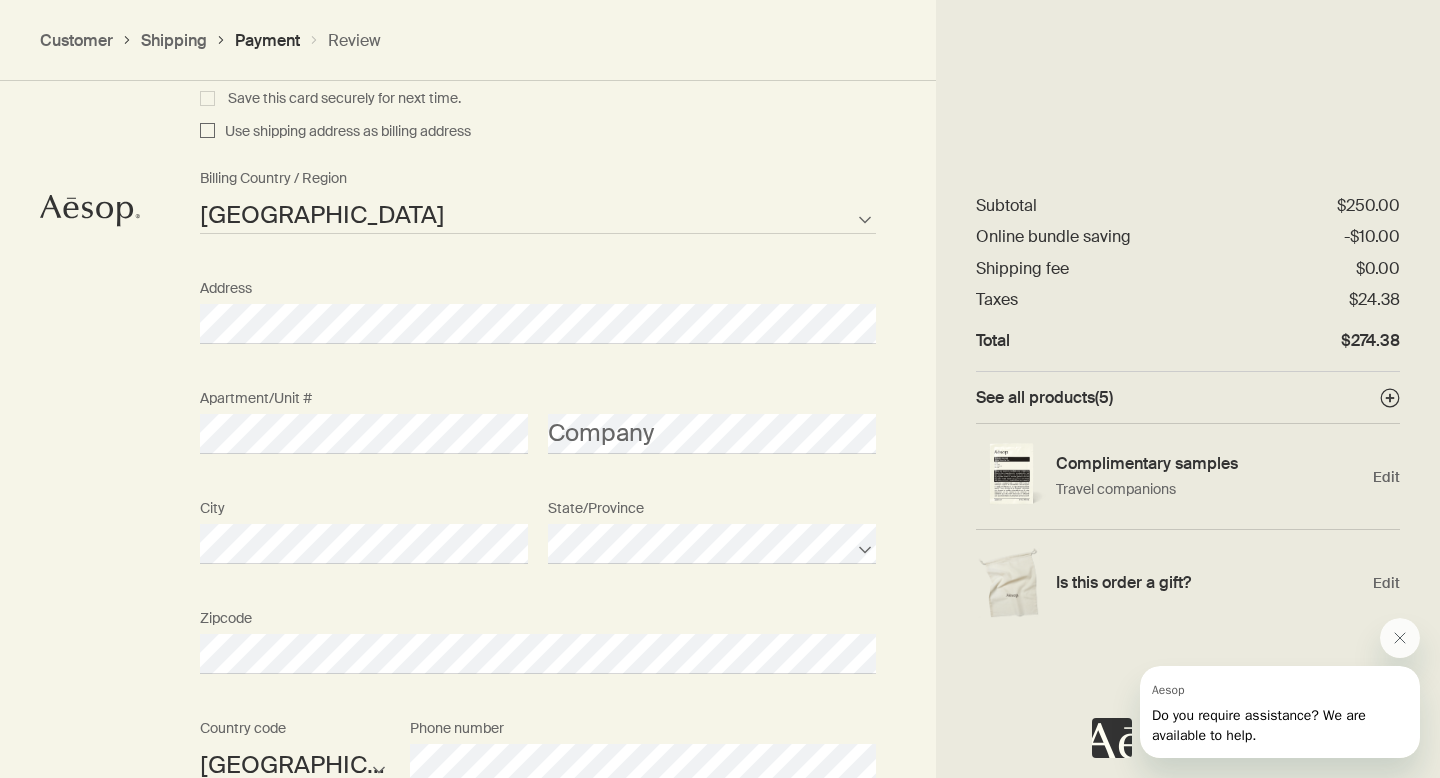 click on "How would you like to pay? Pay with Credit Card Pay with Gift Card Cardholder Card number <p>Your browser does not support iframes.</p> MM/YY <p>Your browser does not support iframes.</p> CVV <p>Your browser does not support iframes.</p> Save this card securely for next time. Use shipping address as billing address Afghanistan Albania Algeria American Samoa Andorra Angola Anguilla Antarctica Antigua and Barbuda Argentina Armenia Aruba Australia Austria Azerbaijan Bahamas Bahrain Bangladesh Barbados Belarus Belgium Belize Benin Bermuda Bhutan Bolivia Bosnia and Herzegovina Botswana Brazil British Indian Ocean Territory British Virgin Islands Brunei Bulgaria Burkina Faso Burundi Cambodia Cameroon Canada Cape Verde Cayman Islands Central African Republic Chad Chile Chinese Mainland Christmas Island Cocos Islands Colombia Comoros Cook Islands Costa Rica Croatia Cuba Curacao Cyprus Czech Republic Democratic Republic of the Congo Denmark Djibouti Dominica Dominican Republic East Timor Ecuador Egypt El Salvador Fiji" at bounding box center [720, 161] 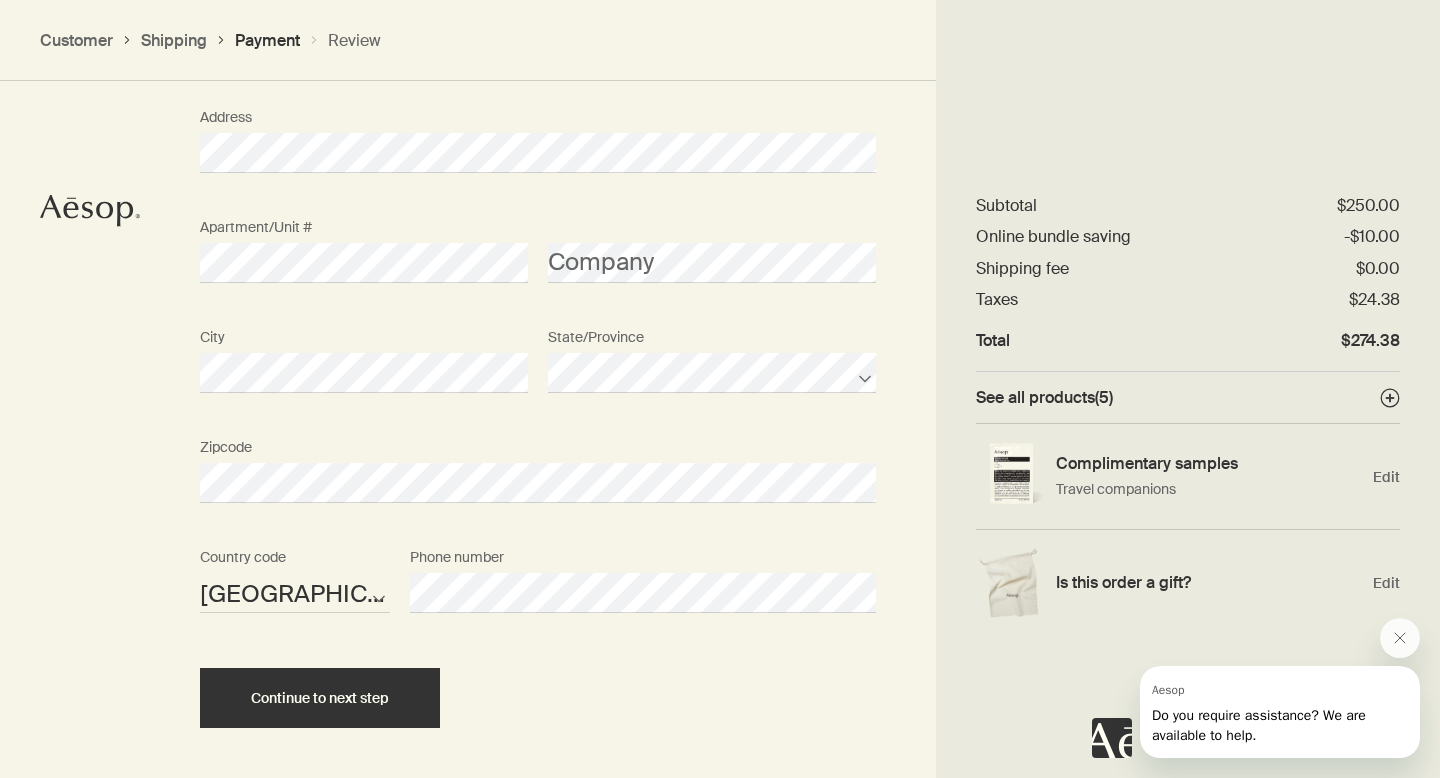 scroll, scrollTop: 2399, scrollLeft: 0, axis: vertical 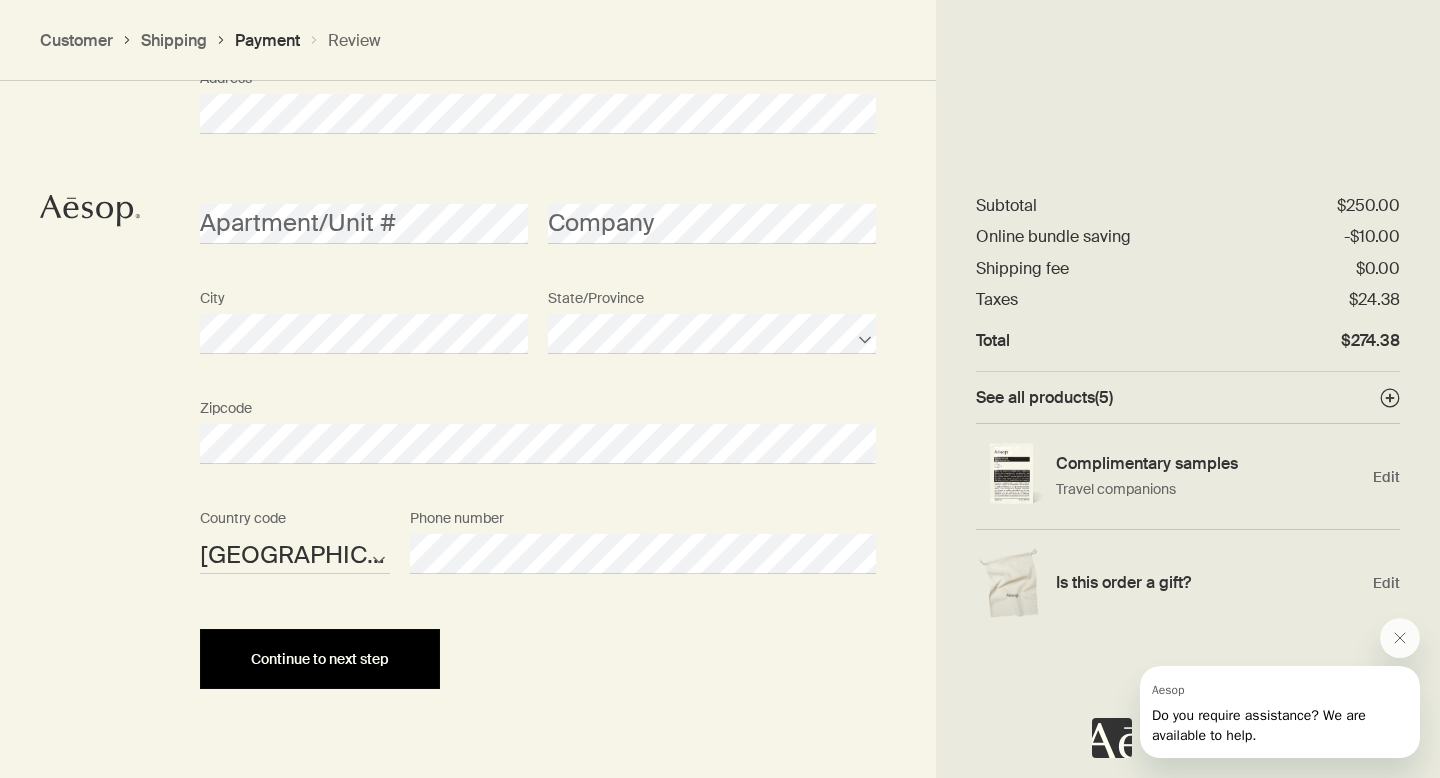 click on "Continue to next step" at bounding box center (320, 659) 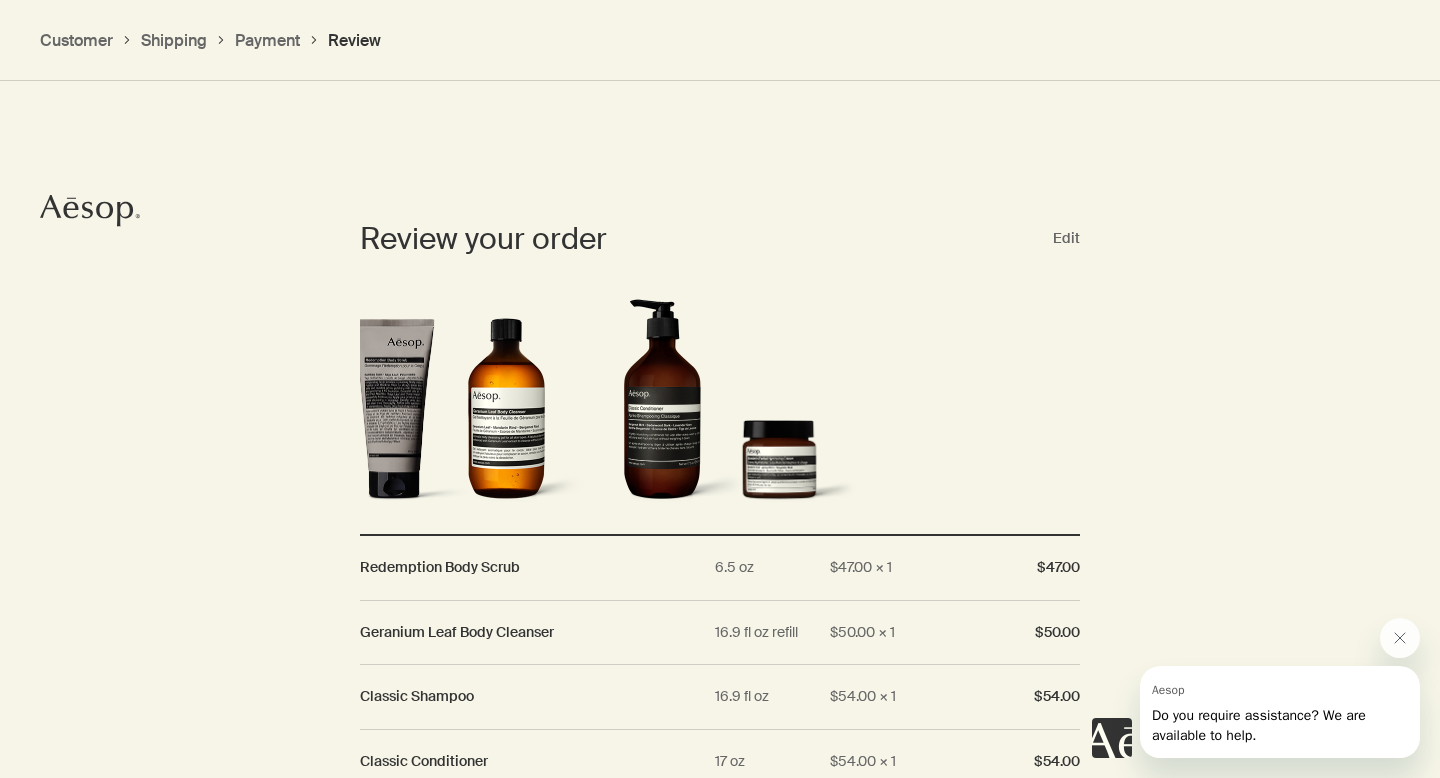 scroll, scrollTop: 1795, scrollLeft: 0, axis: vertical 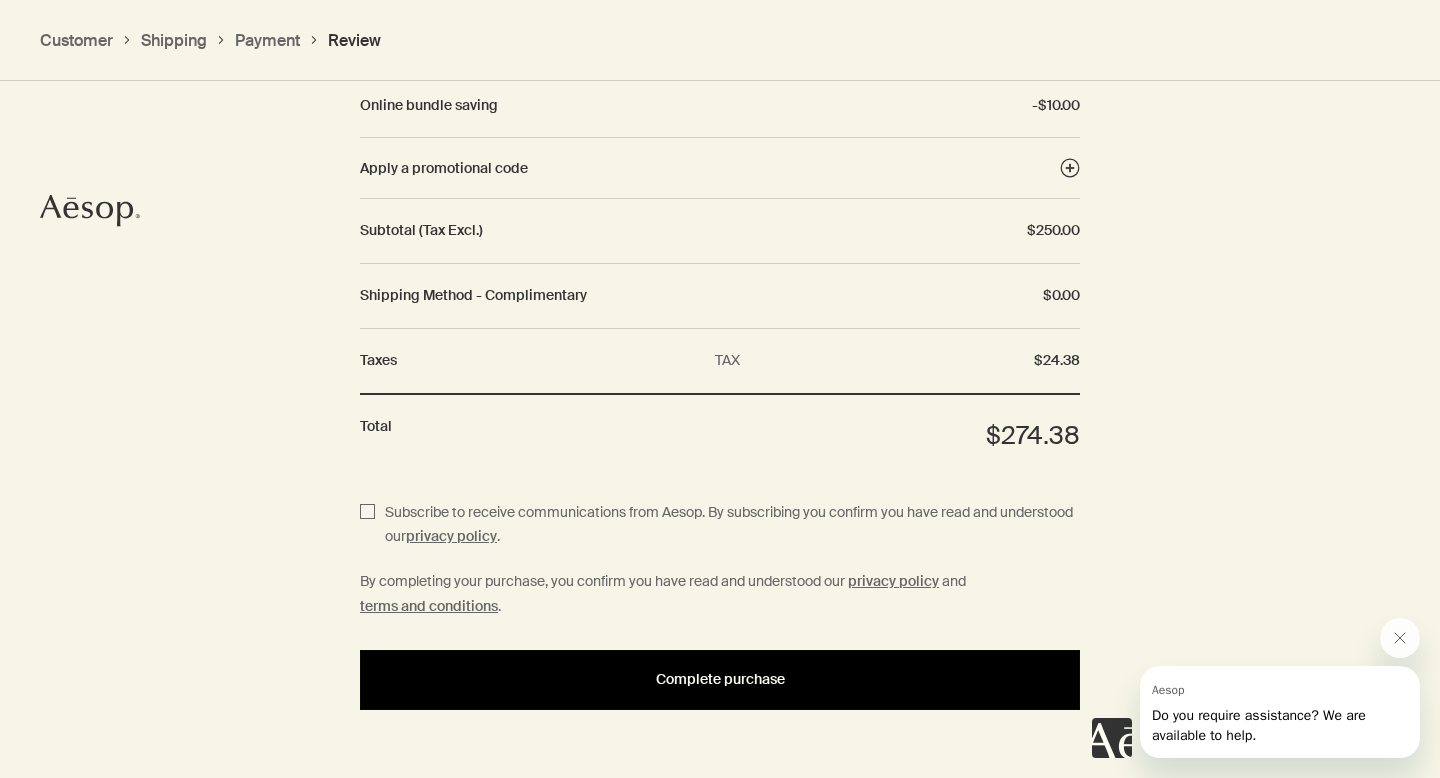 click on "Complete purchase" at bounding box center (720, 680) 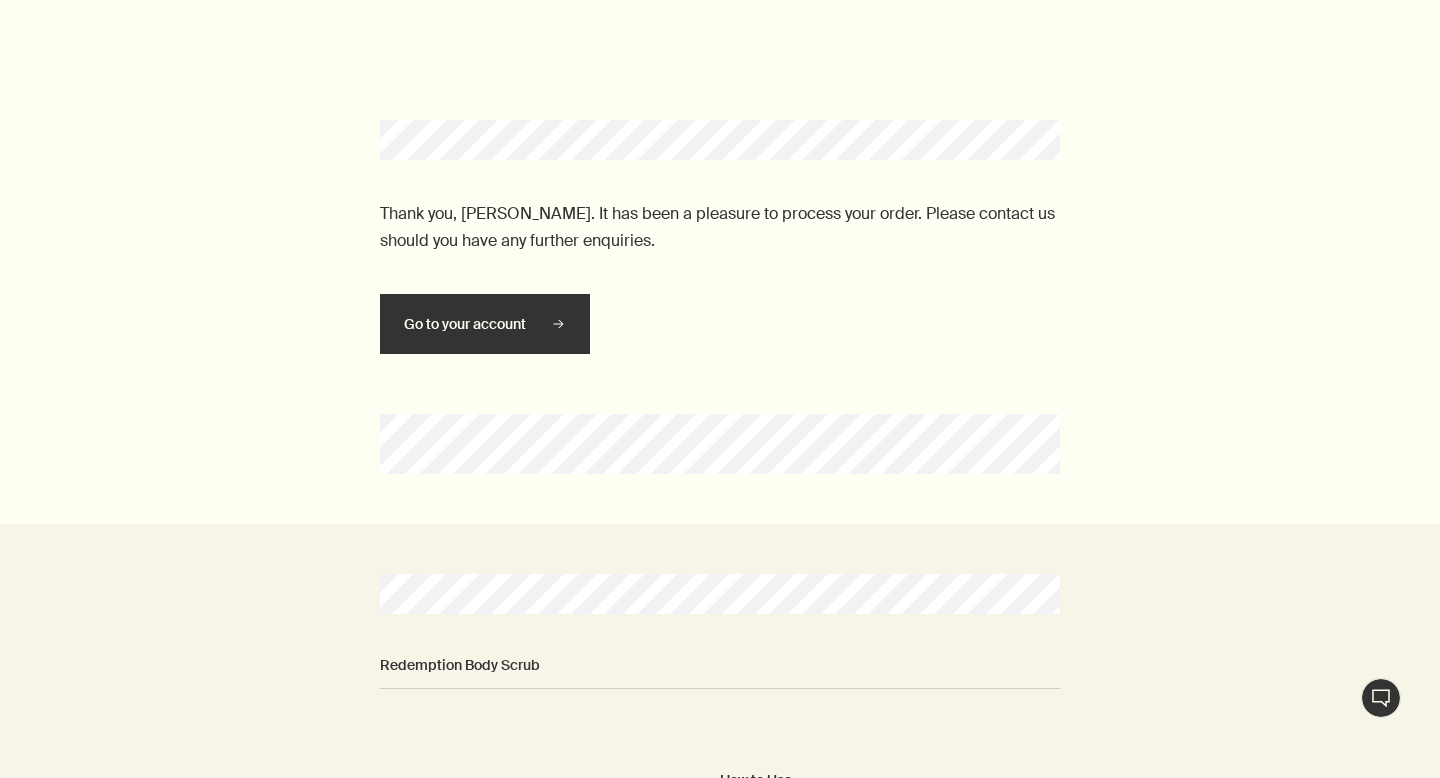 scroll, scrollTop: 0, scrollLeft: 0, axis: both 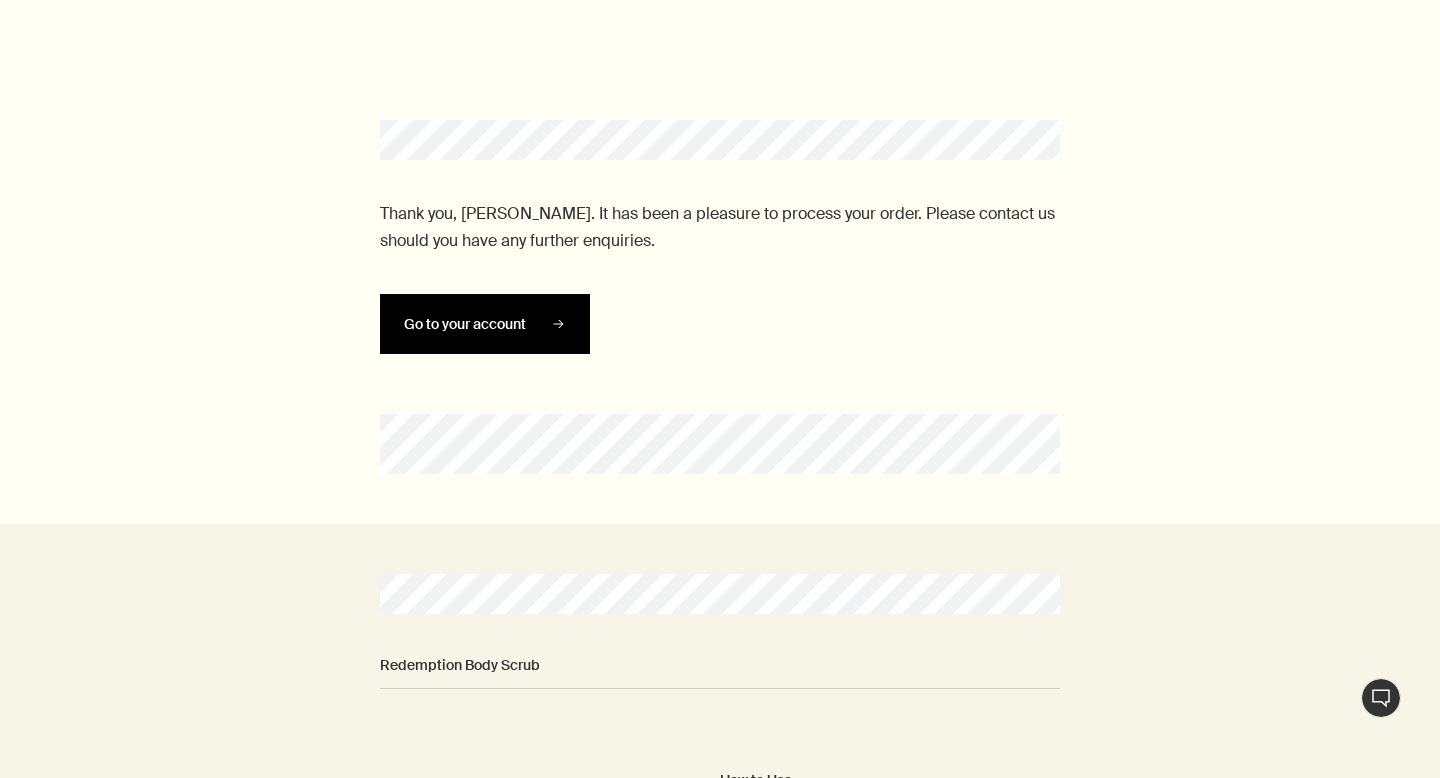 click on "Go to your account" at bounding box center [485, 324] 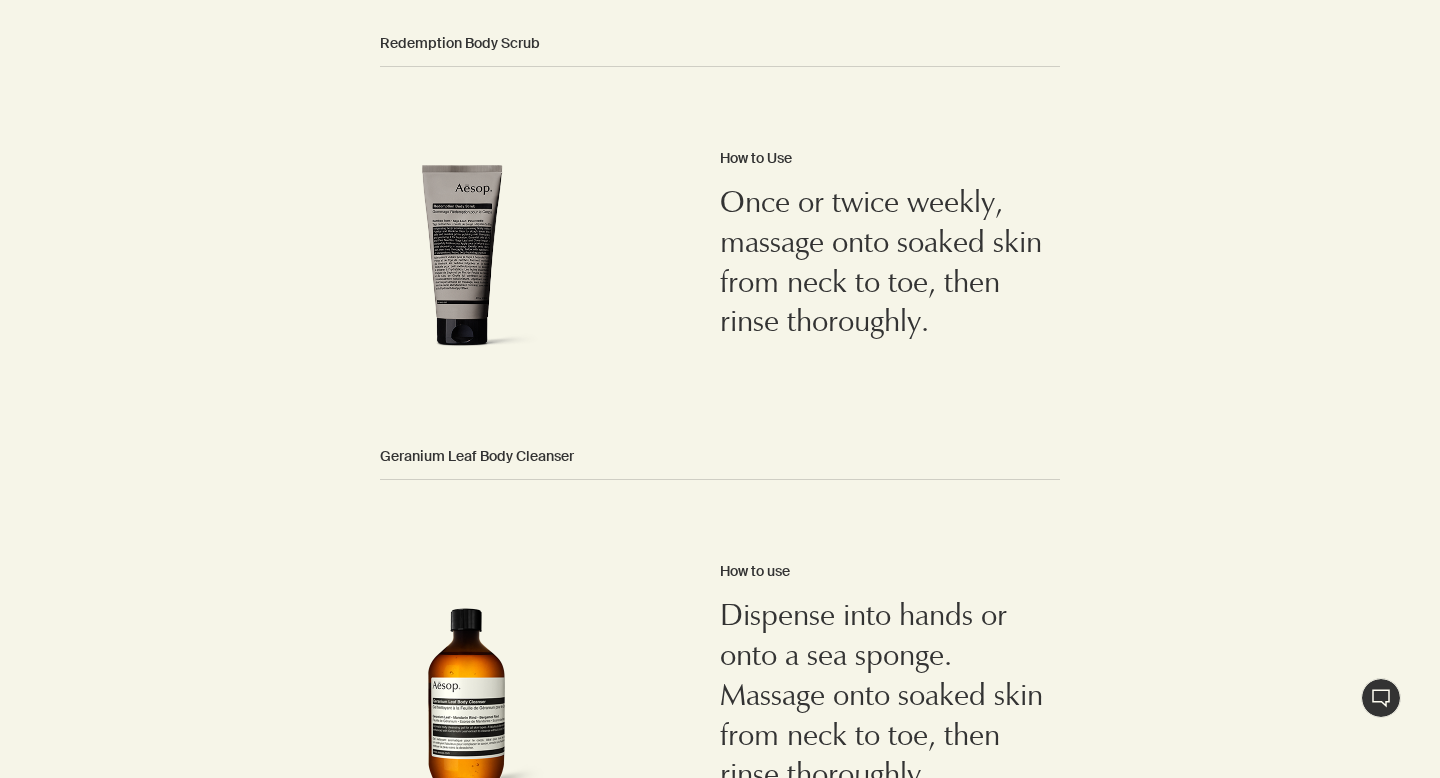 scroll, scrollTop: 0, scrollLeft: 0, axis: both 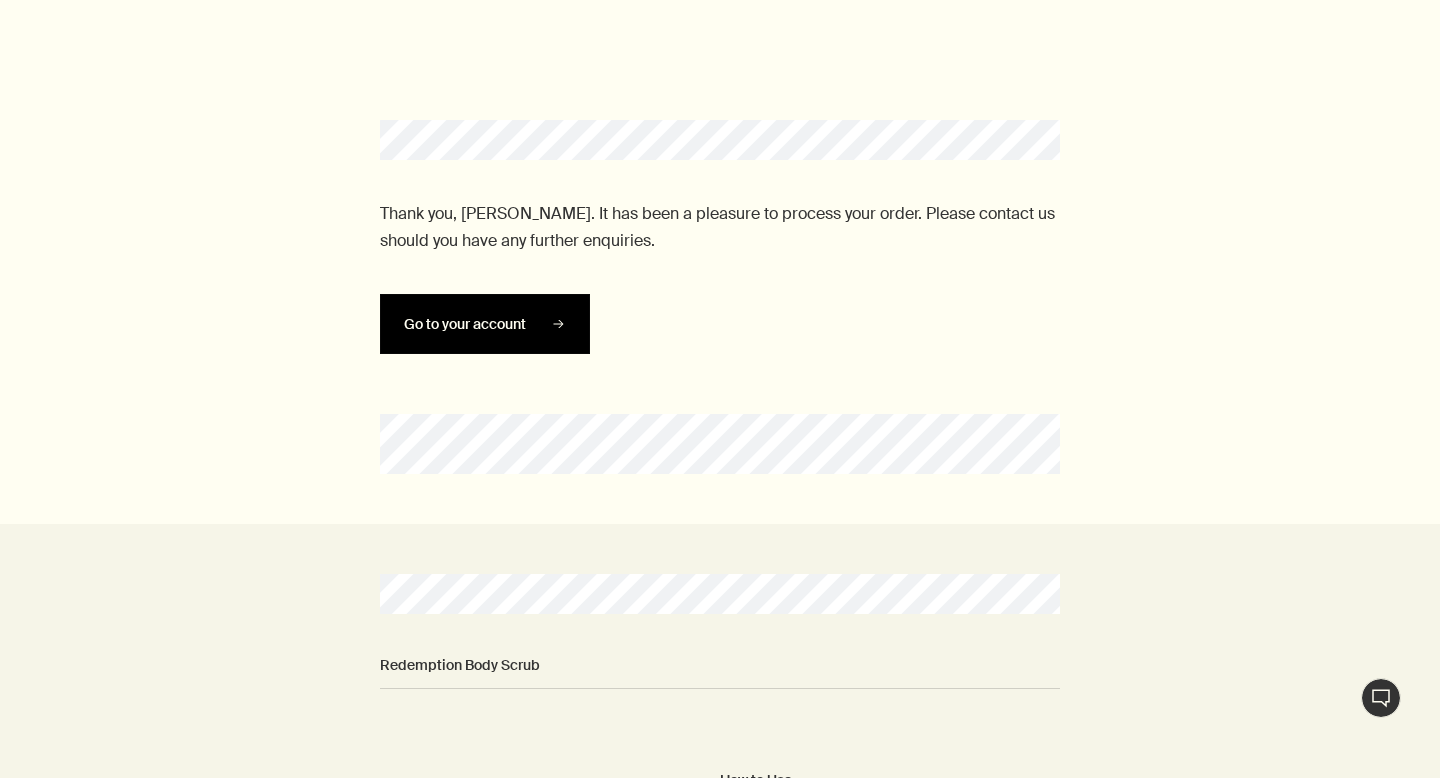click on "Go to your account" at bounding box center (465, 324) 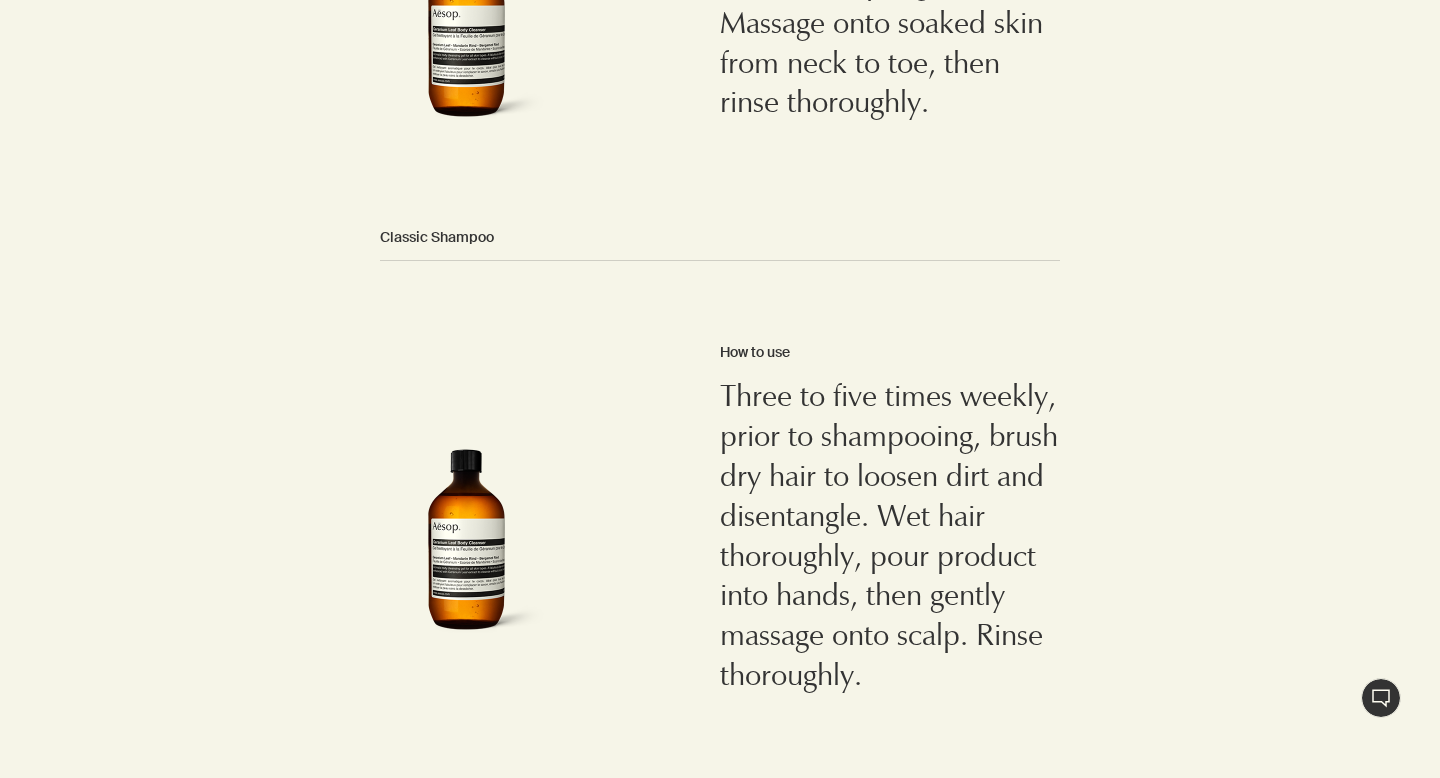 scroll, scrollTop: 0, scrollLeft: 0, axis: both 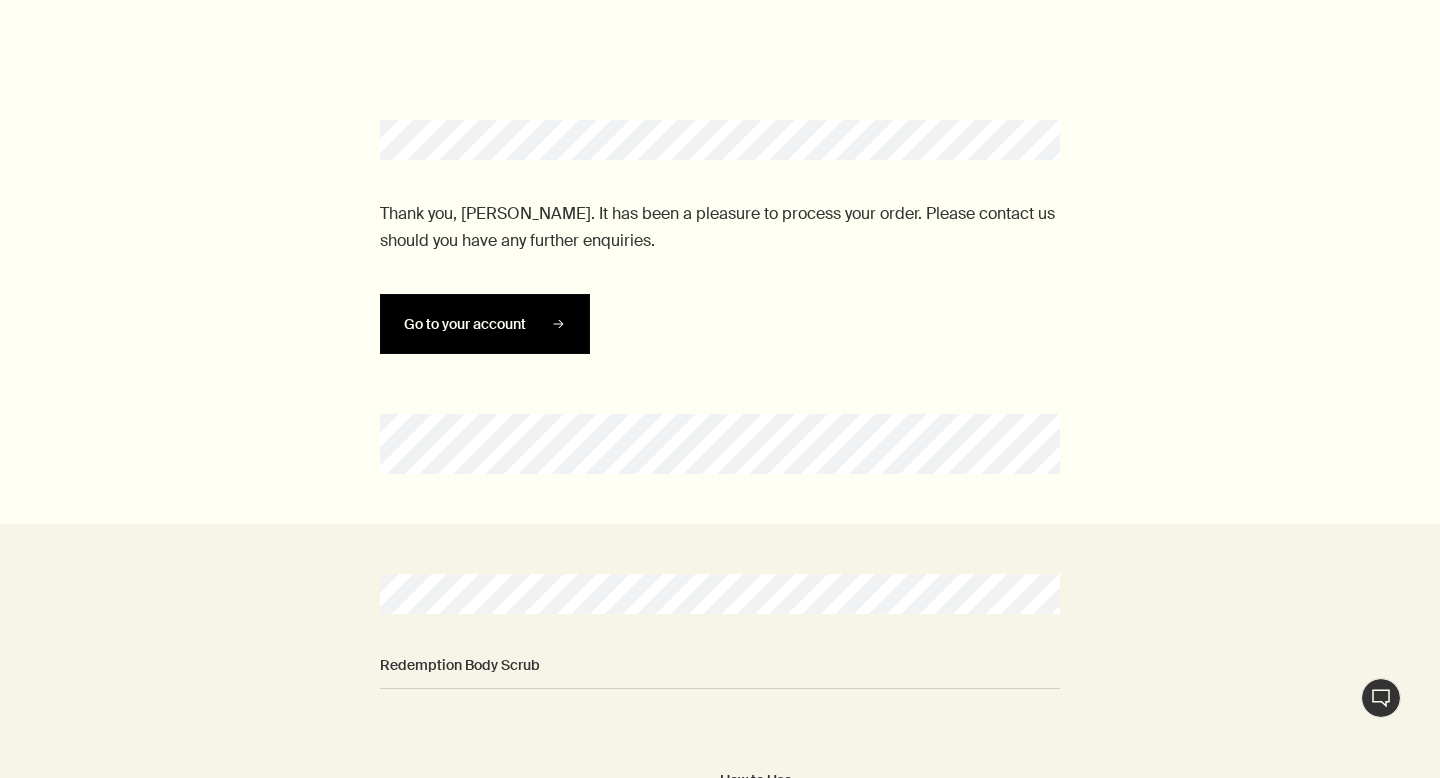 click on "Go to your account" at bounding box center (485, 324) 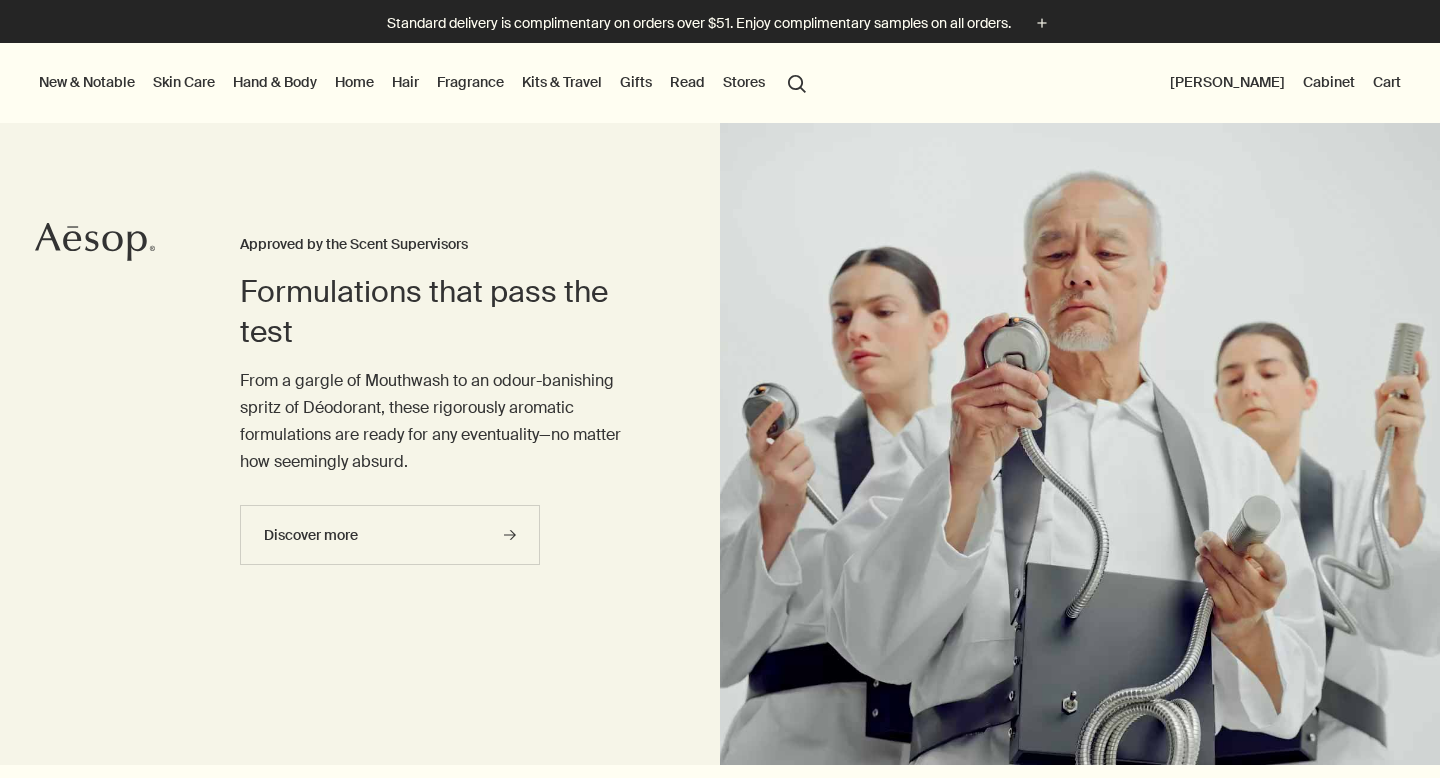 scroll, scrollTop: 0, scrollLeft: 0, axis: both 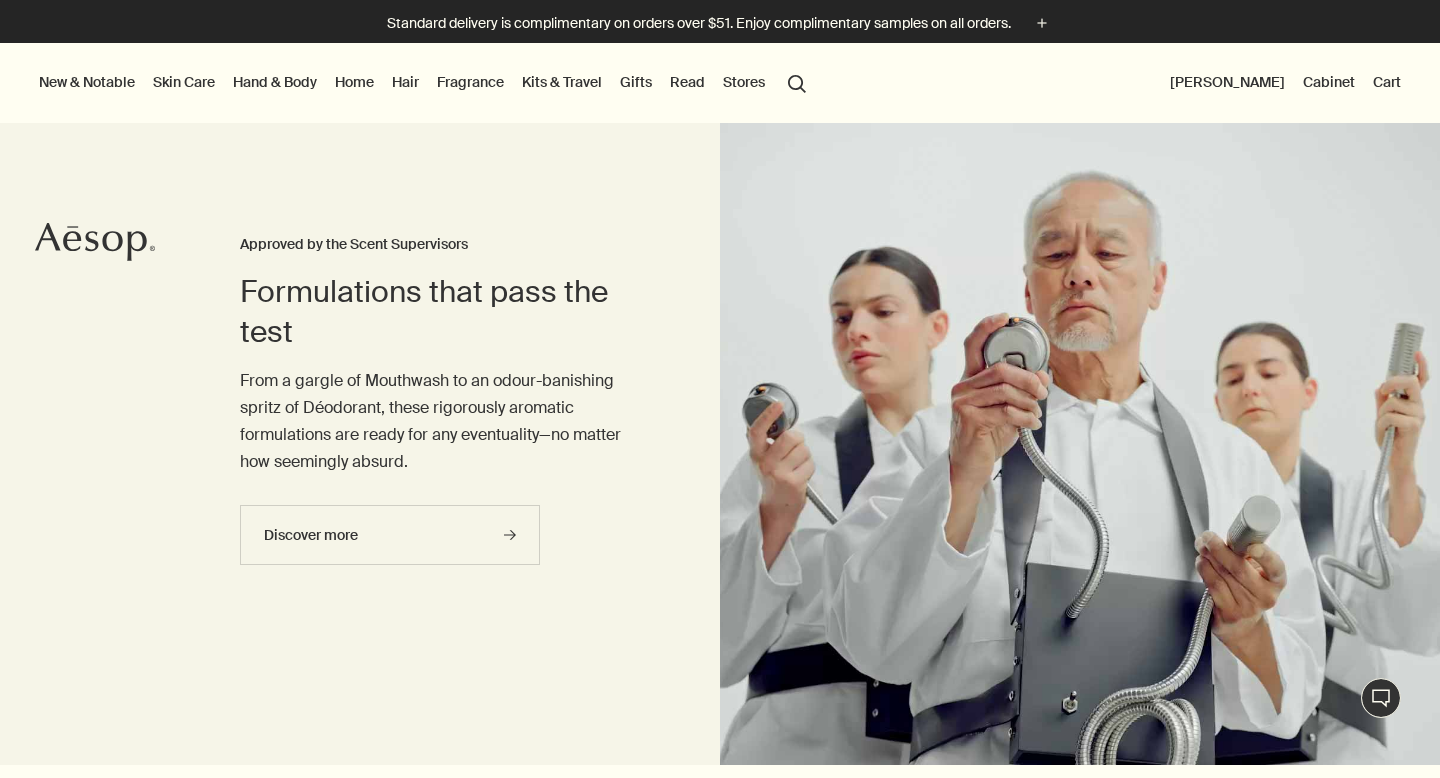 click on "[PERSON_NAME]" at bounding box center (1227, 82) 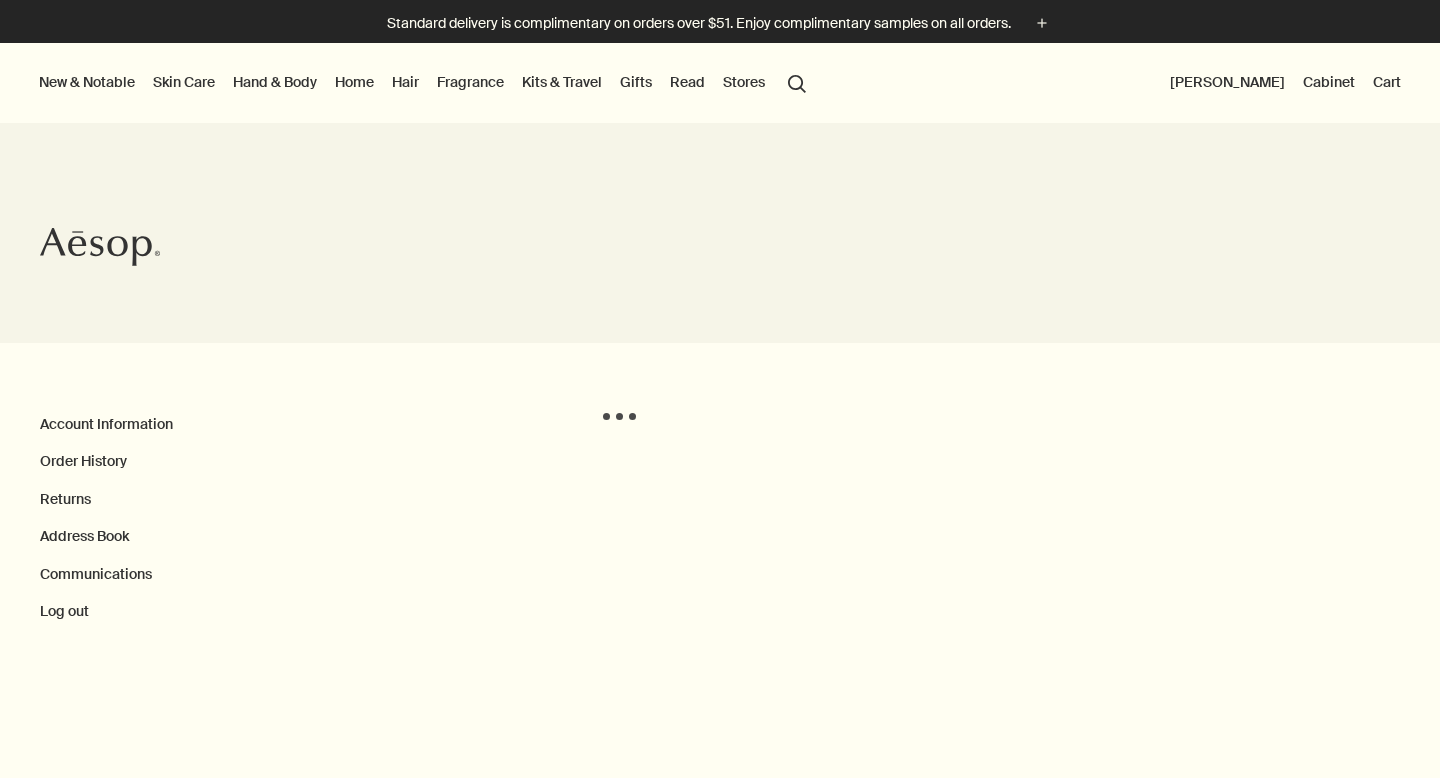 scroll, scrollTop: 0, scrollLeft: 0, axis: both 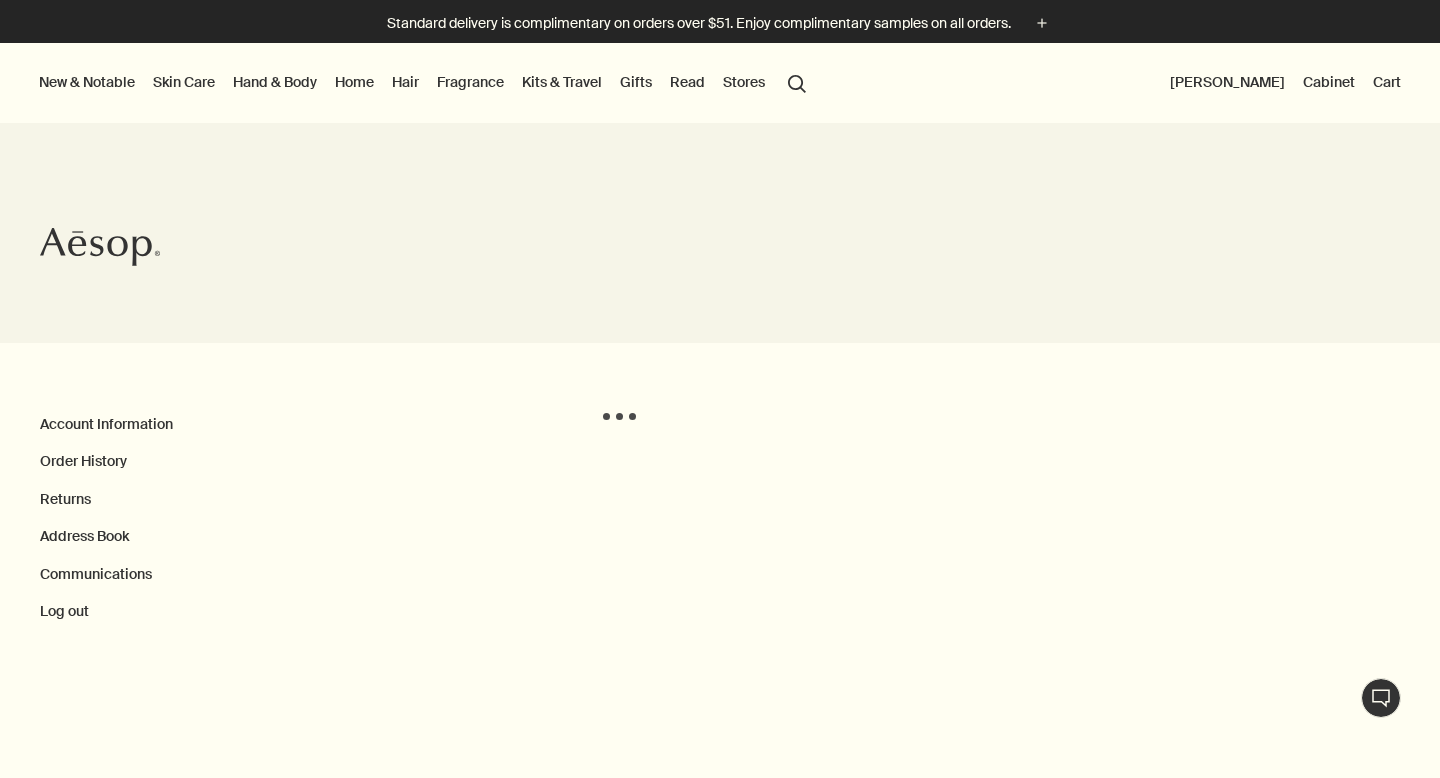 click on "[PERSON_NAME]" at bounding box center [1227, 82] 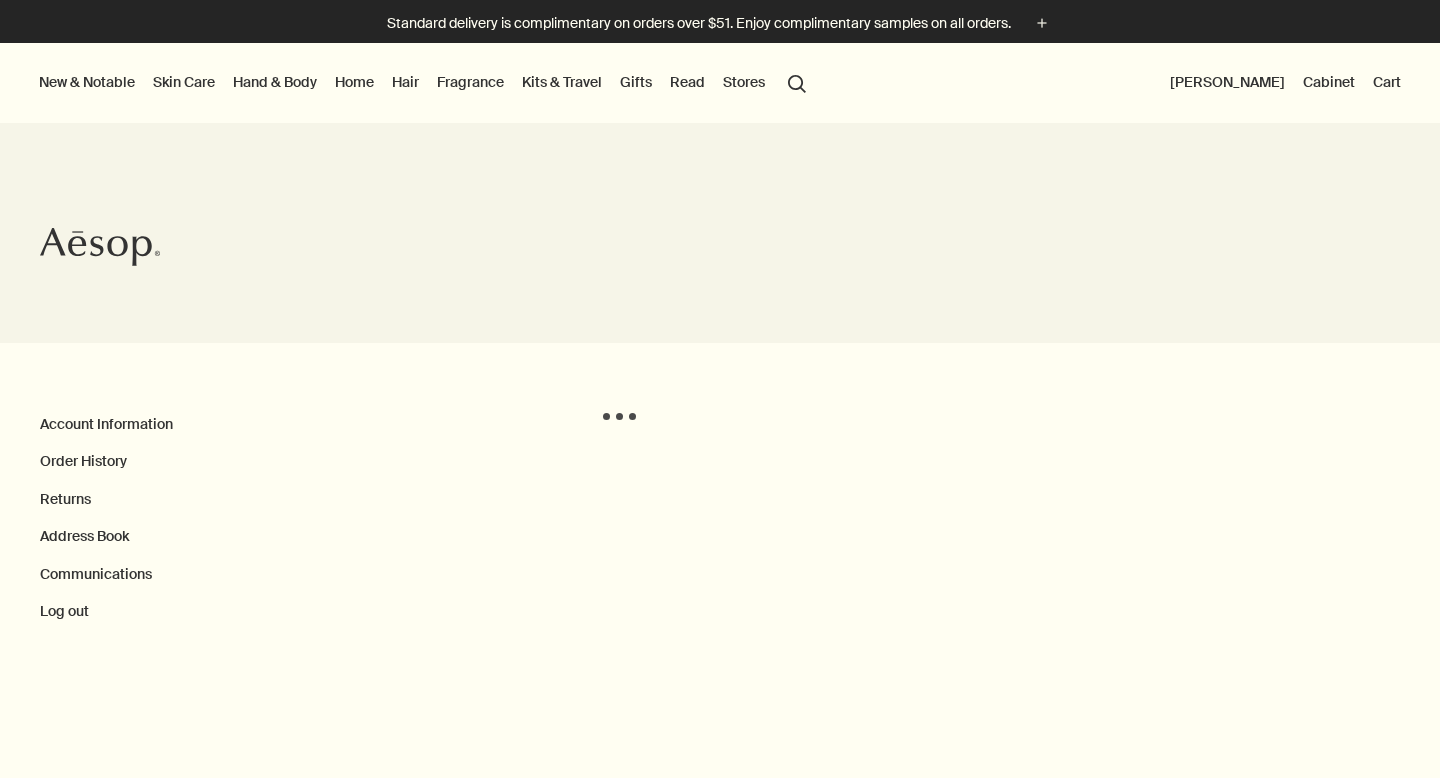 scroll, scrollTop: 0, scrollLeft: 0, axis: both 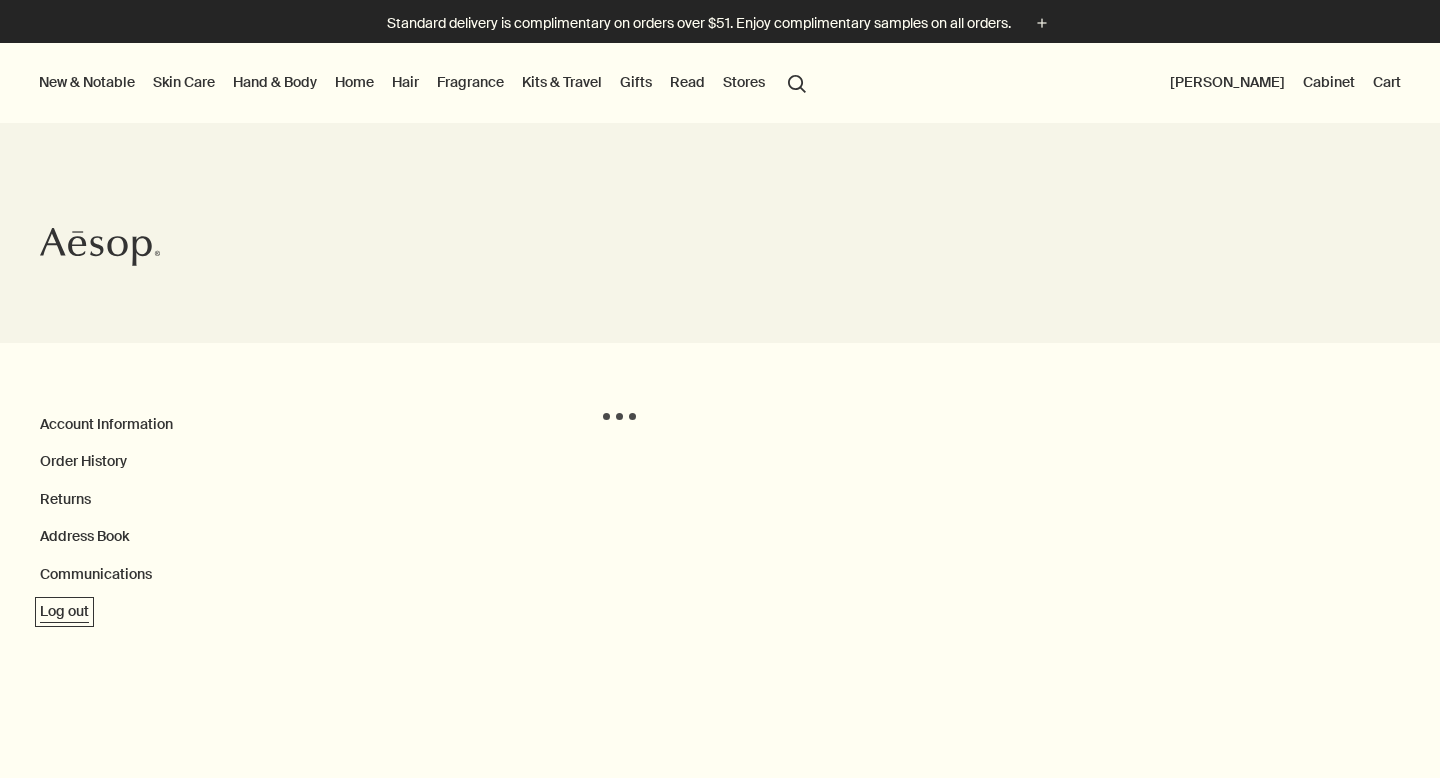 click on "Log out" at bounding box center (64, 612) 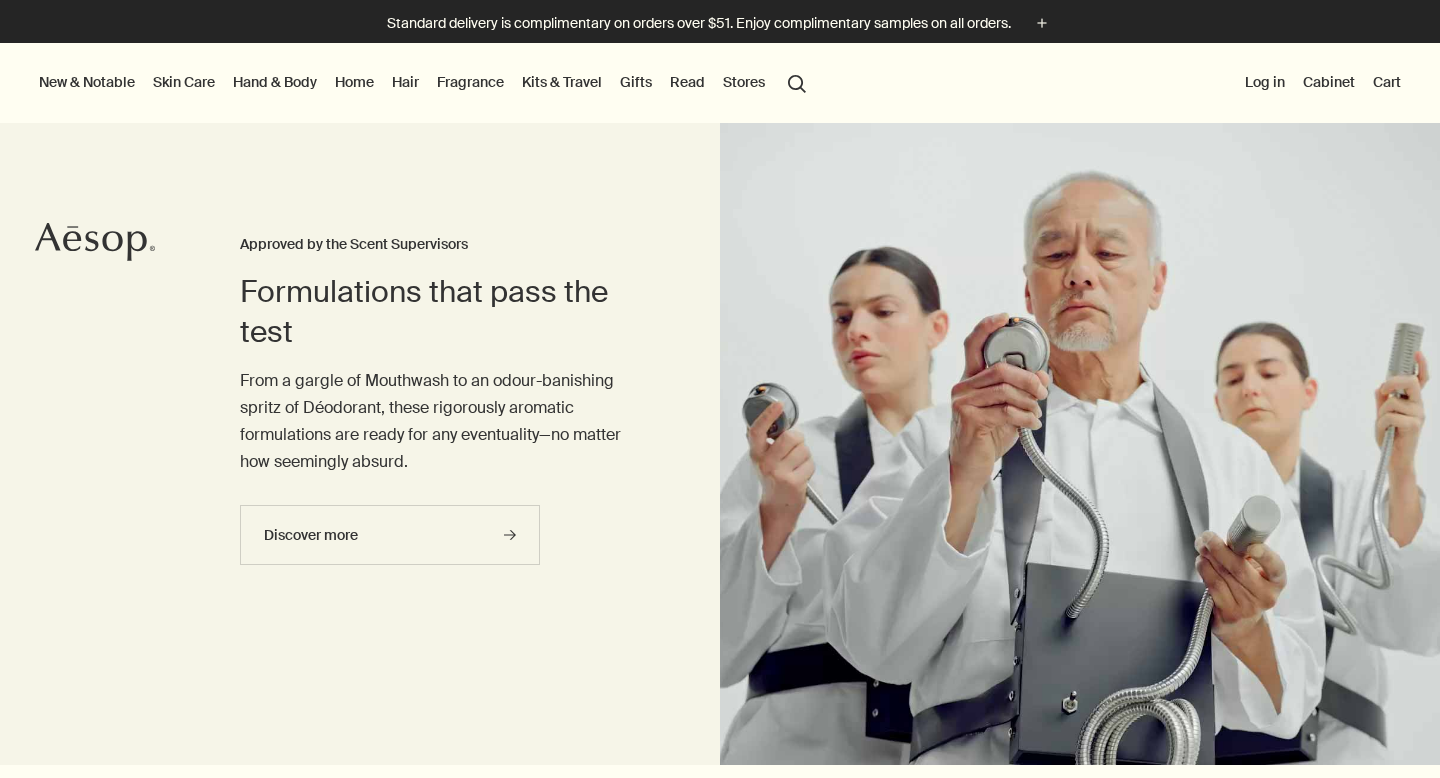 scroll, scrollTop: 0, scrollLeft: 0, axis: both 